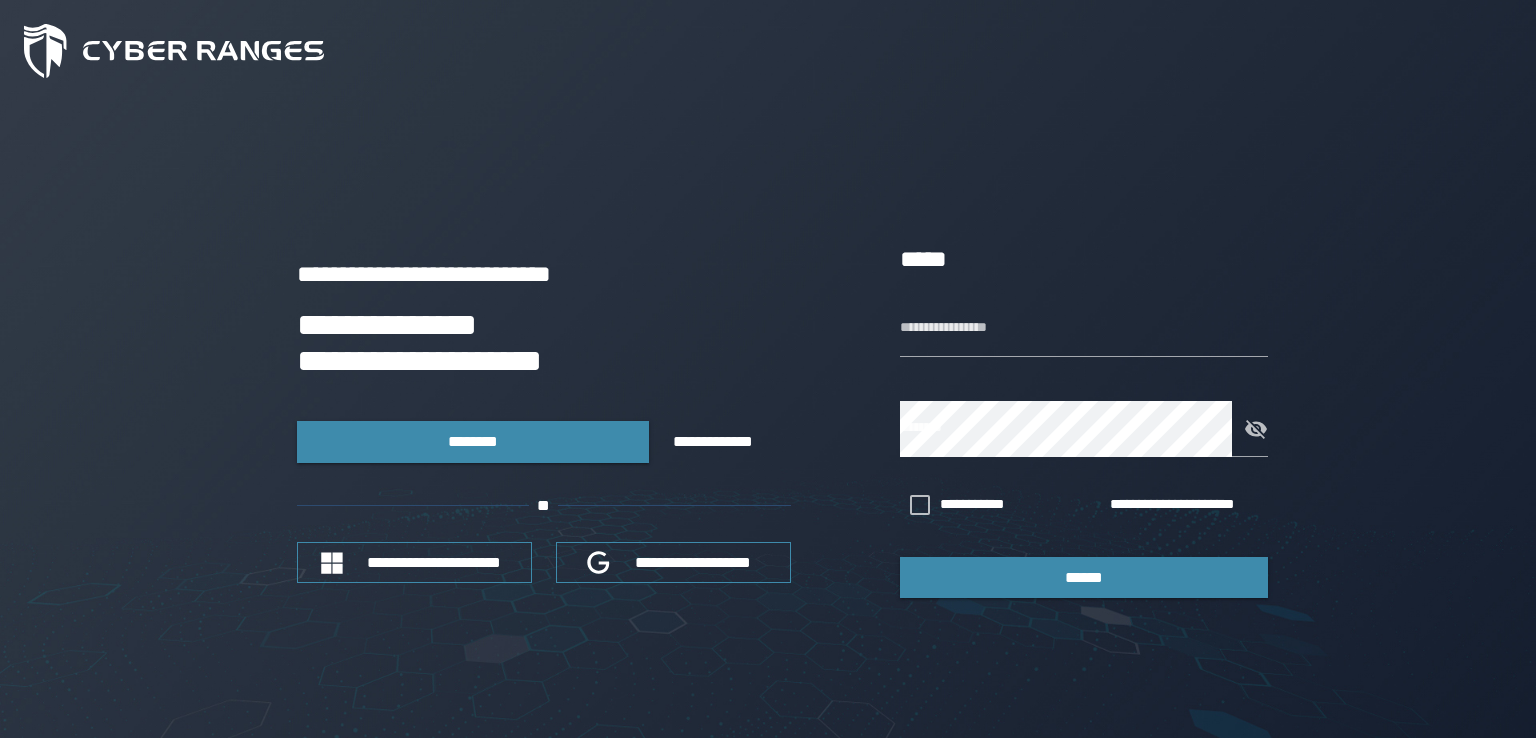 scroll, scrollTop: 0, scrollLeft: 0, axis: both 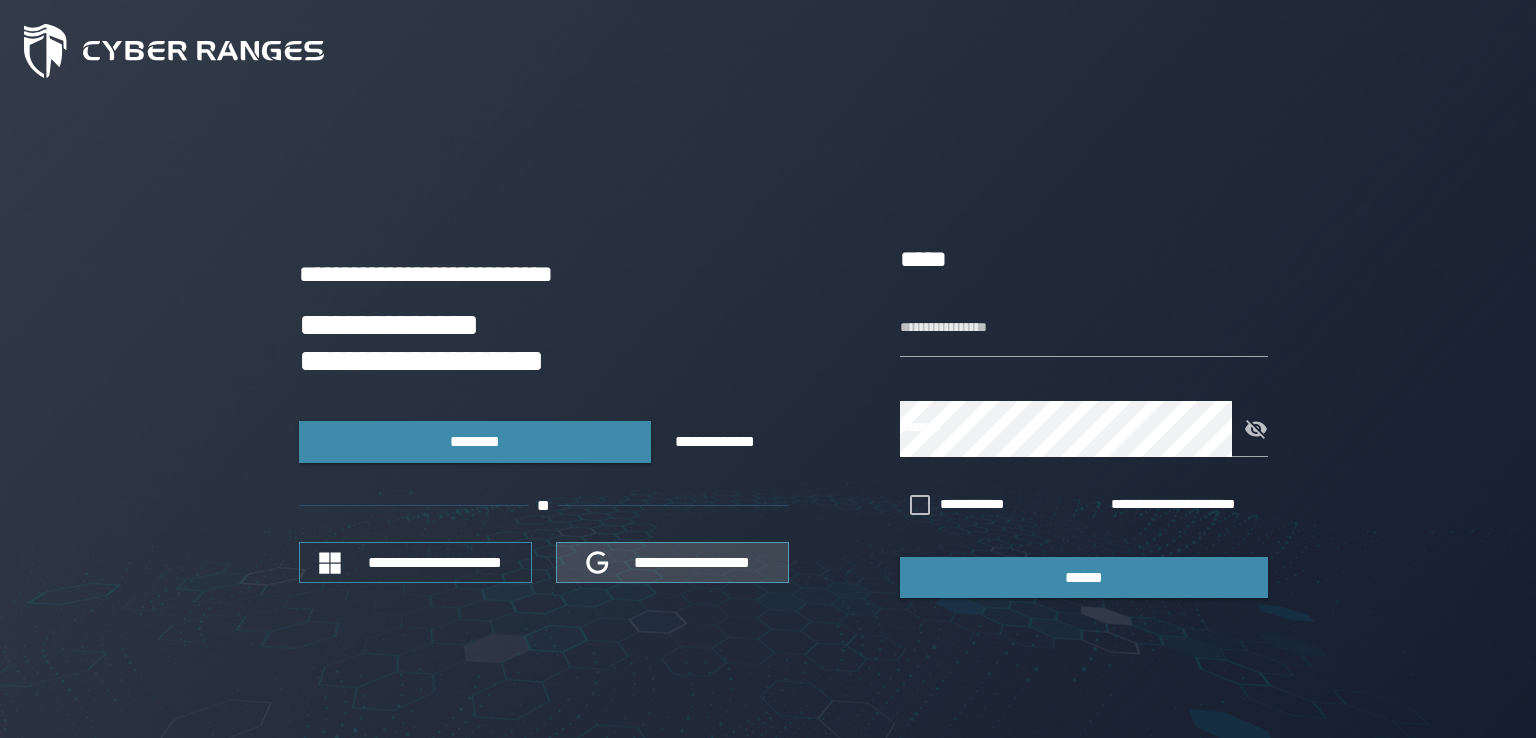 click on "**********" at bounding box center (693, 562) 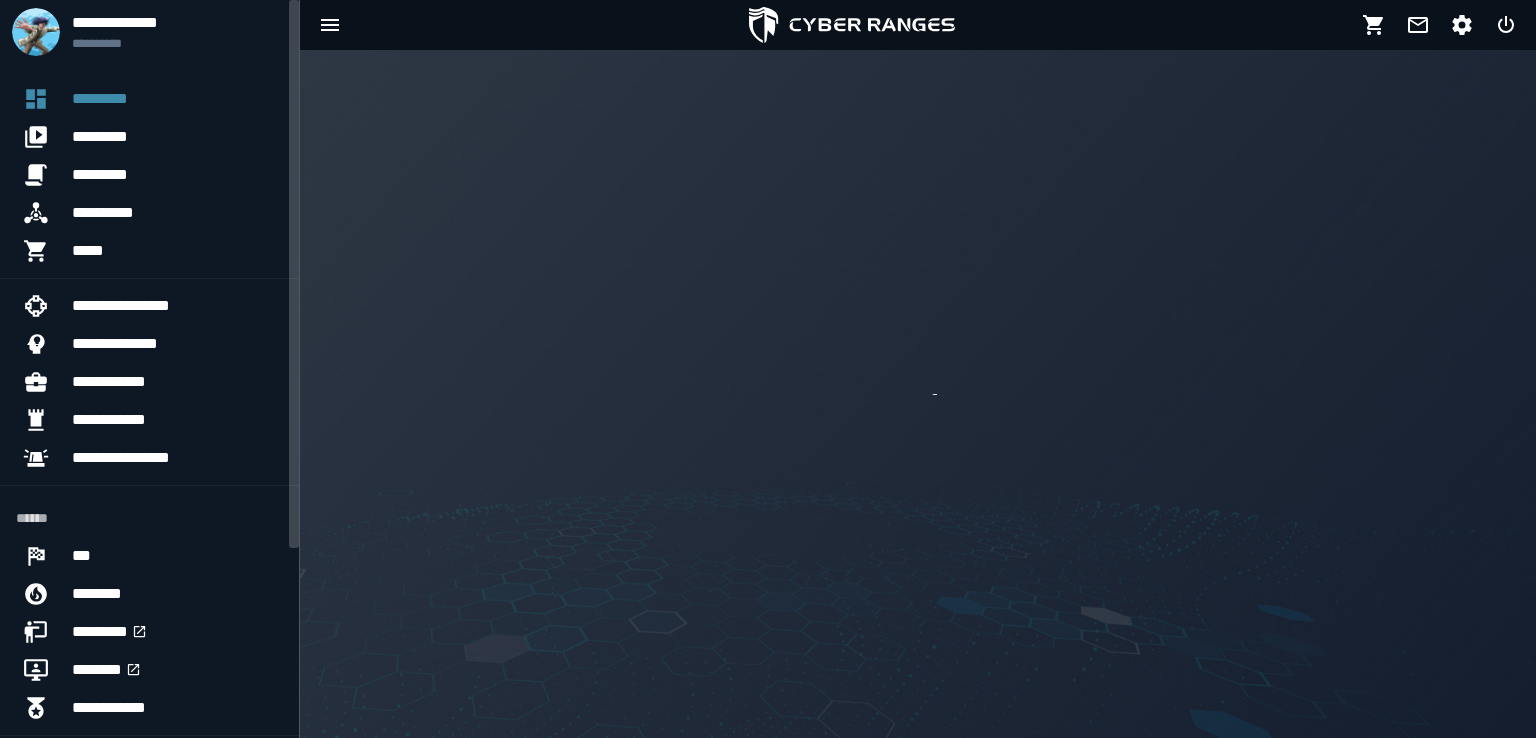 scroll, scrollTop: 0, scrollLeft: 0, axis: both 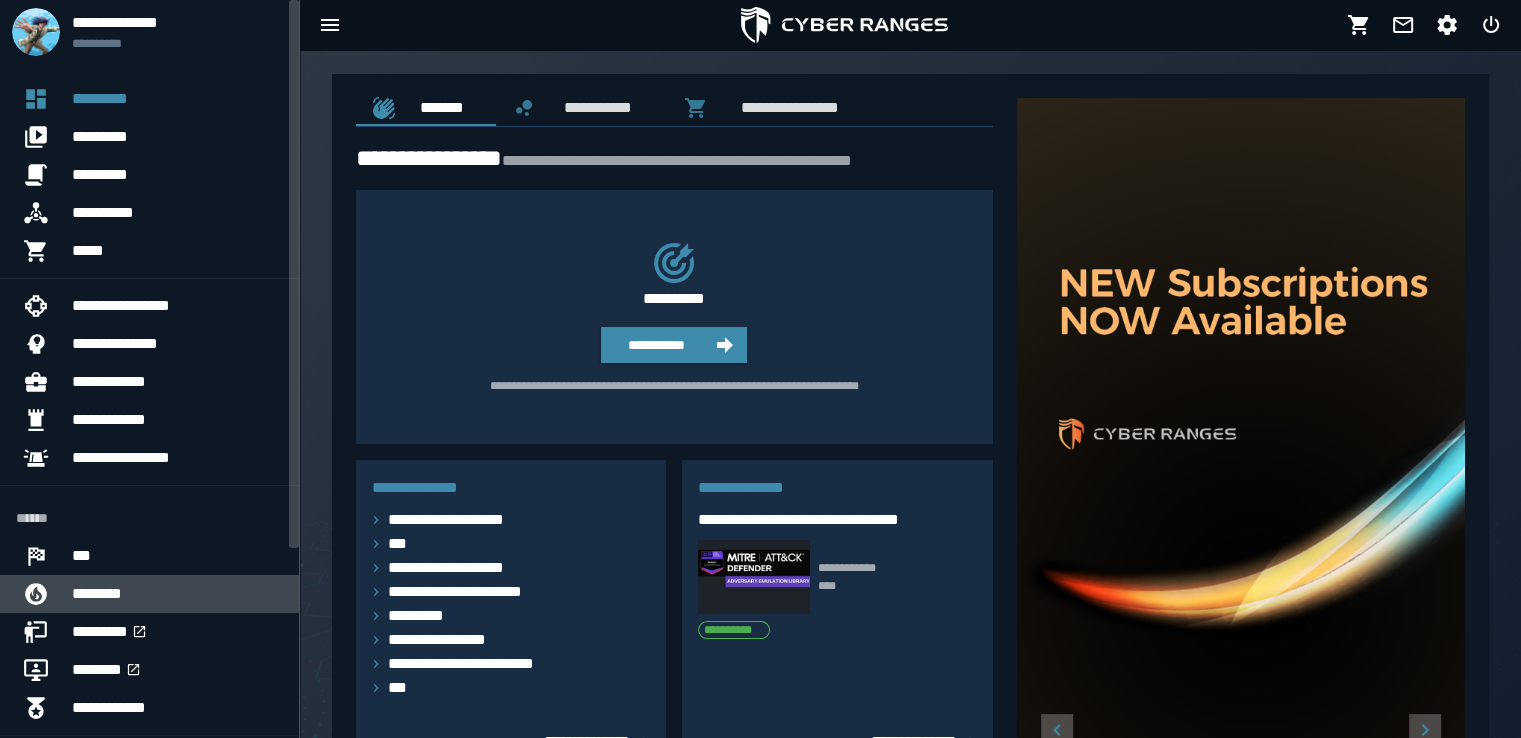 click on "********" at bounding box center (177, 594) 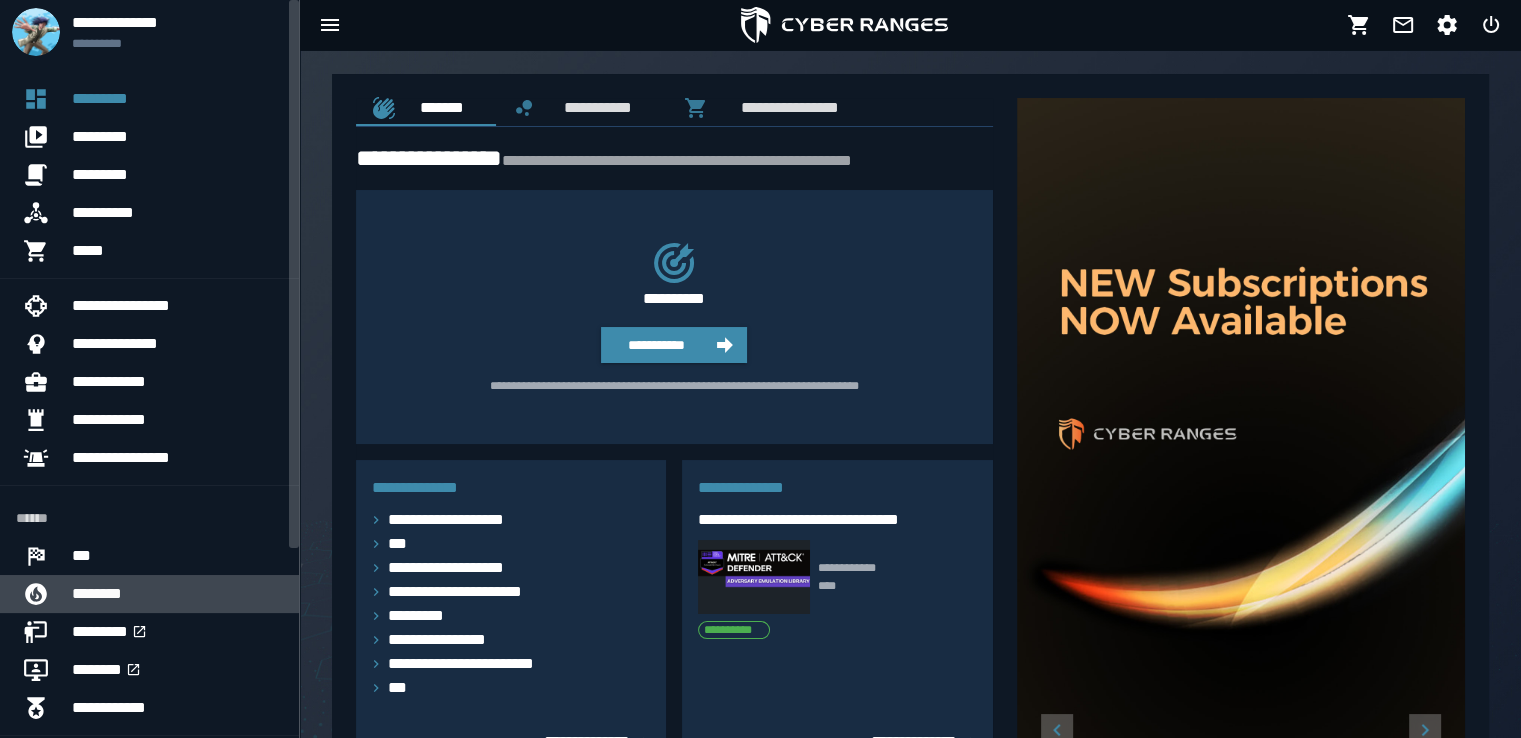 click on "********" at bounding box center (177, 594) 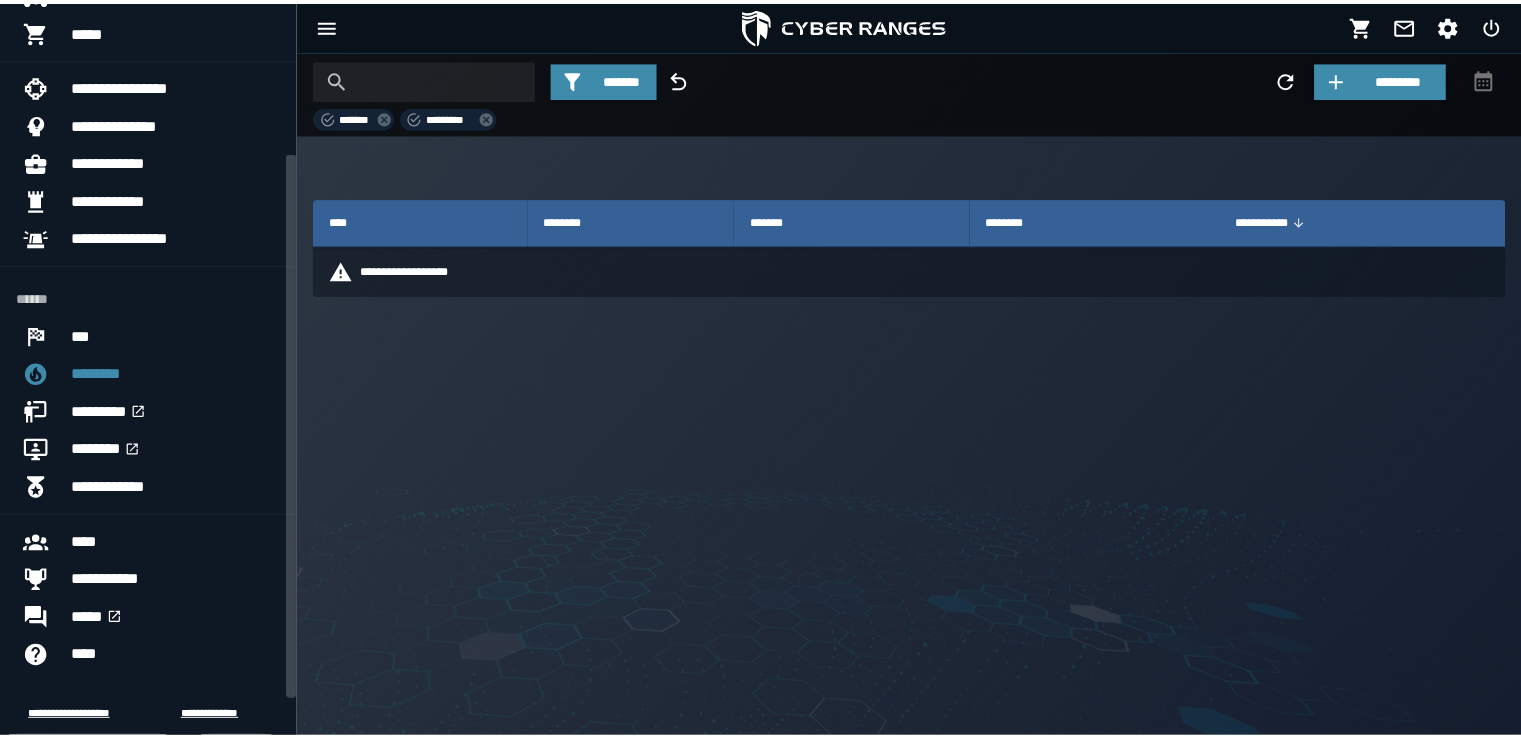 scroll, scrollTop: 236, scrollLeft: 0, axis: vertical 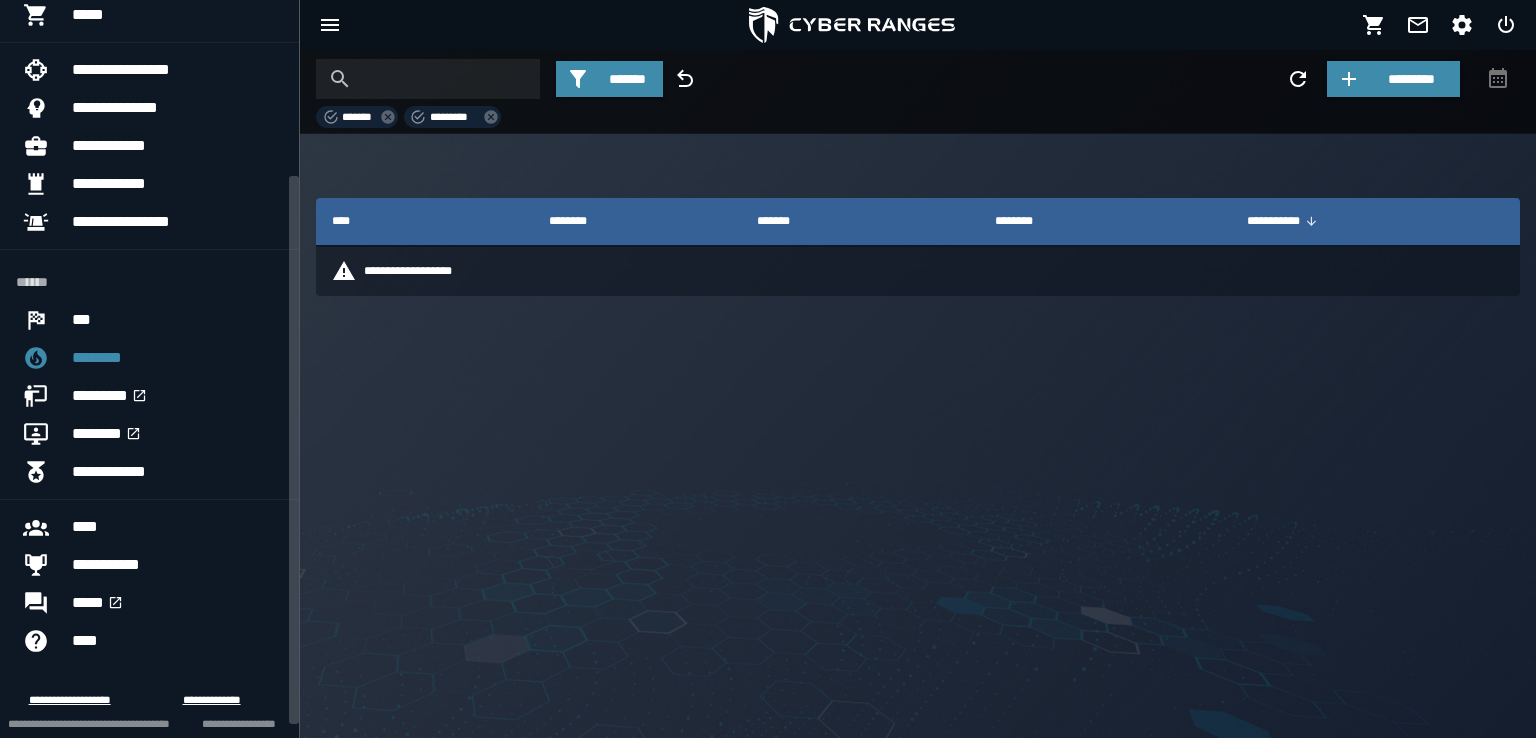 drag, startPoint x: 295, startPoint y: 441, endPoint x: 325, endPoint y: 617, distance: 178.53851 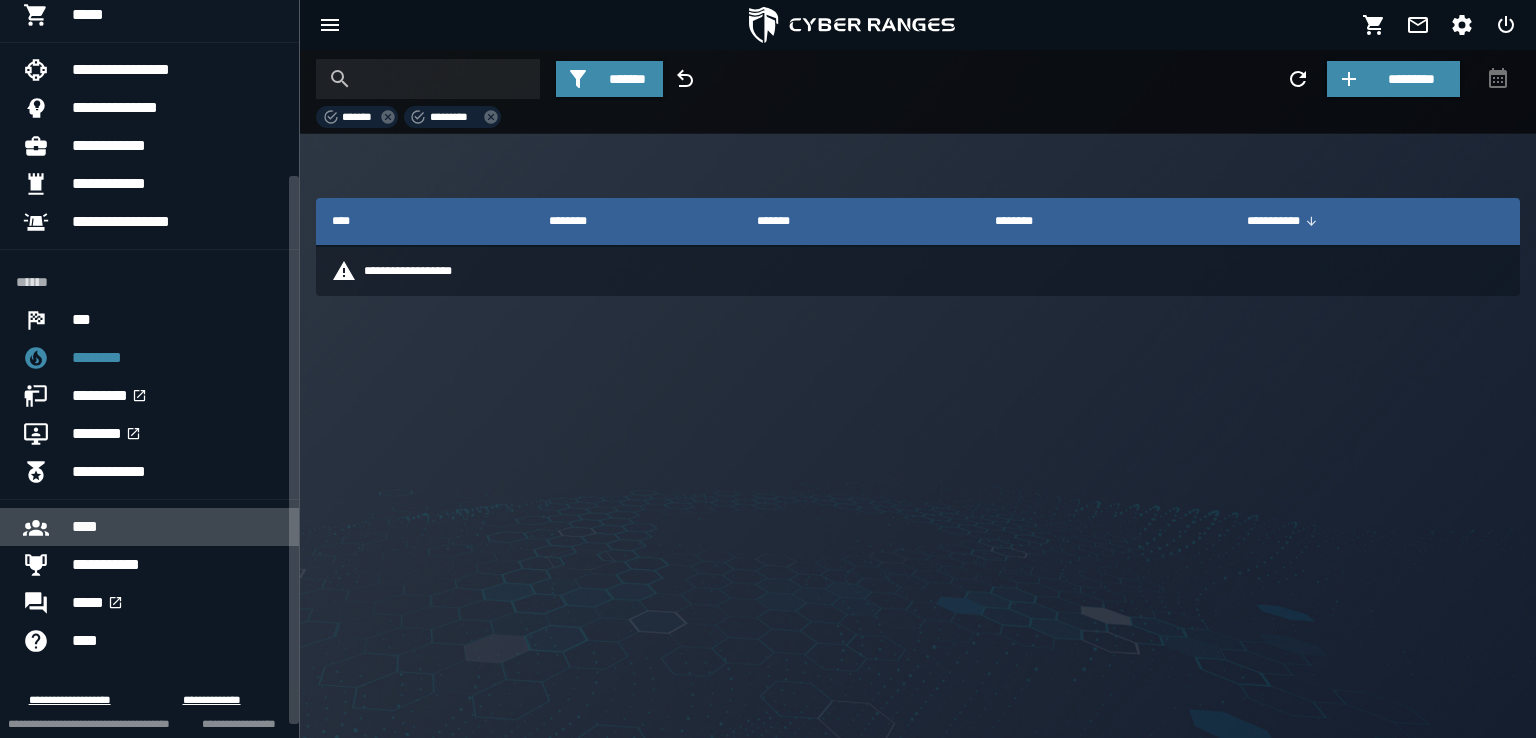 click on "****" at bounding box center [177, 527] 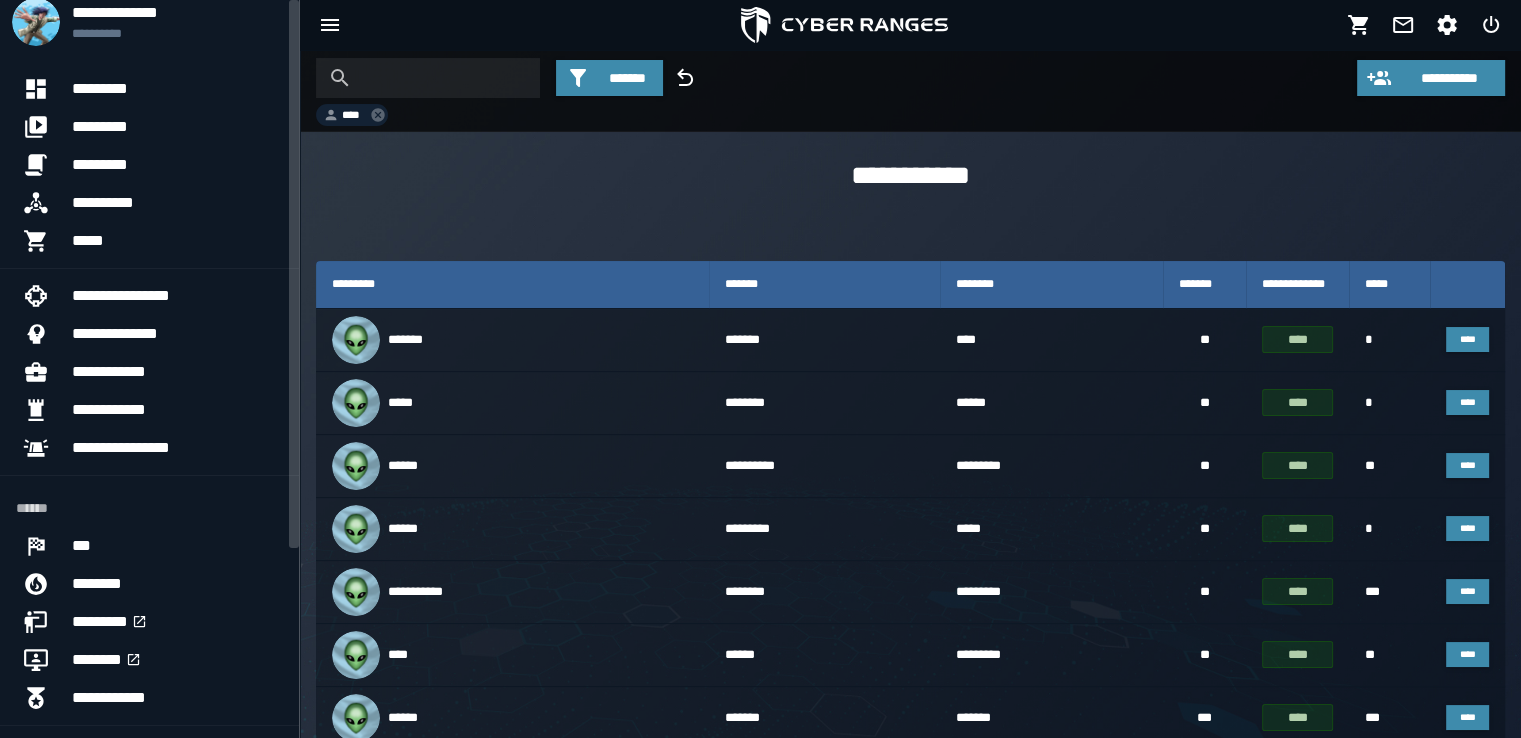scroll, scrollTop: 0, scrollLeft: 0, axis: both 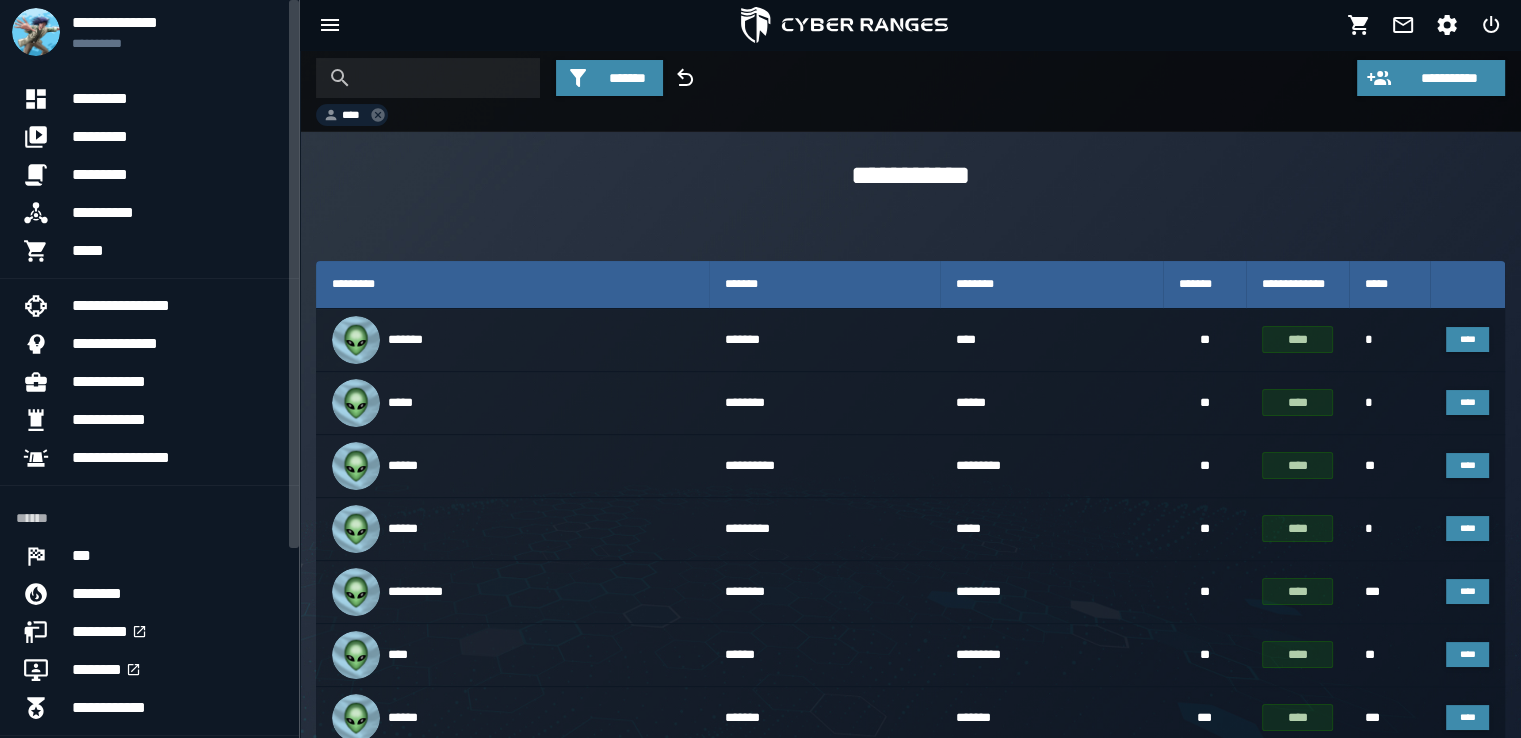 drag, startPoint x: 296, startPoint y: 221, endPoint x: 277, endPoint y: 29, distance: 192.93782 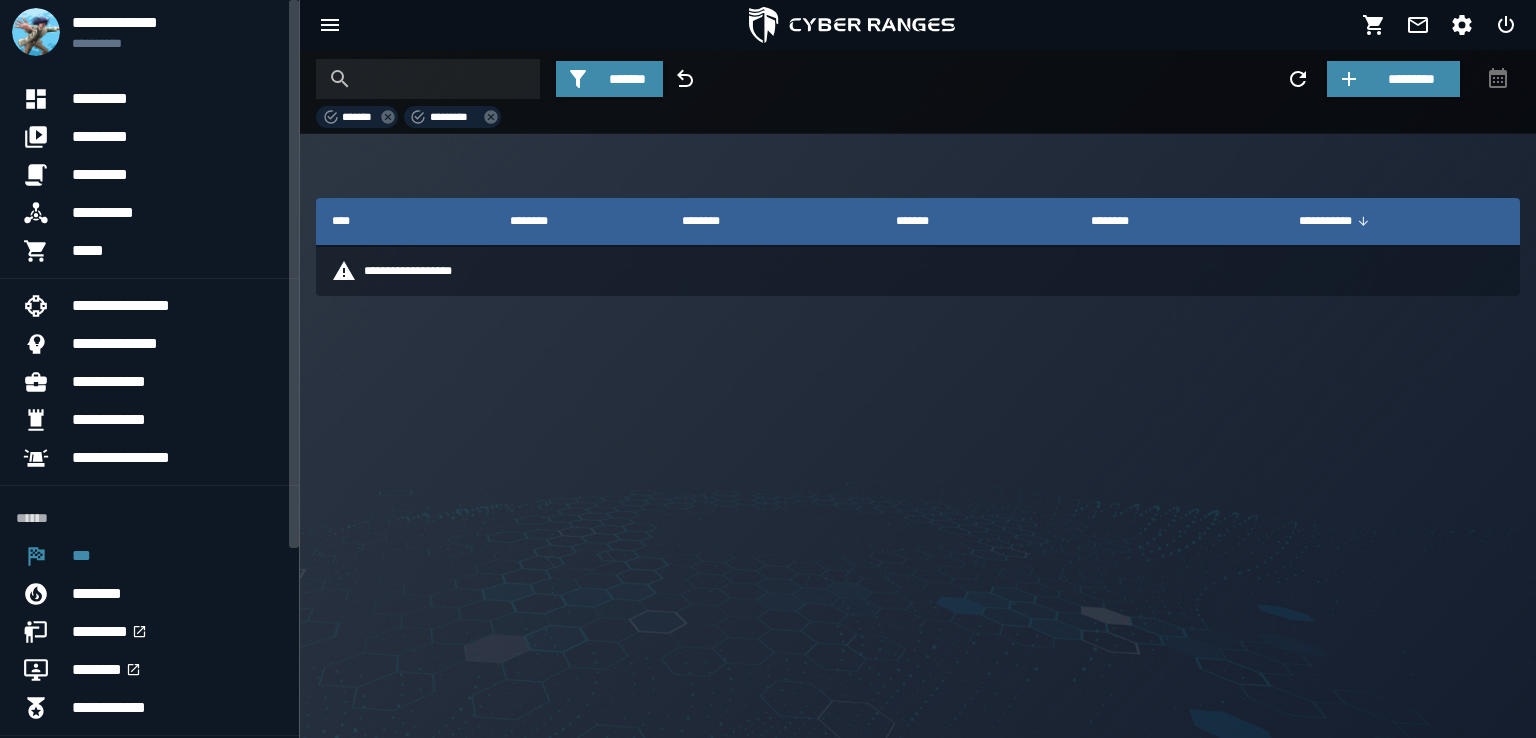 scroll, scrollTop: 0, scrollLeft: 0, axis: both 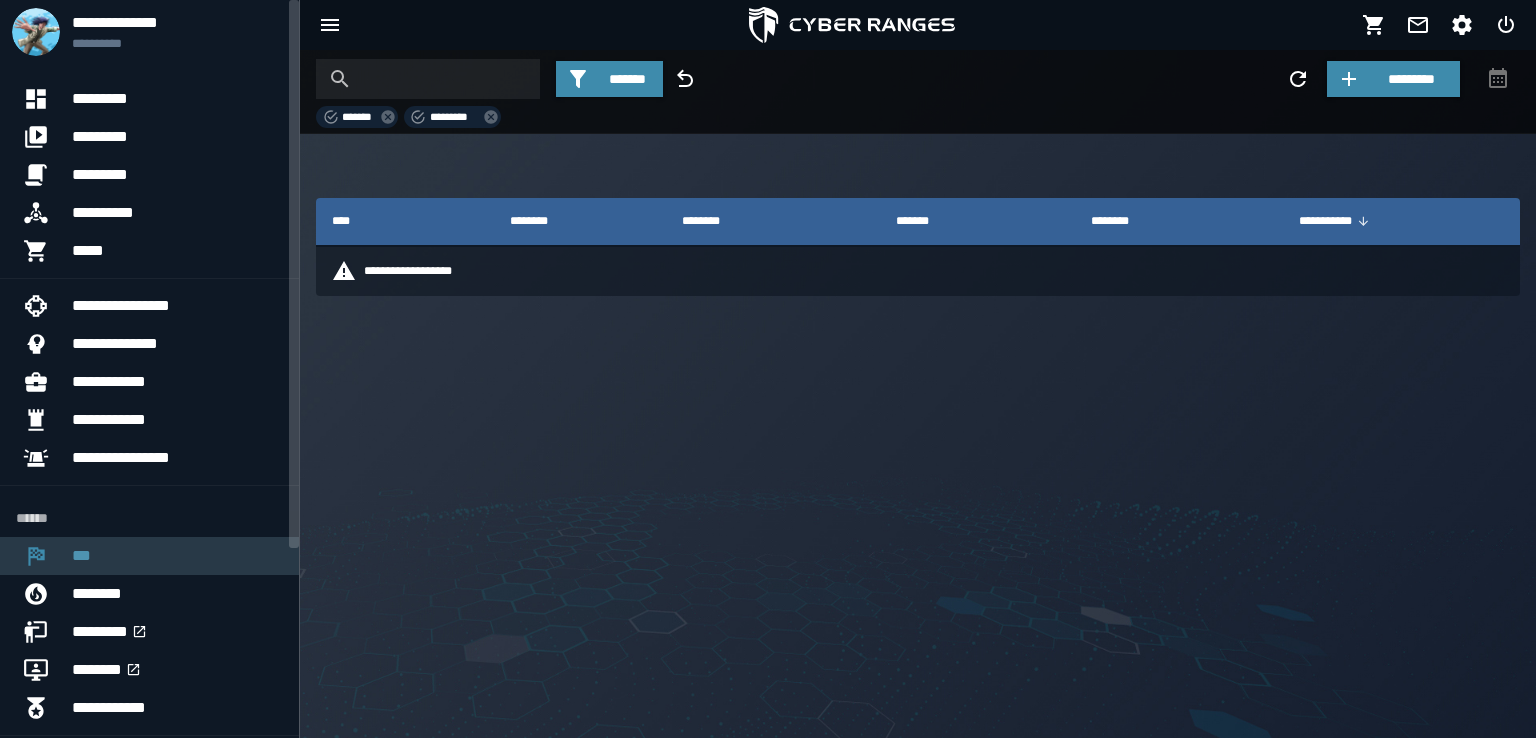 click on "***" at bounding box center [177, 556] 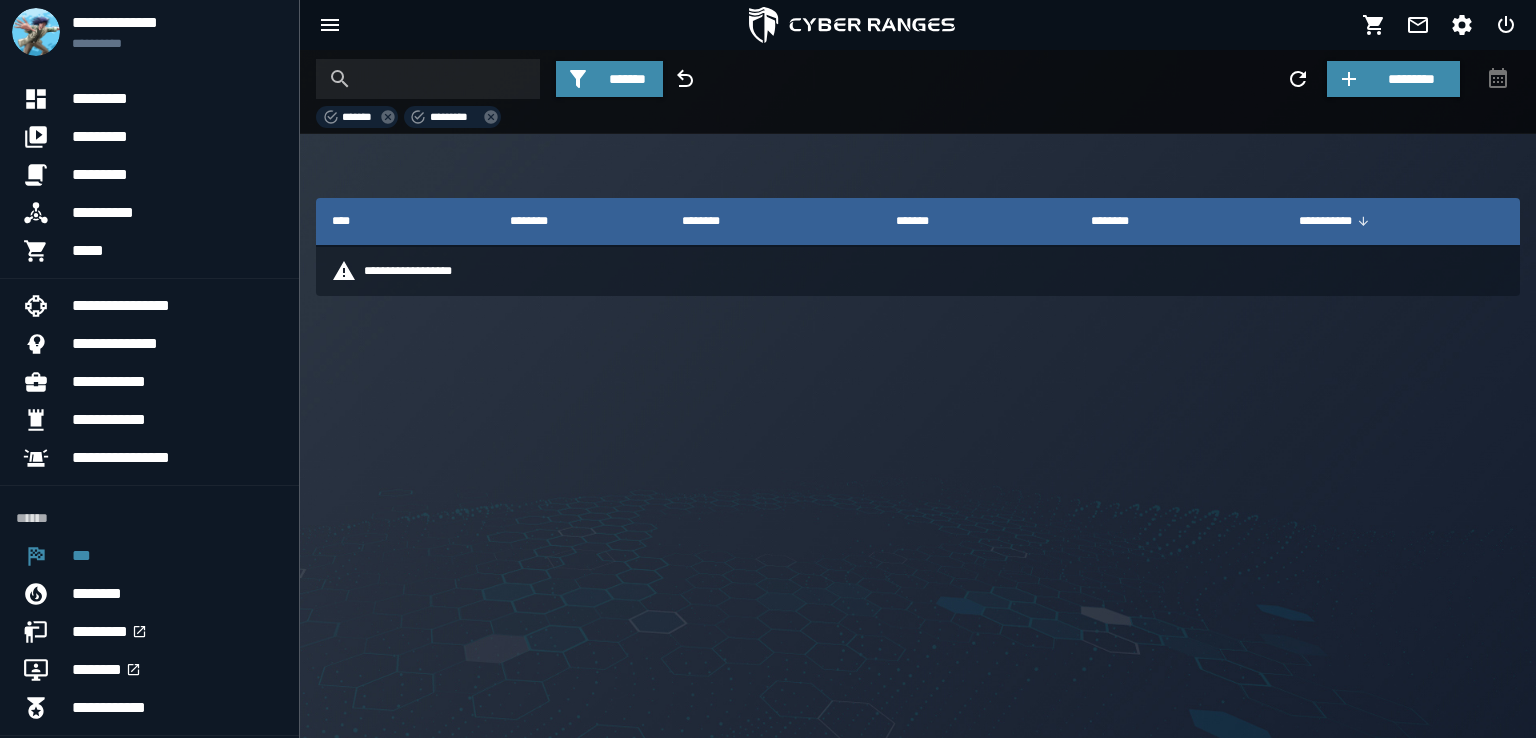 click on "*********" at bounding box center (455, 117) 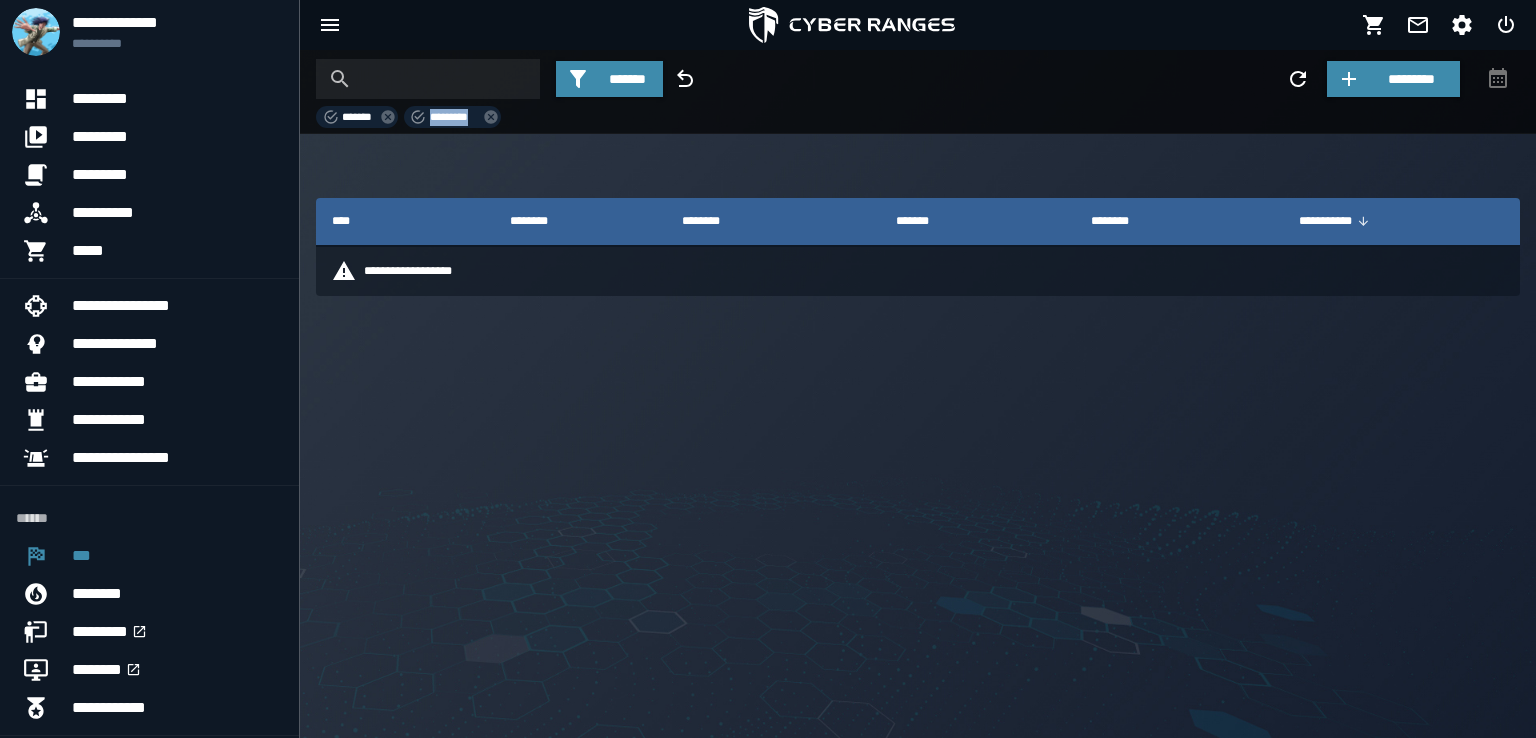 click on "*********" at bounding box center (455, 117) 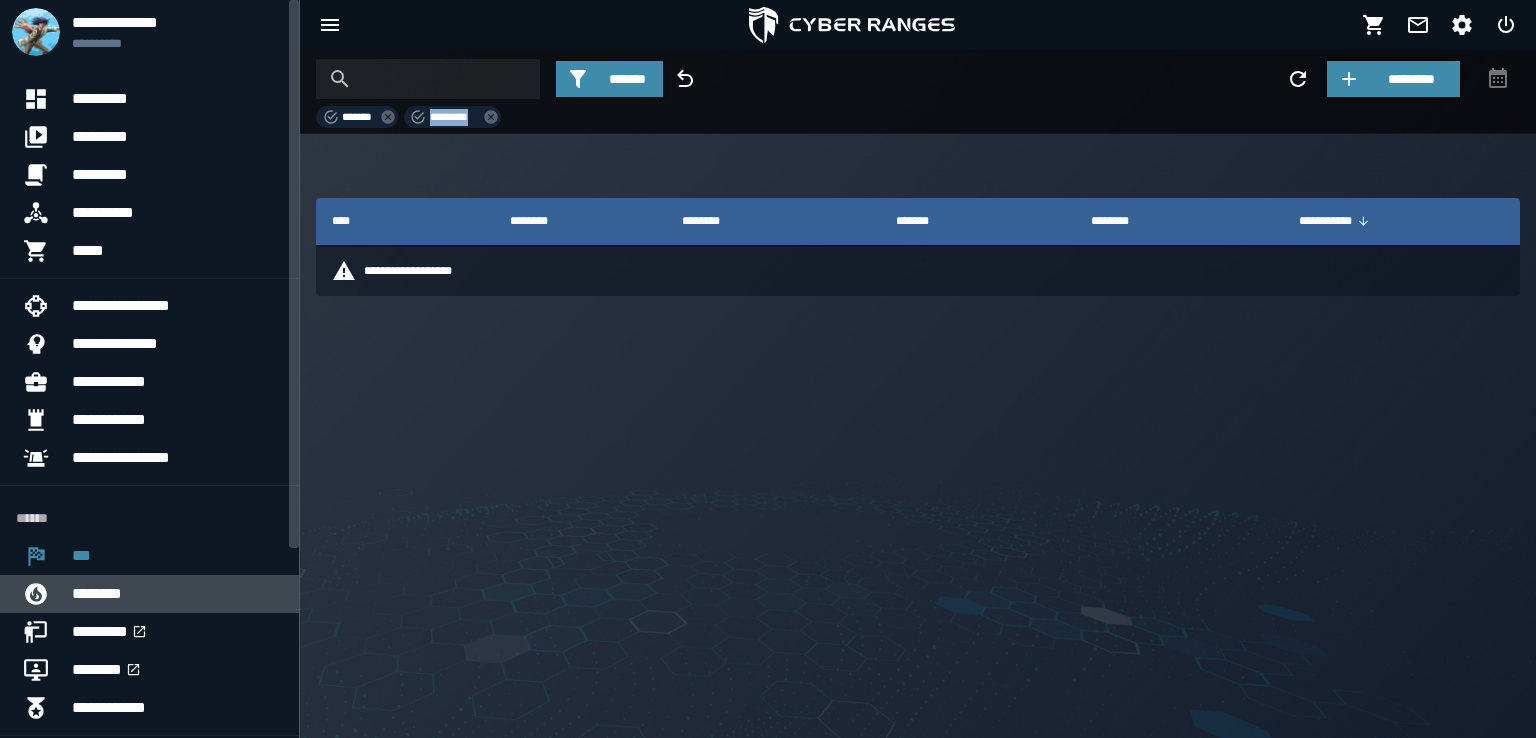 click on "********" at bounding box center [177, 594] 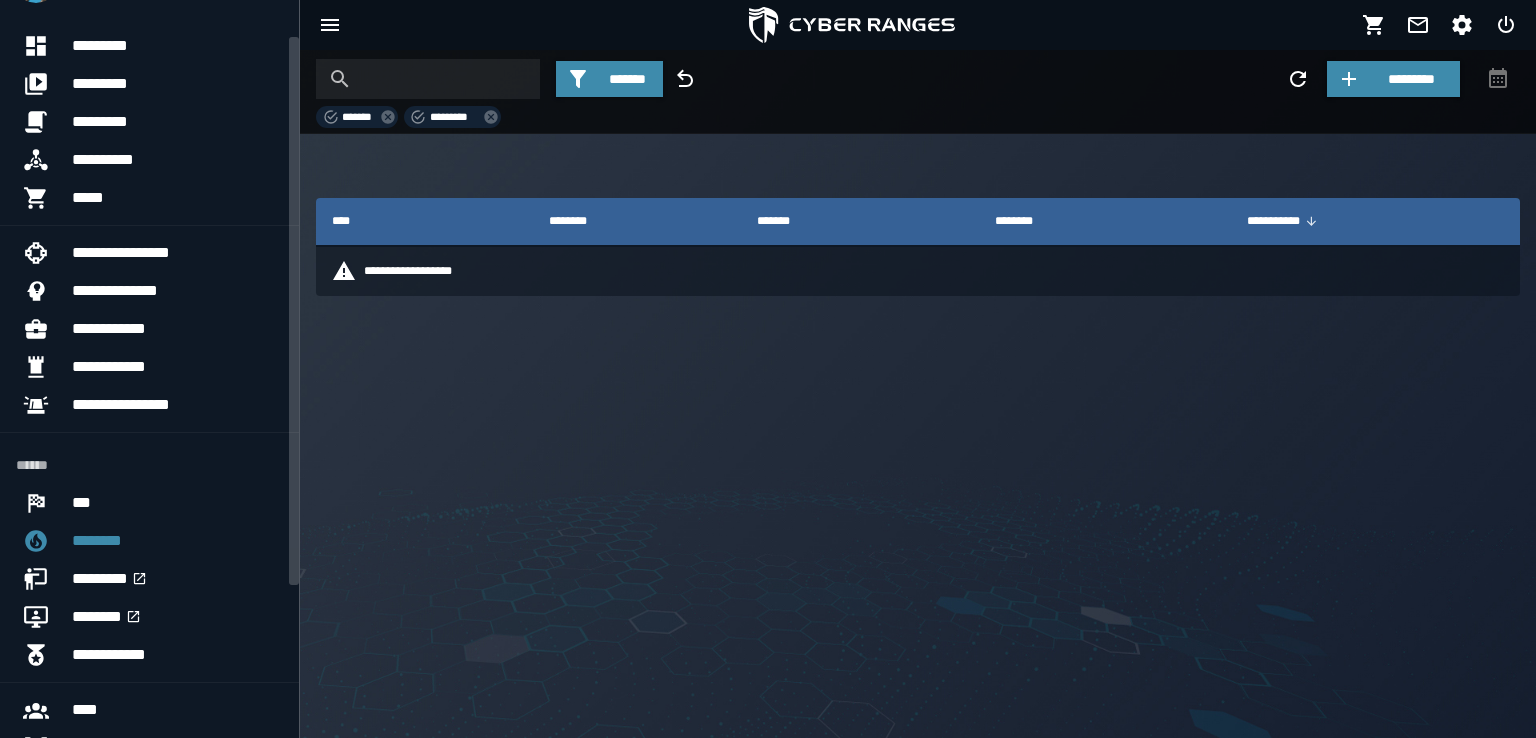 drag, startPoint x: 289, startPoint y: 528, endPoint x: 288, endPoint y: 569, distance: 41.01219 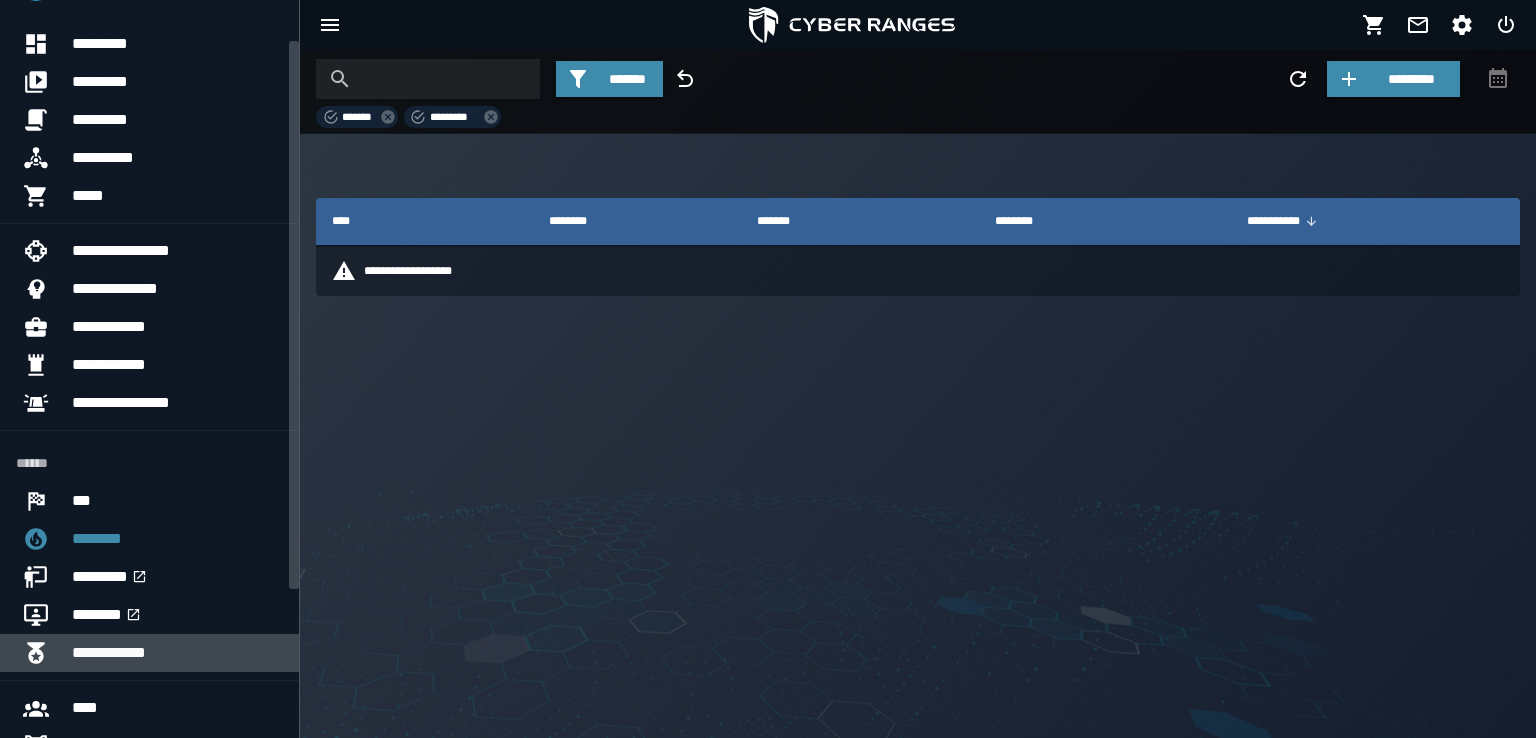 click on "**********" at bounding box center [177, 653] 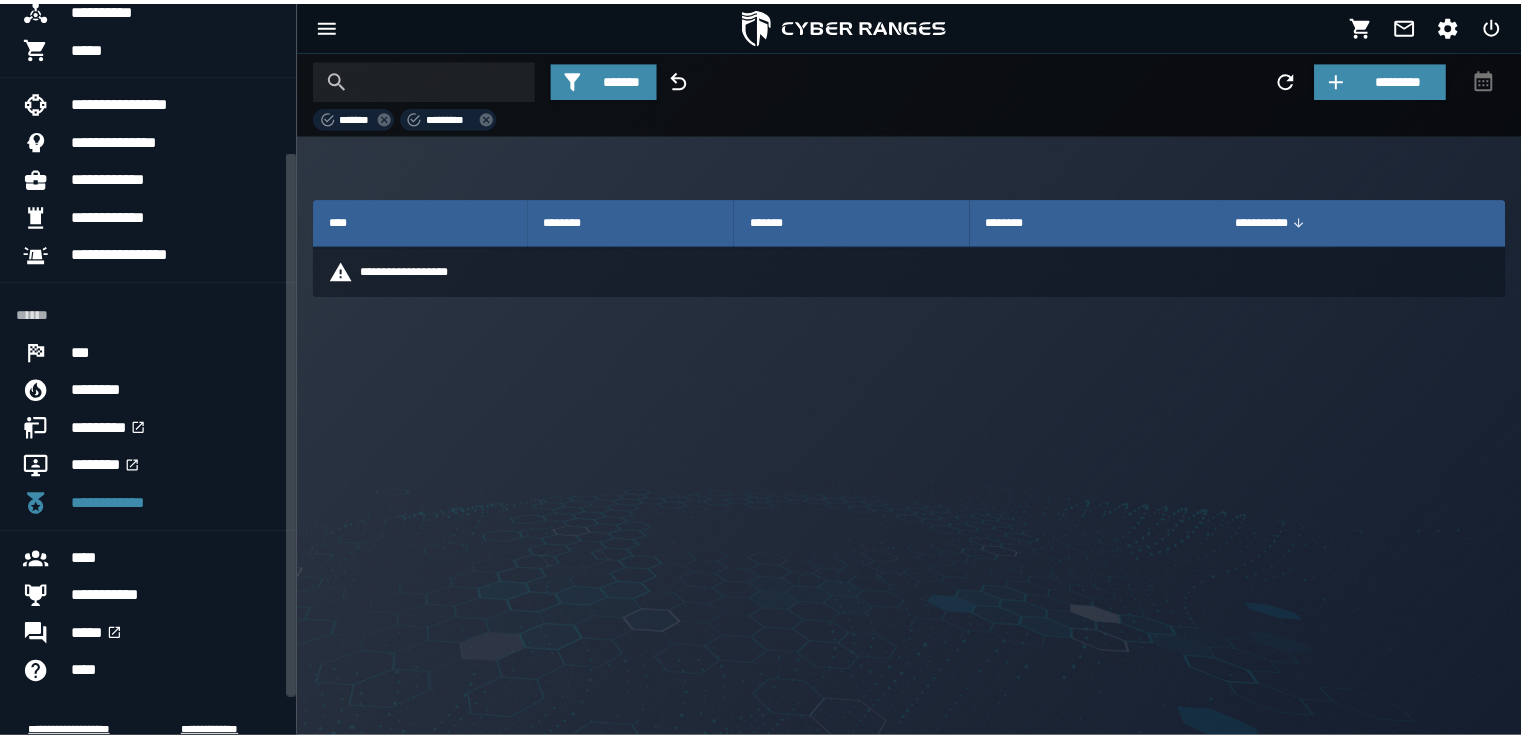 scroll, scrollTop: 208, scrollLeft: 0, axis: vertical 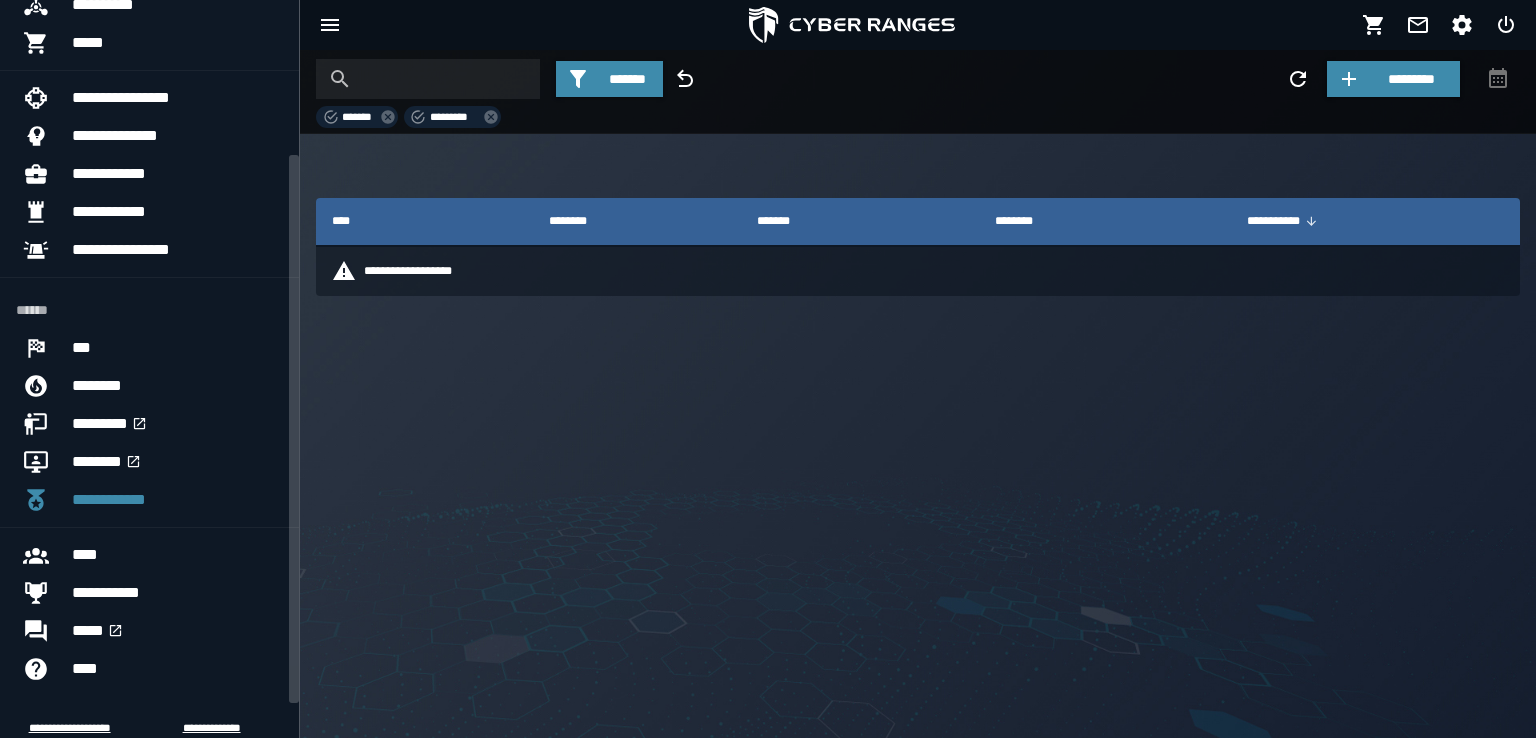 drag, startPoint x: 294, startPoint y: 515, endPoint x: 295, endPoint y: 629, distance: 114.00439 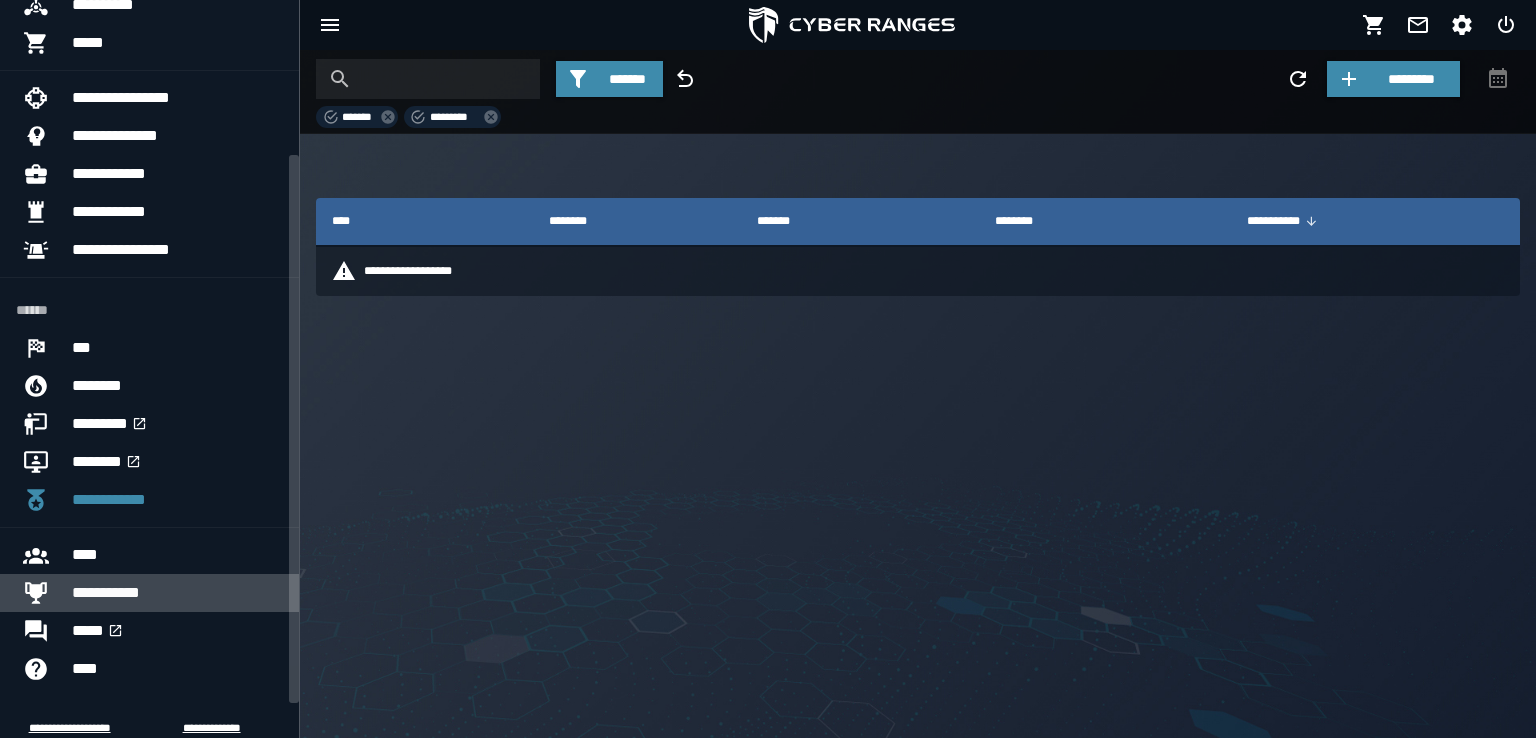 click on "**********" at bounding box center (177, 593) 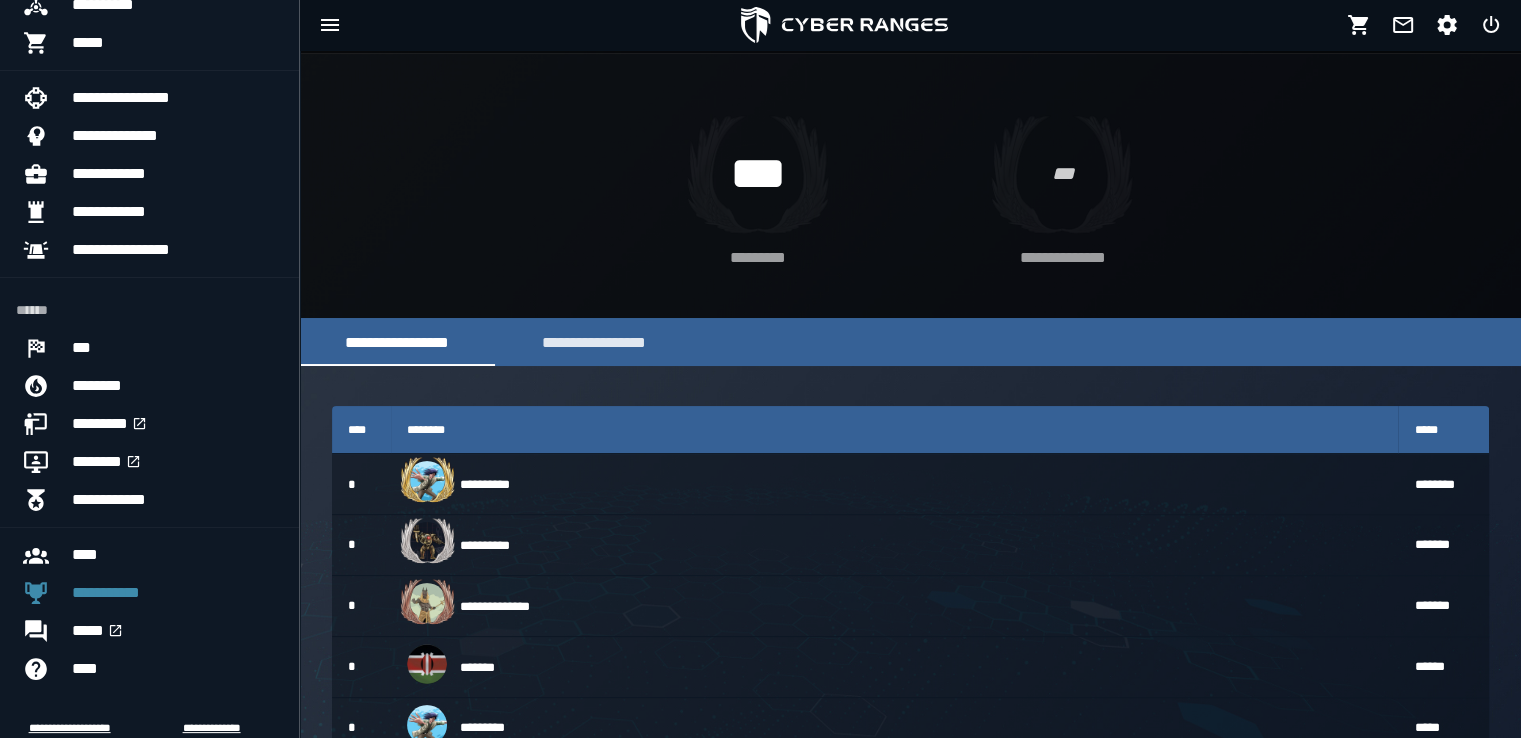 scroll, scrollTop: 75, scrollLeft: 0, axis: vertical 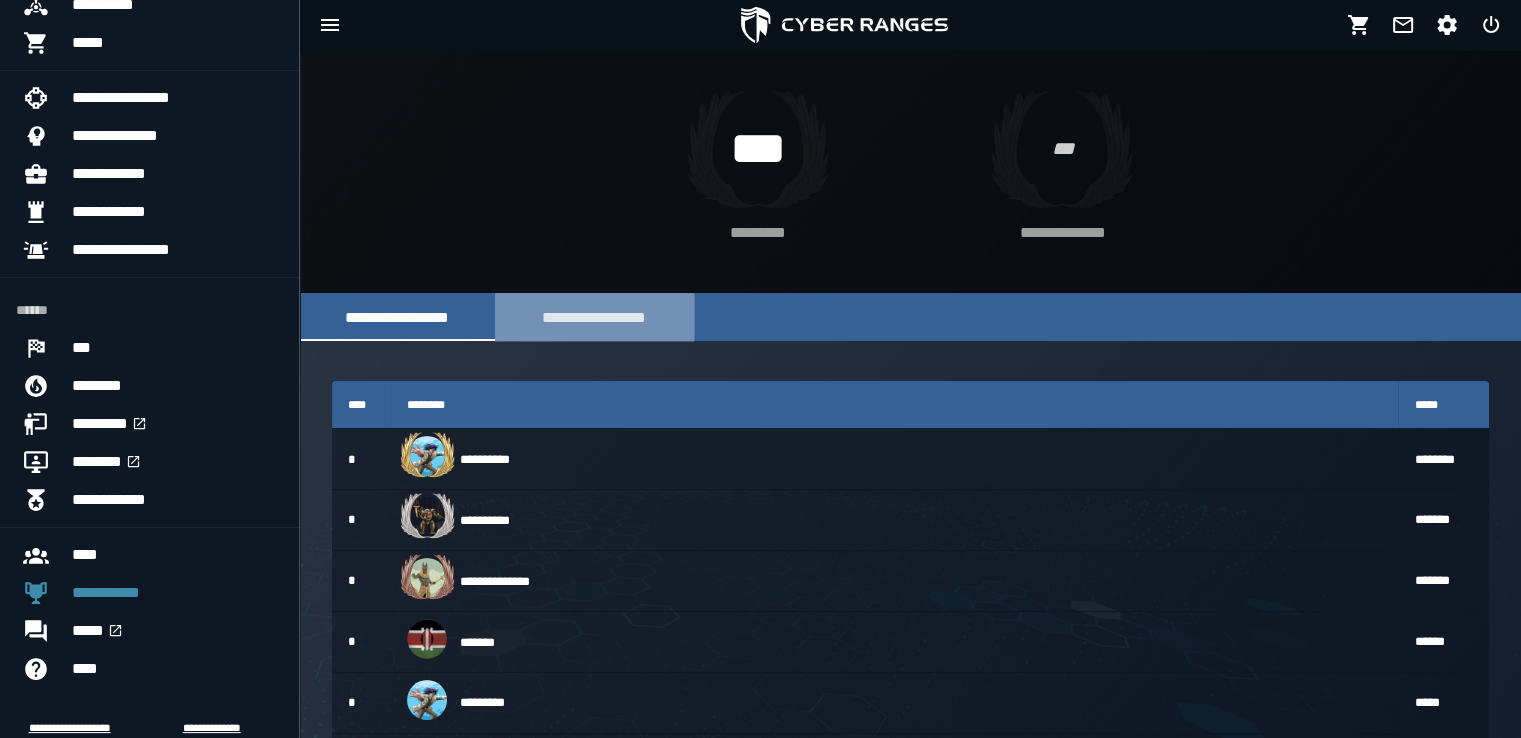 click on "**********" at bounding box center (594, 317) 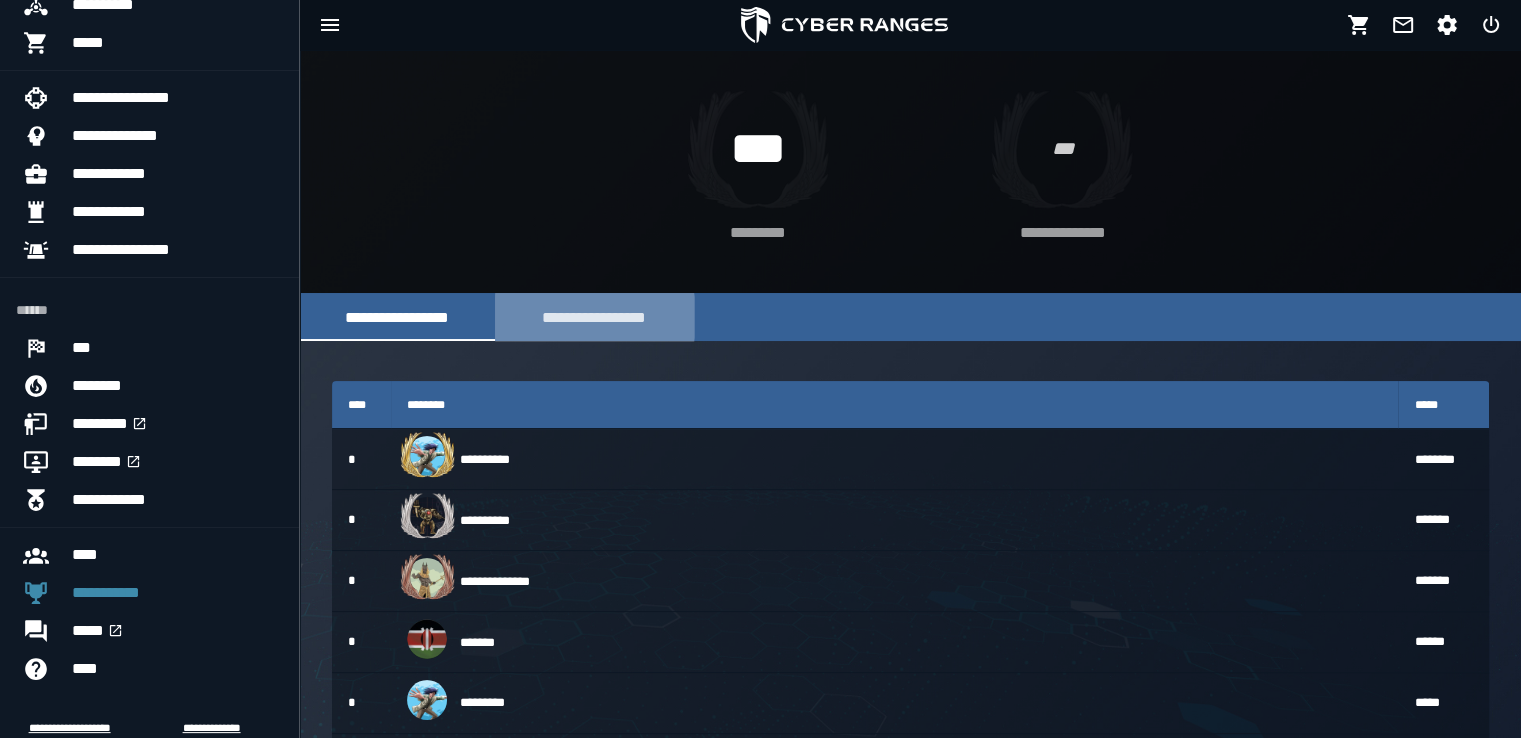 scroll, scrollTop: 0, scrollLeft: 0, axis: both 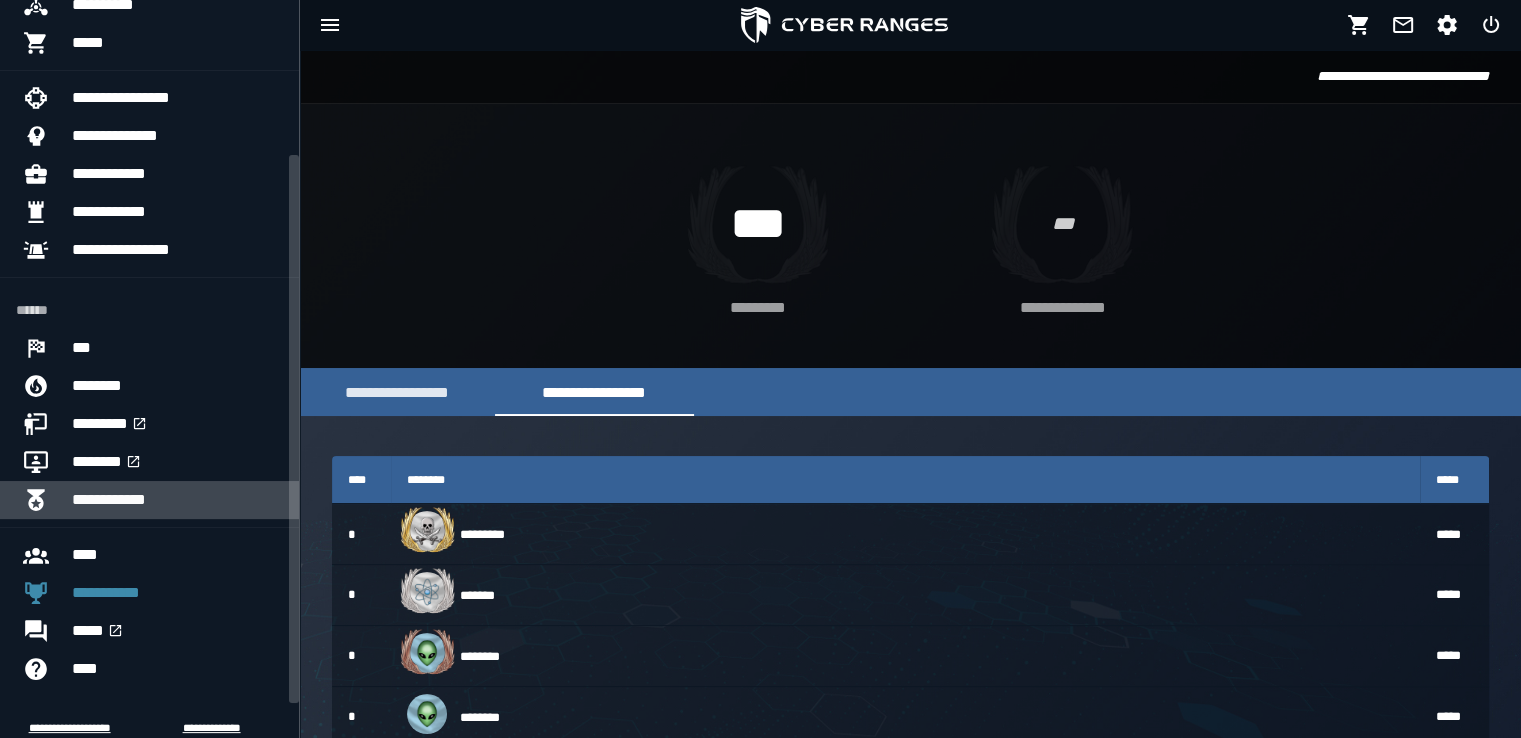 click on "**********" 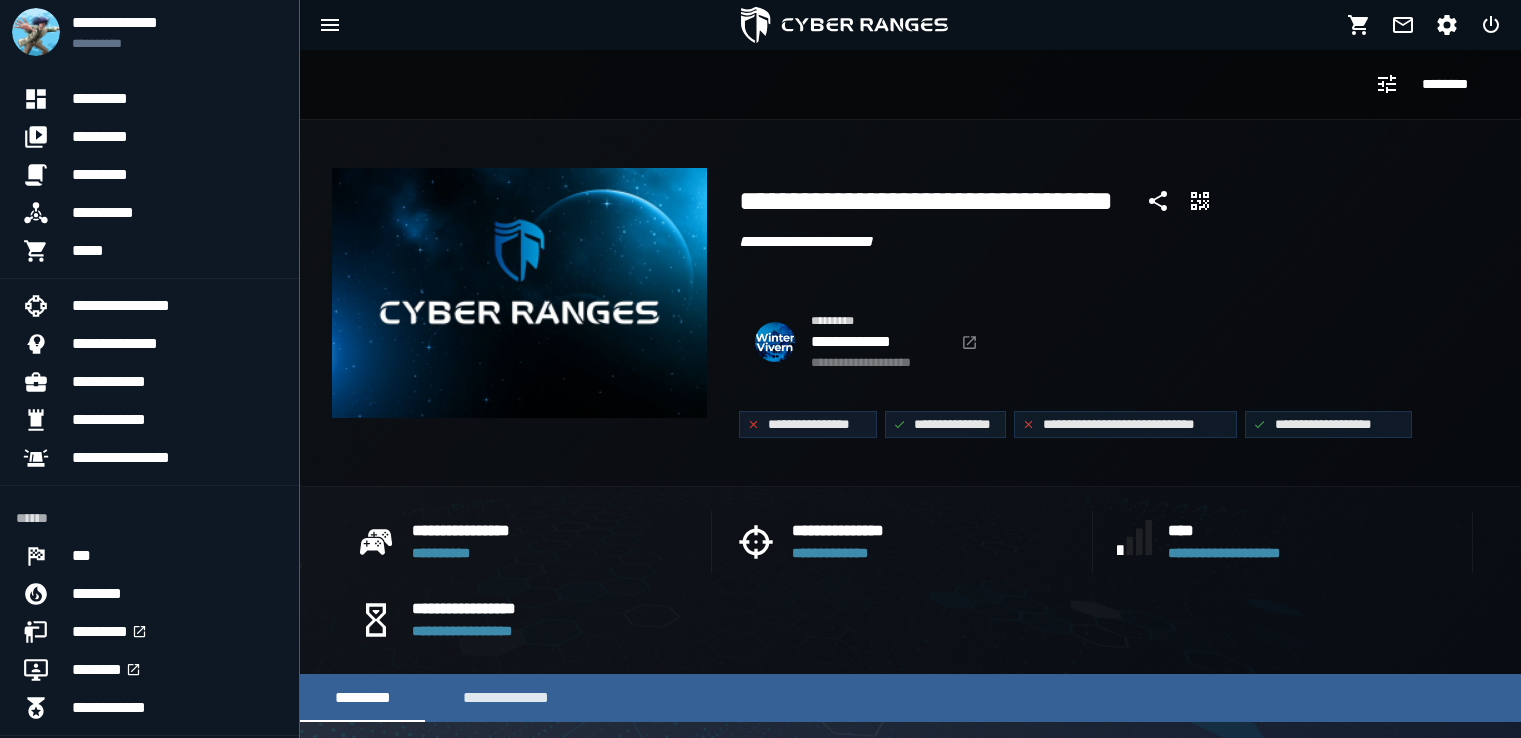 scroll, scrollTop: 0, scrollLeft: 0, axis: both 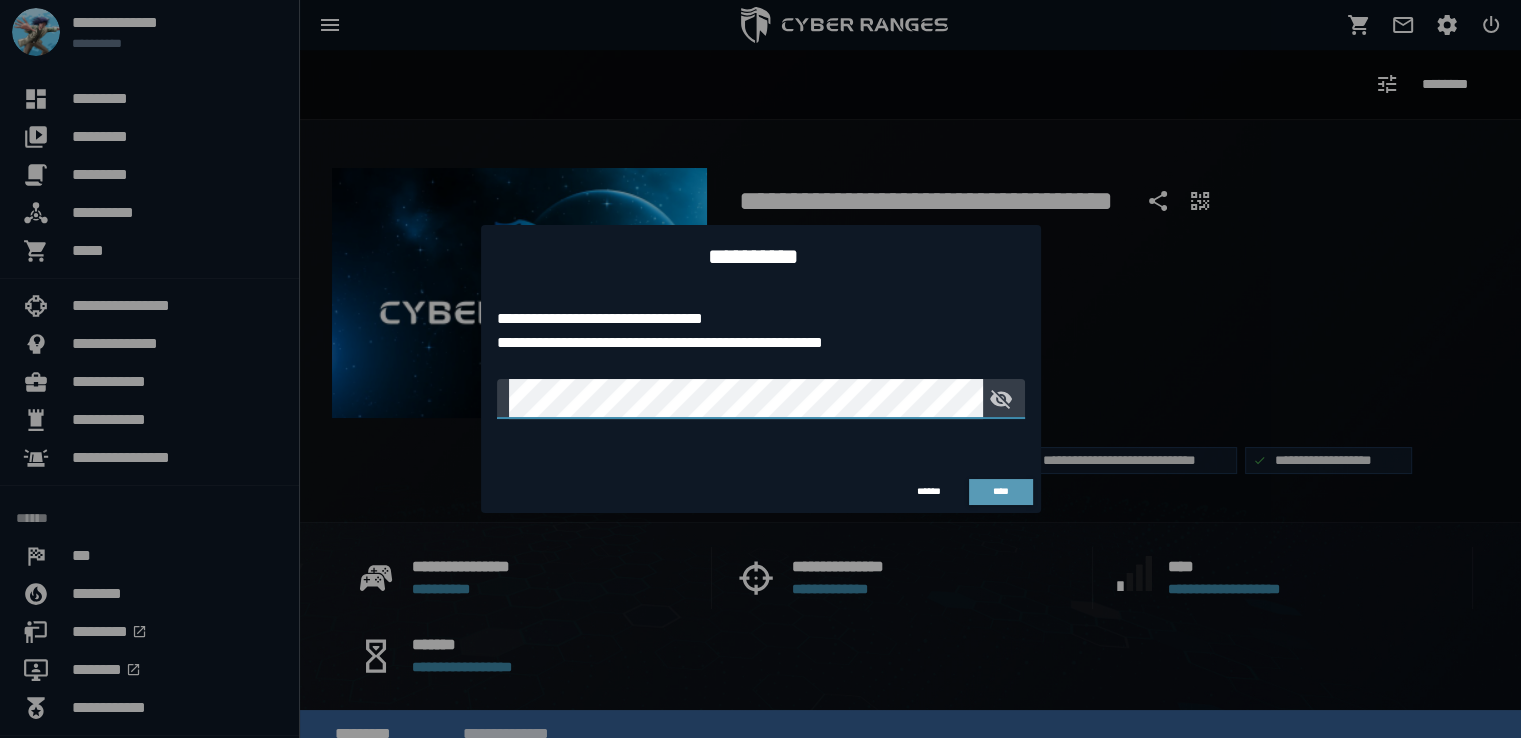 click on "****" at bounding box center (1001, 492) 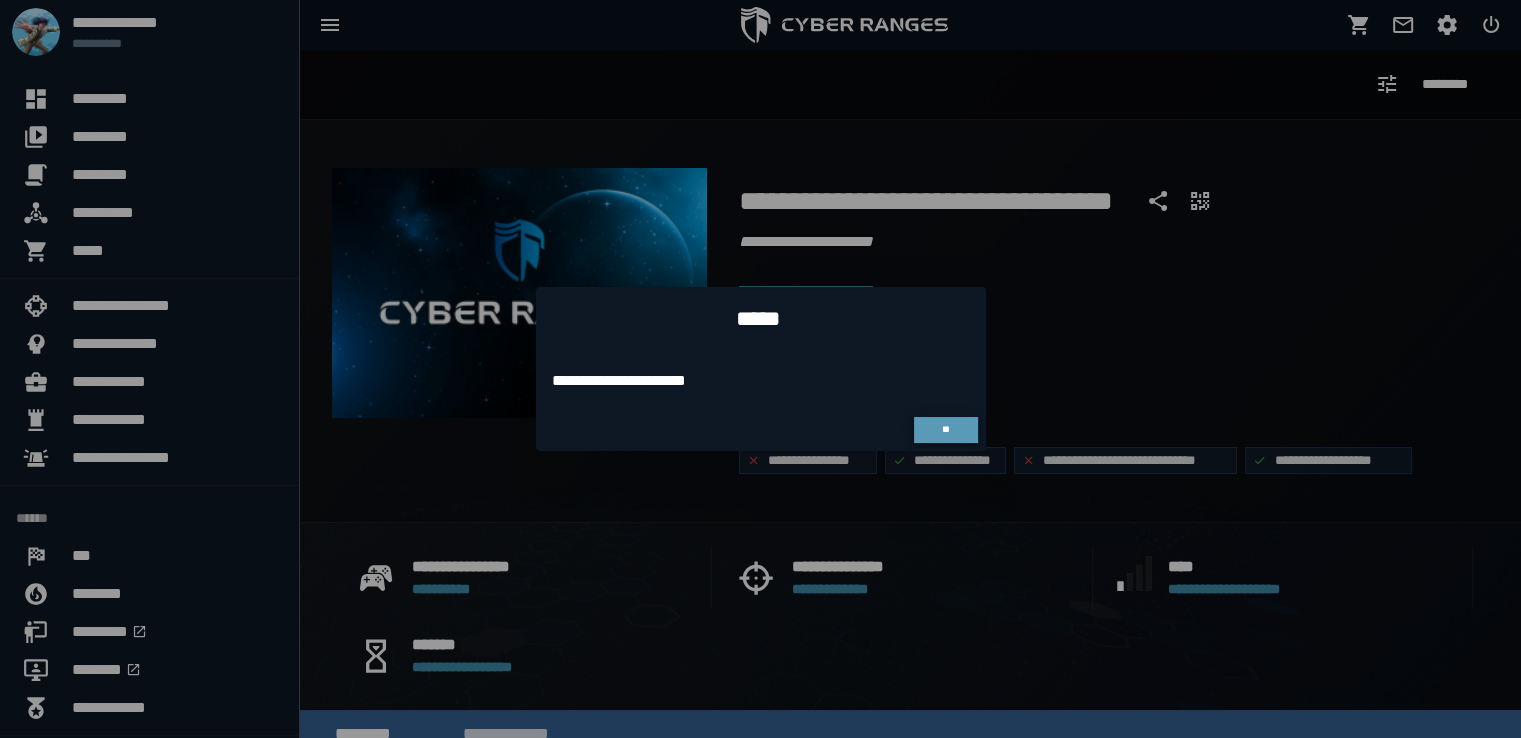 click on "**" at bounding box center (946, 430) 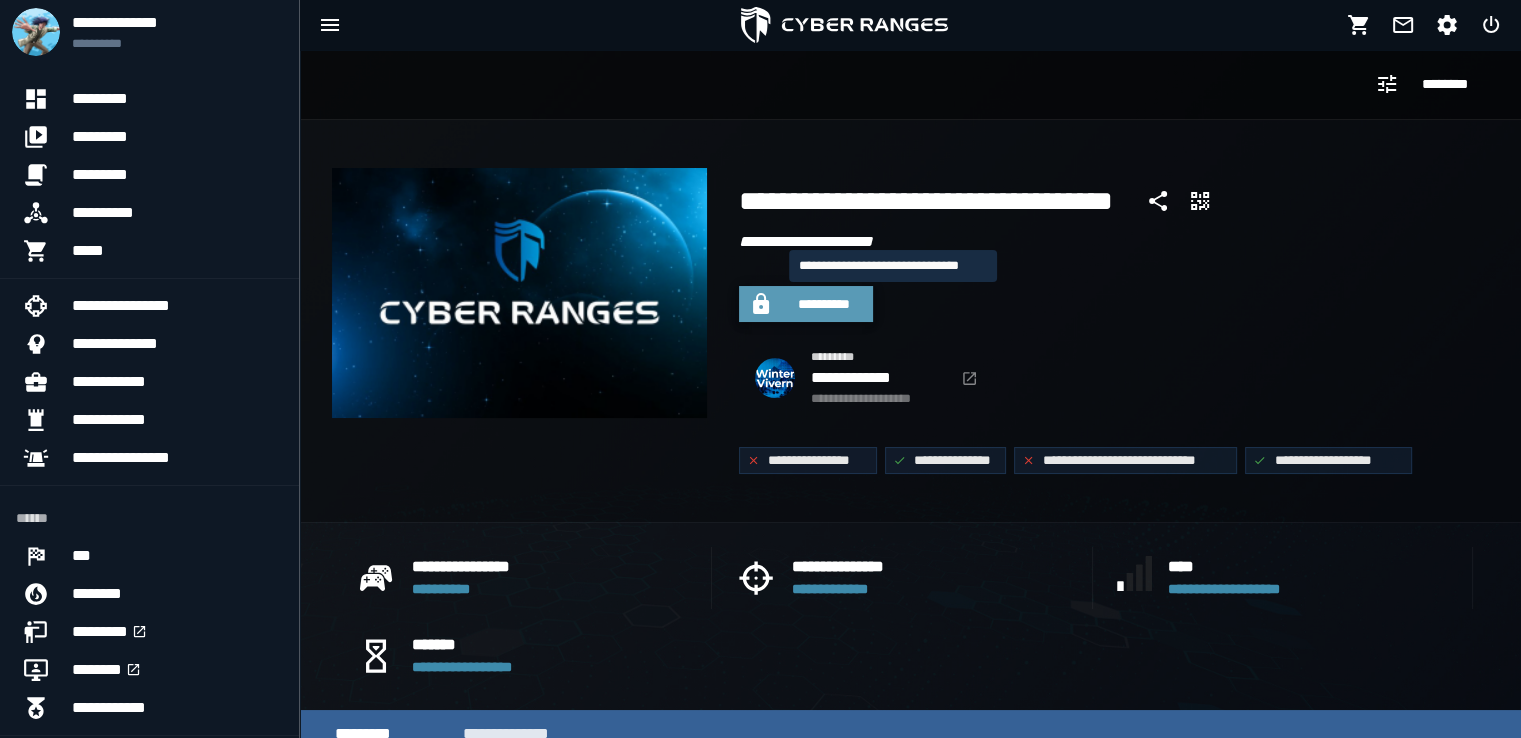 click on "**********" at bounding box center (824, 304) 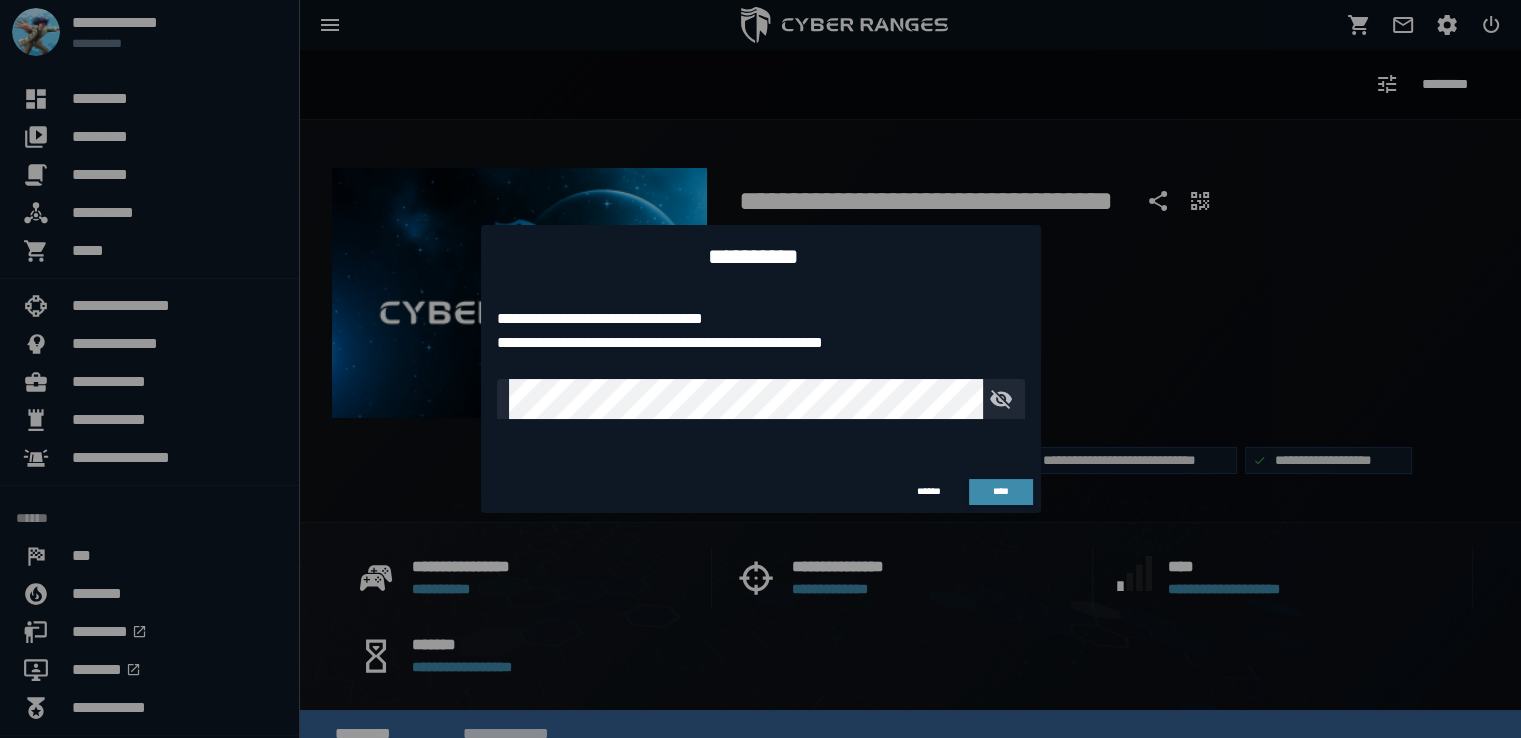 click on "****** ****" at bounding box center [761, 492] 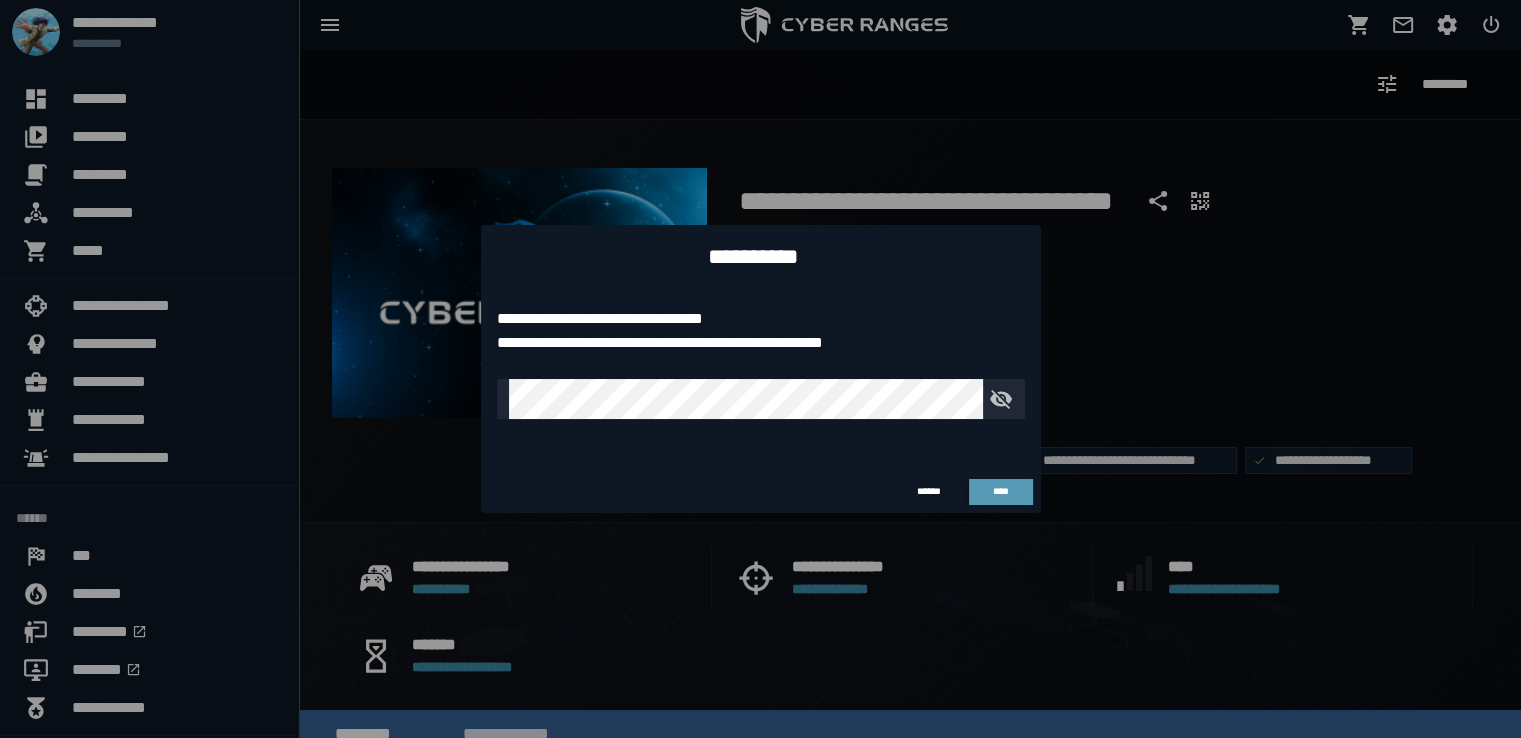 click on "****" at bounding box center (1001, 492) 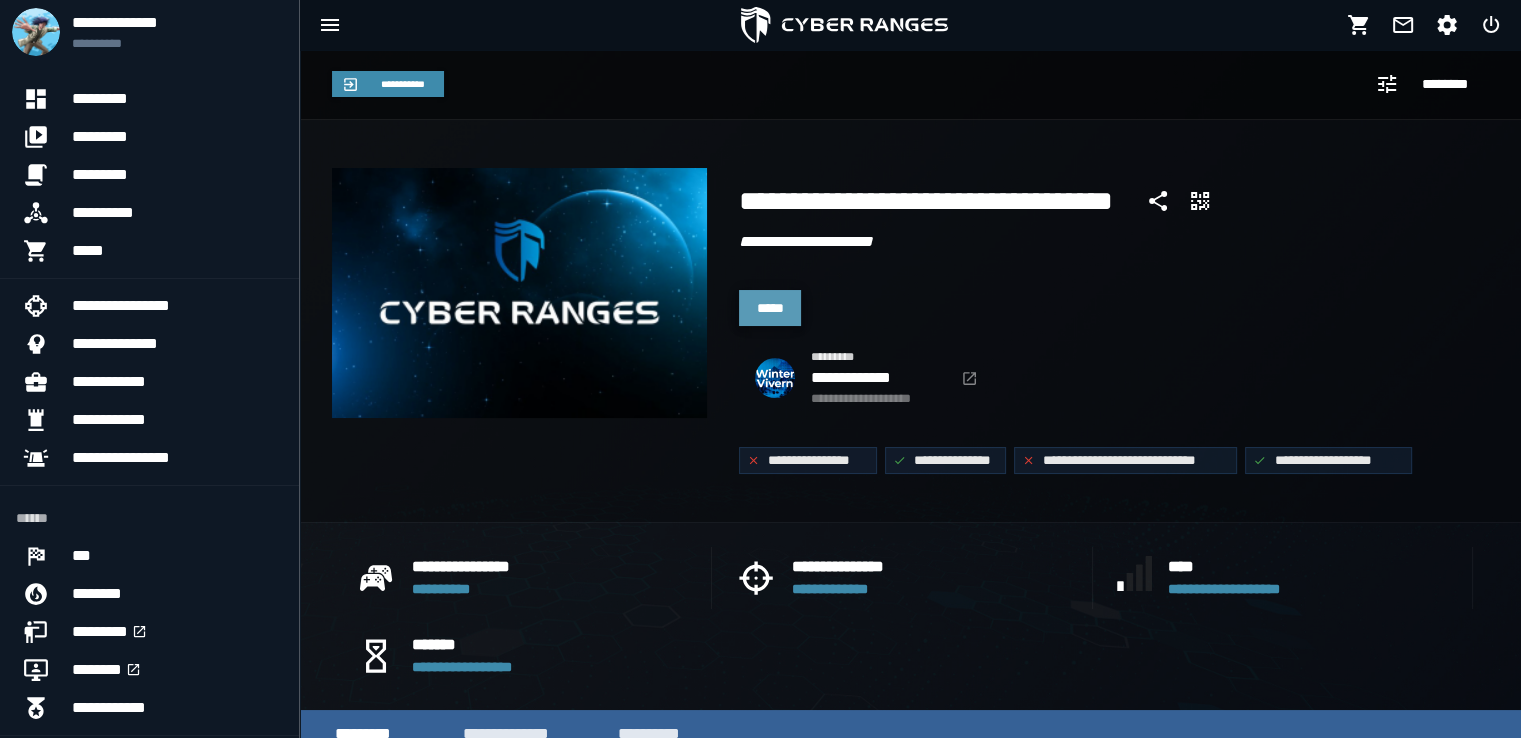 click on "*****" at bounding box center [770, 308] 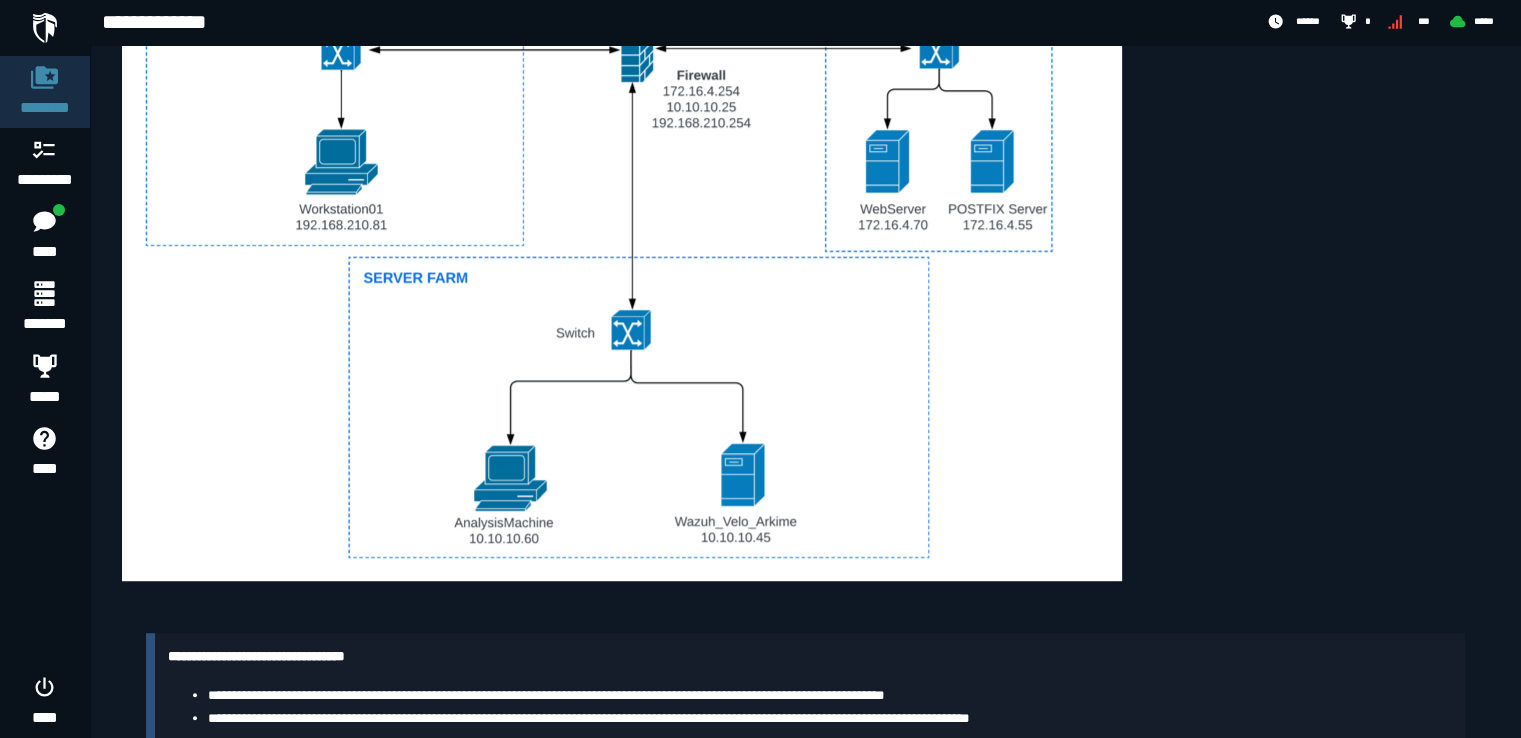scroll, scrollTop: 1220, scrollLeft: 0, axis: vertical 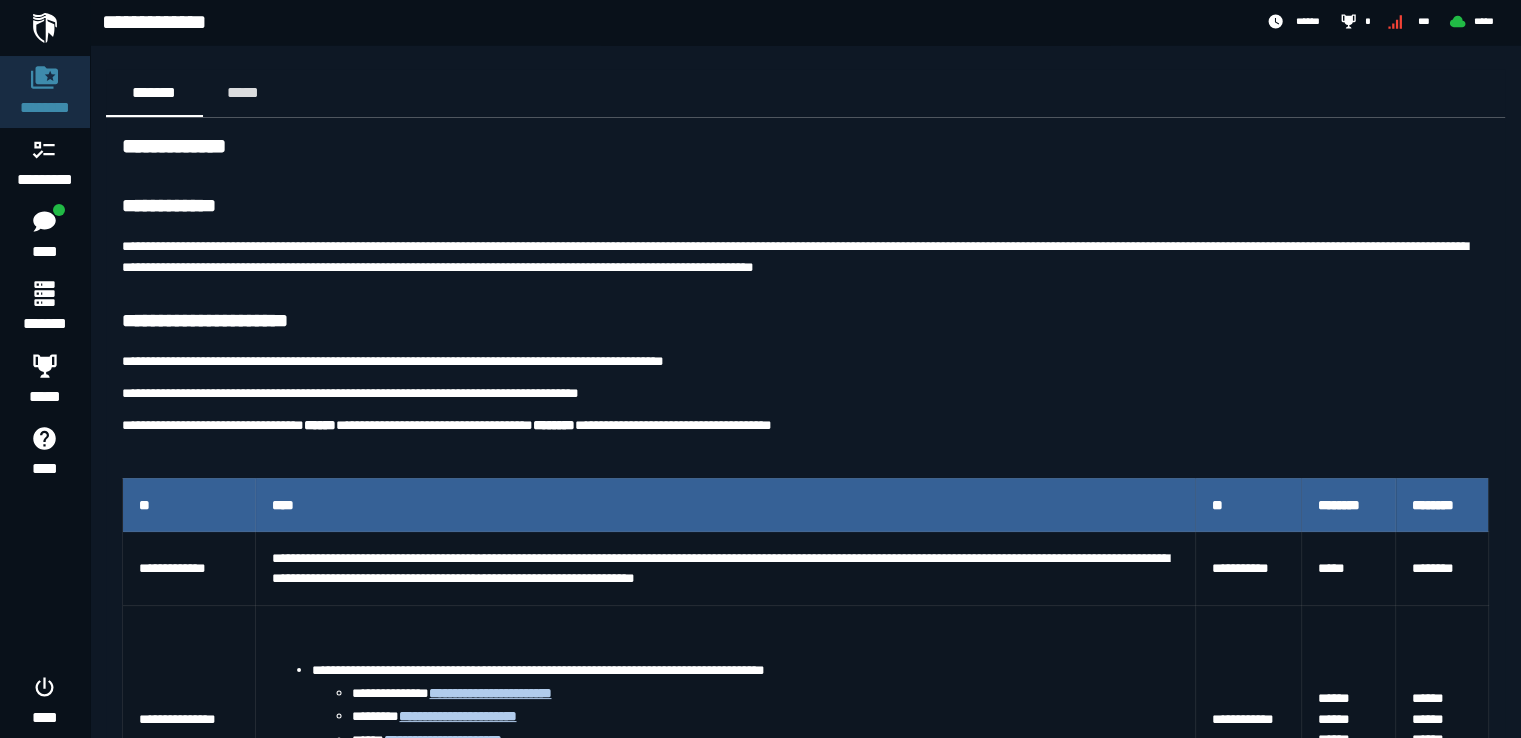 drag, startPoint x: 123, startPoint y: 133, endPoint x: 396, endPoint y: 401, distance: 382.5611 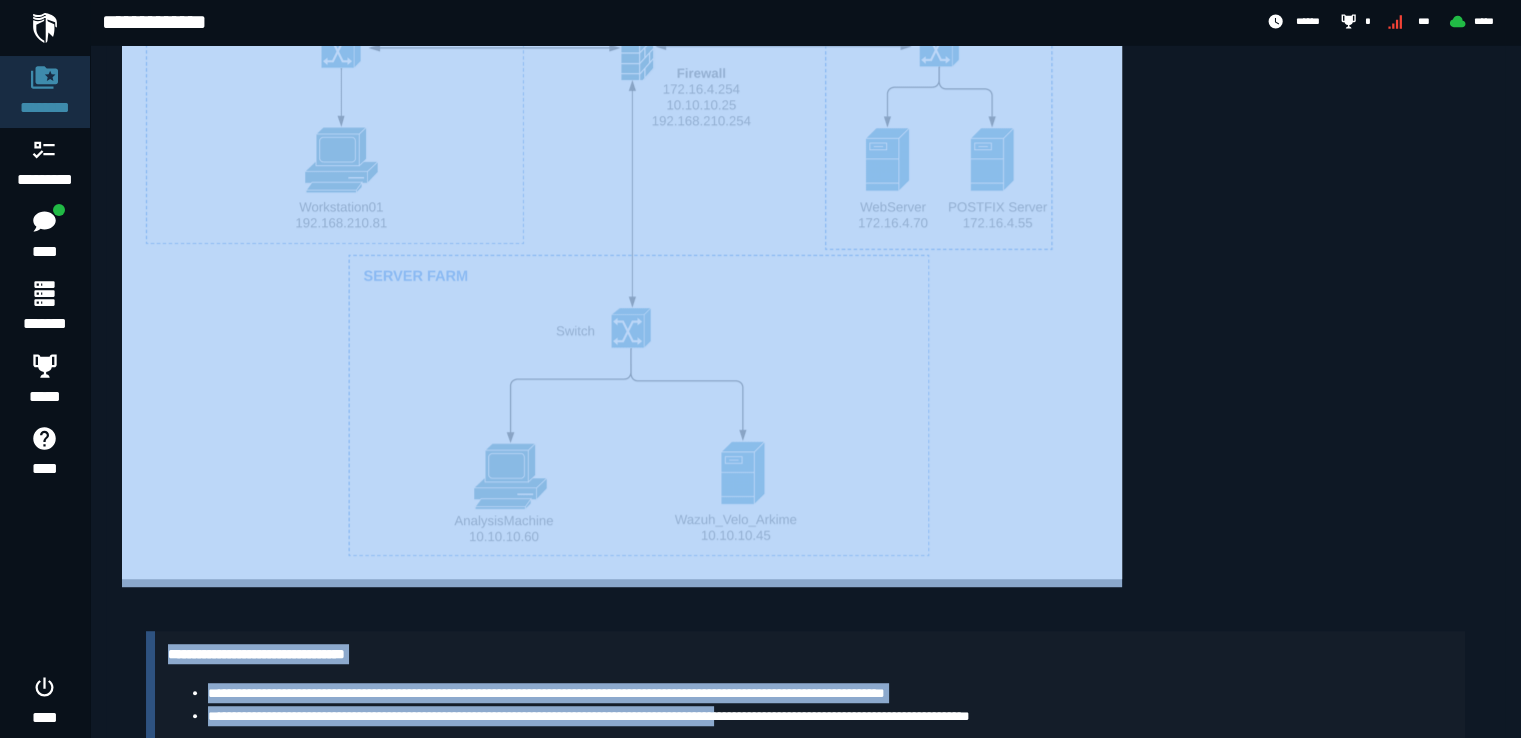 scroll, scrollTop: 1220, scrollLeft: 0, axis: vertical 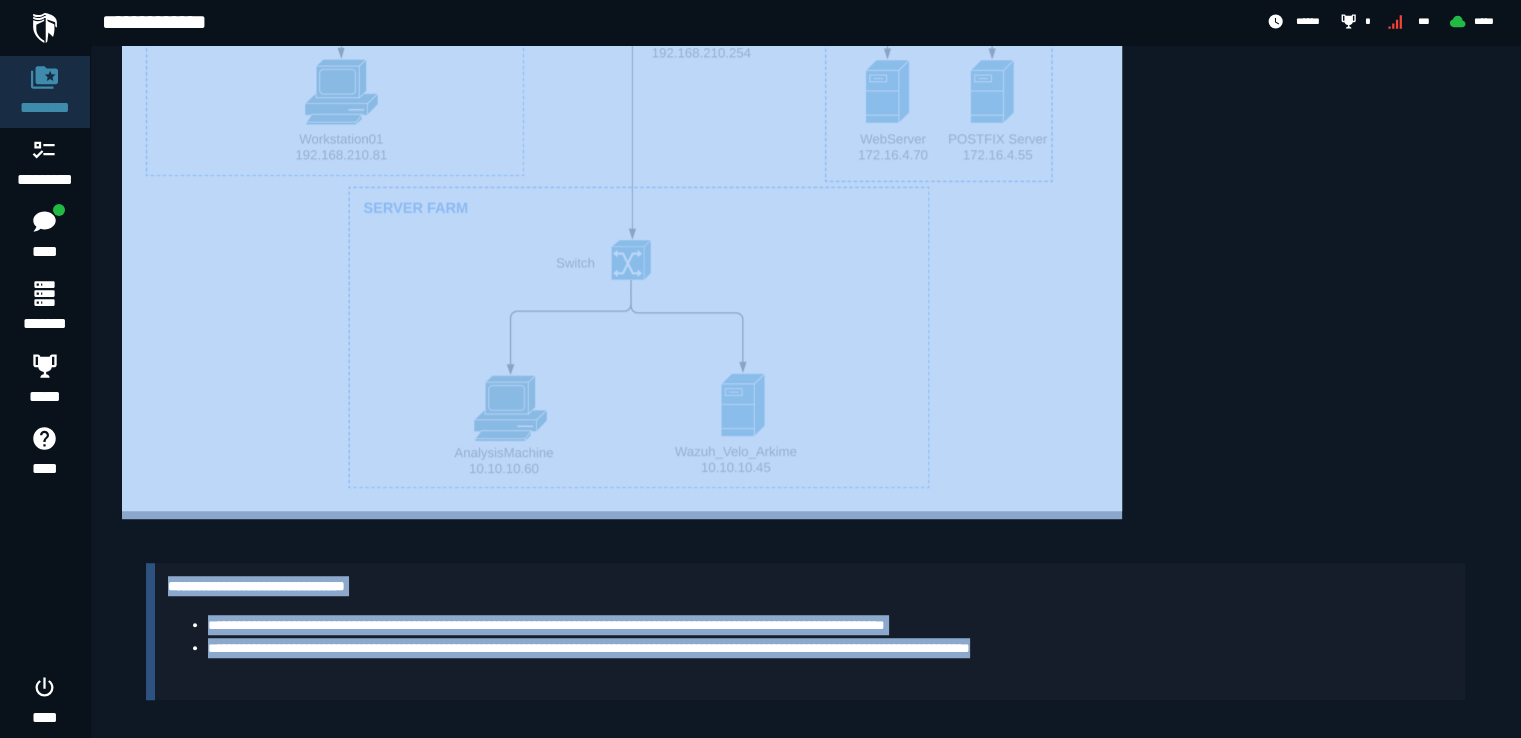 drag, startPoint x: 117, startPoint y: 140, endPoint x: 1108, endPoint y: 658, distance: 1118.2151 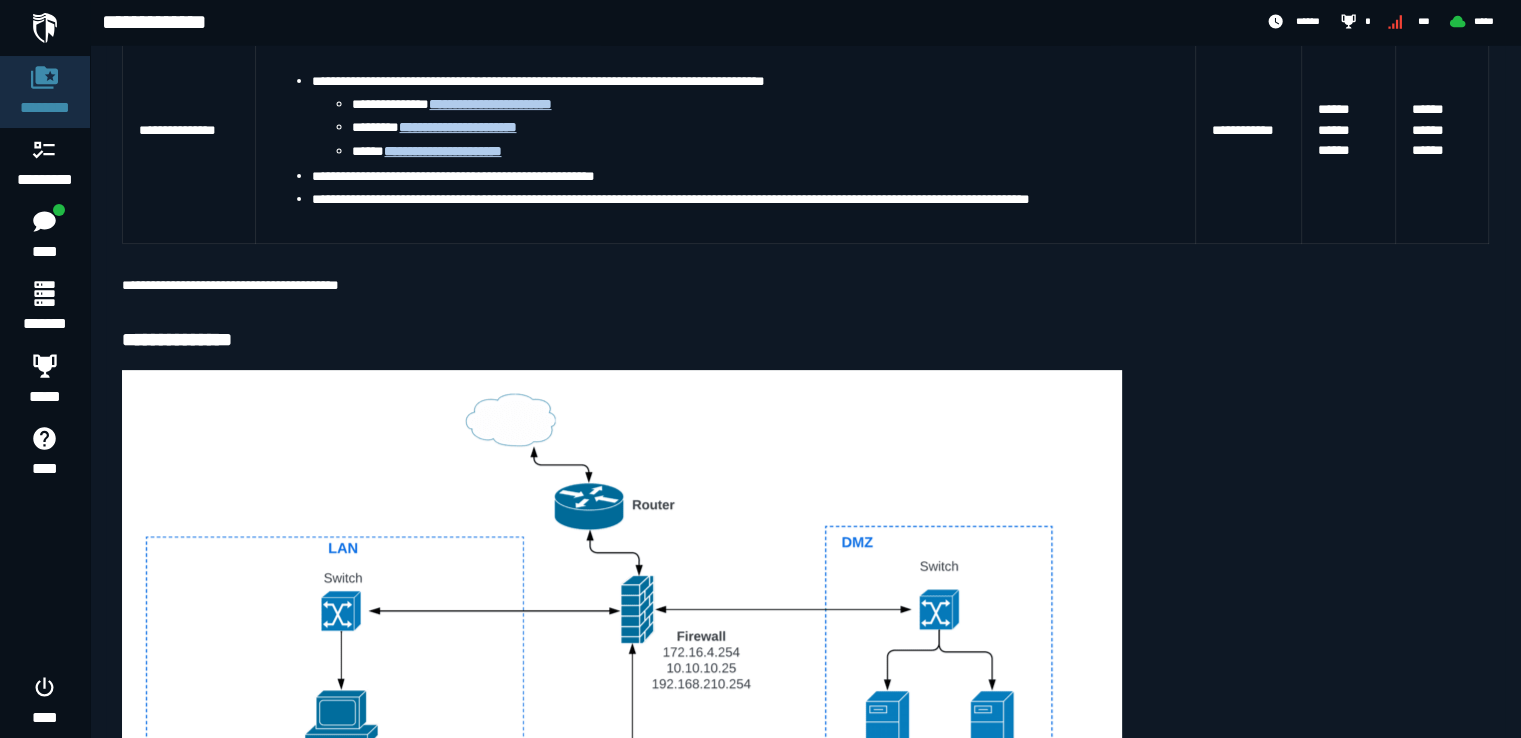 scroll, scrollTop: 582, scrollLeft: 0, axis: vertical 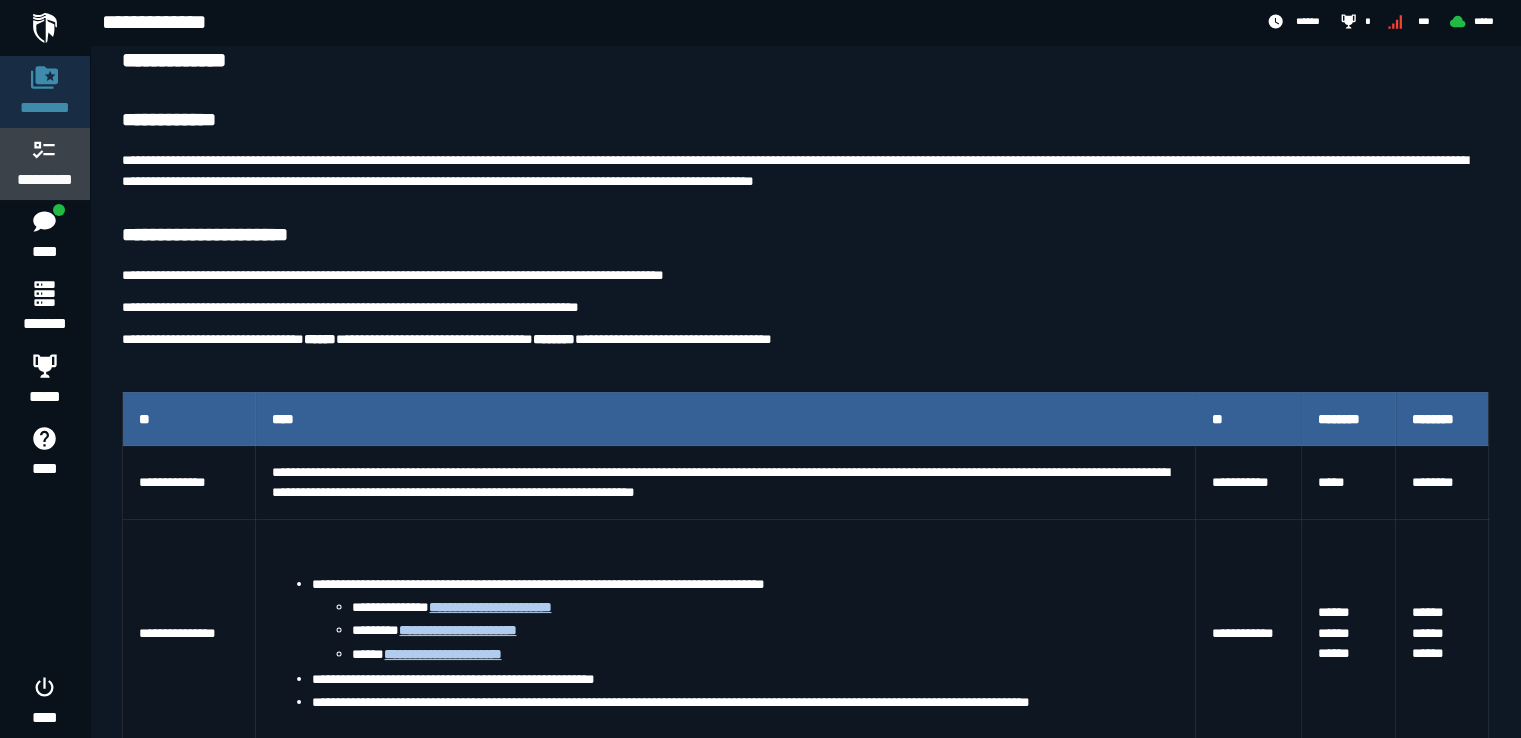 click 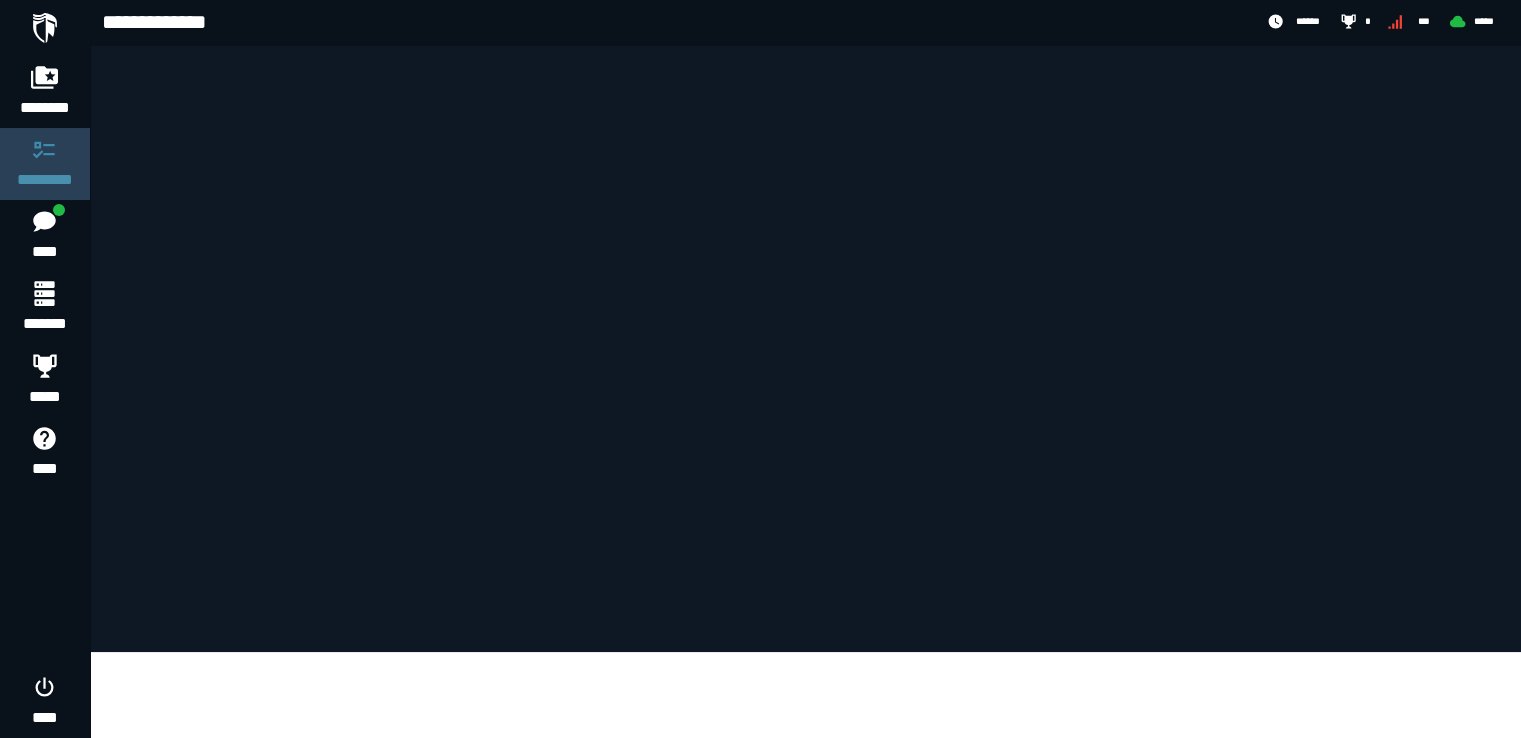 scroll, scrollTop: 0, scrollLeft: 0, axis: both 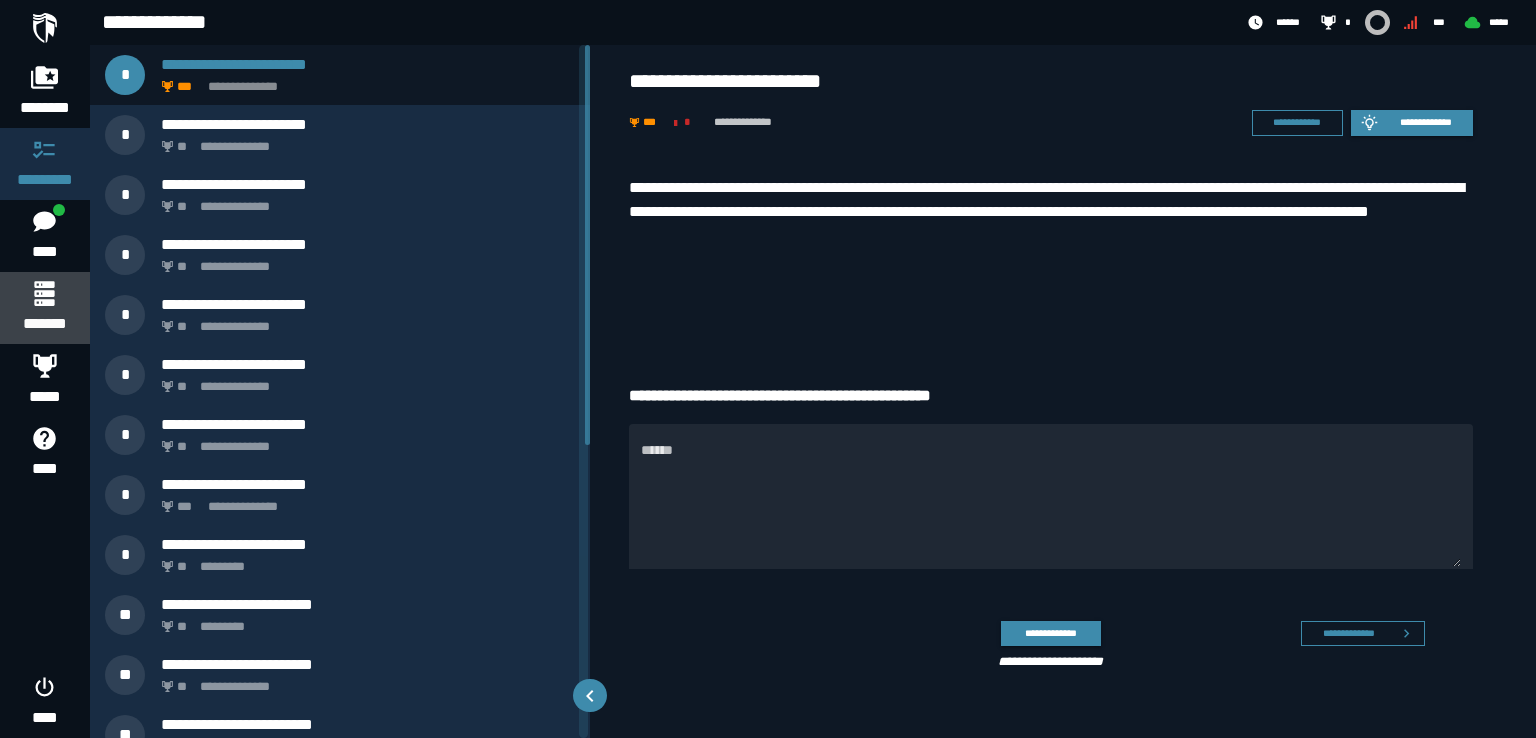 click 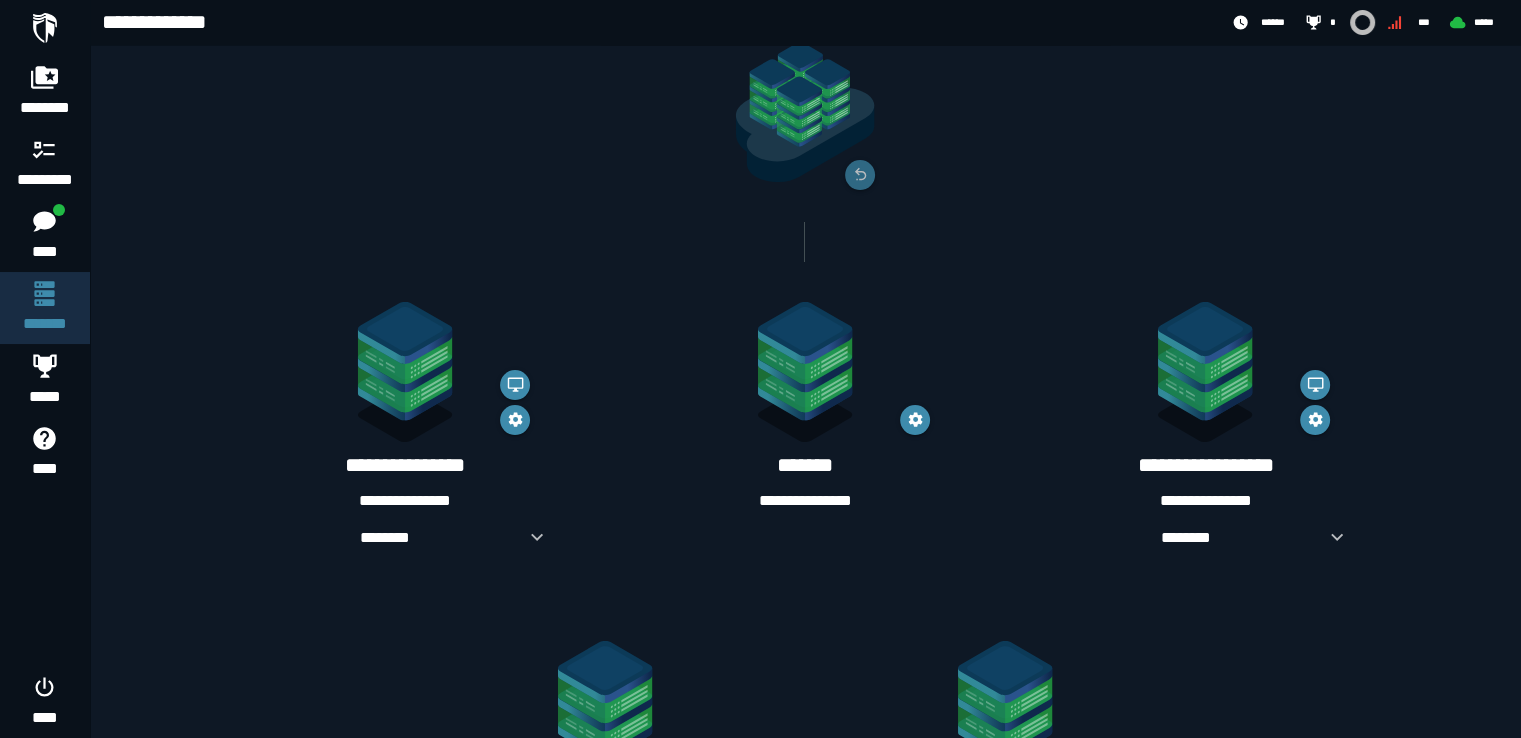 scroll, scrollTop: 84, scrollLeft: 0, axis: vertical 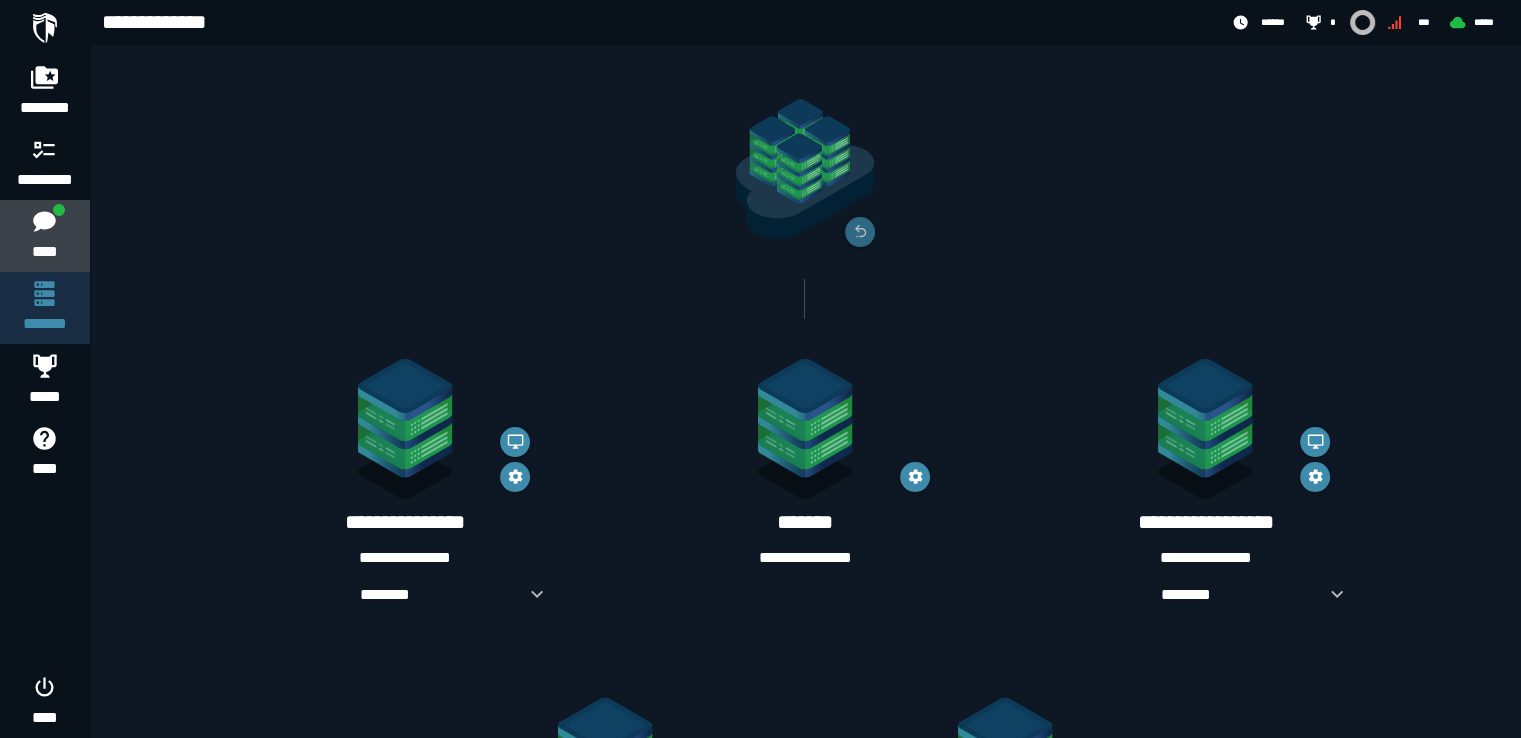 click on "****" 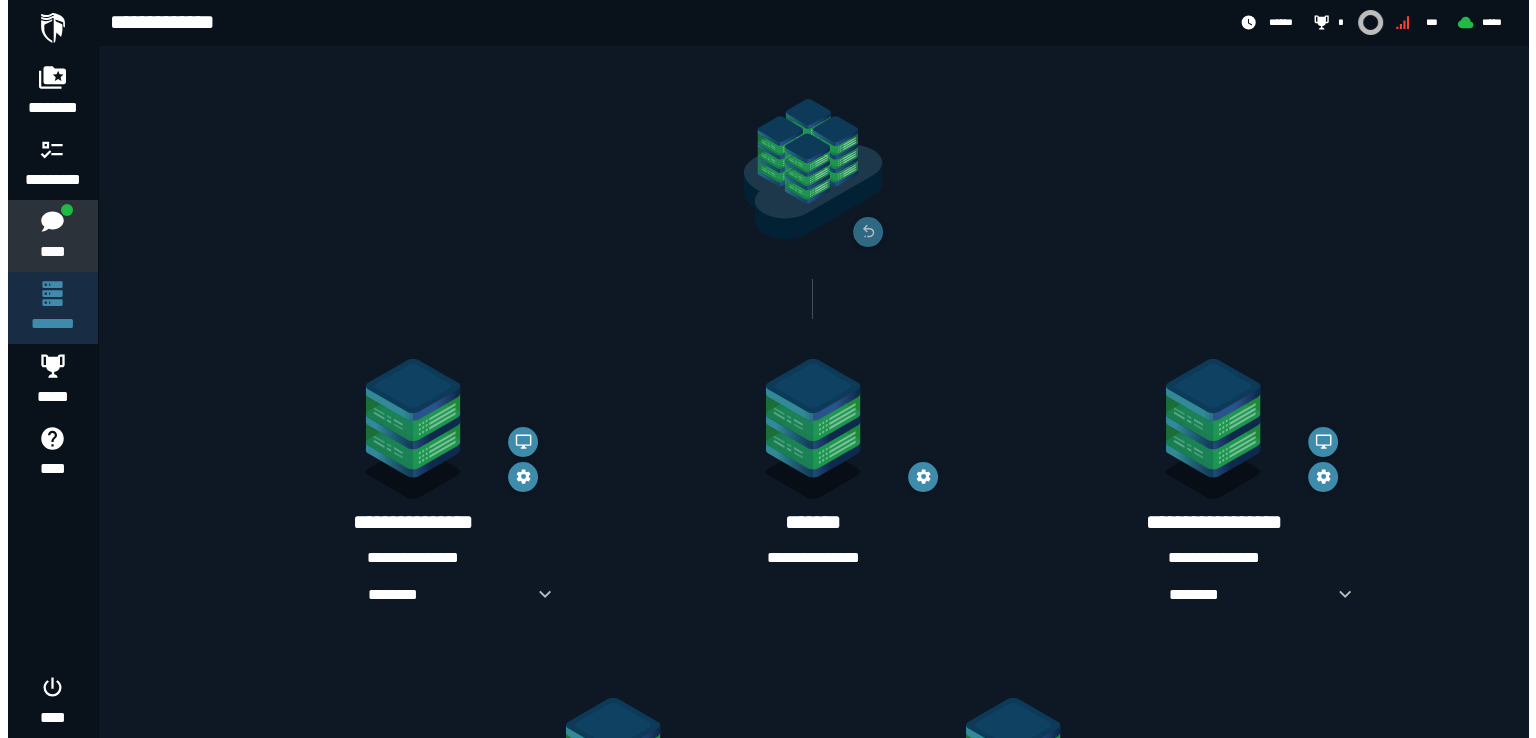 scroll, scrollTop: 0, scrollLeft: 0, axis: both 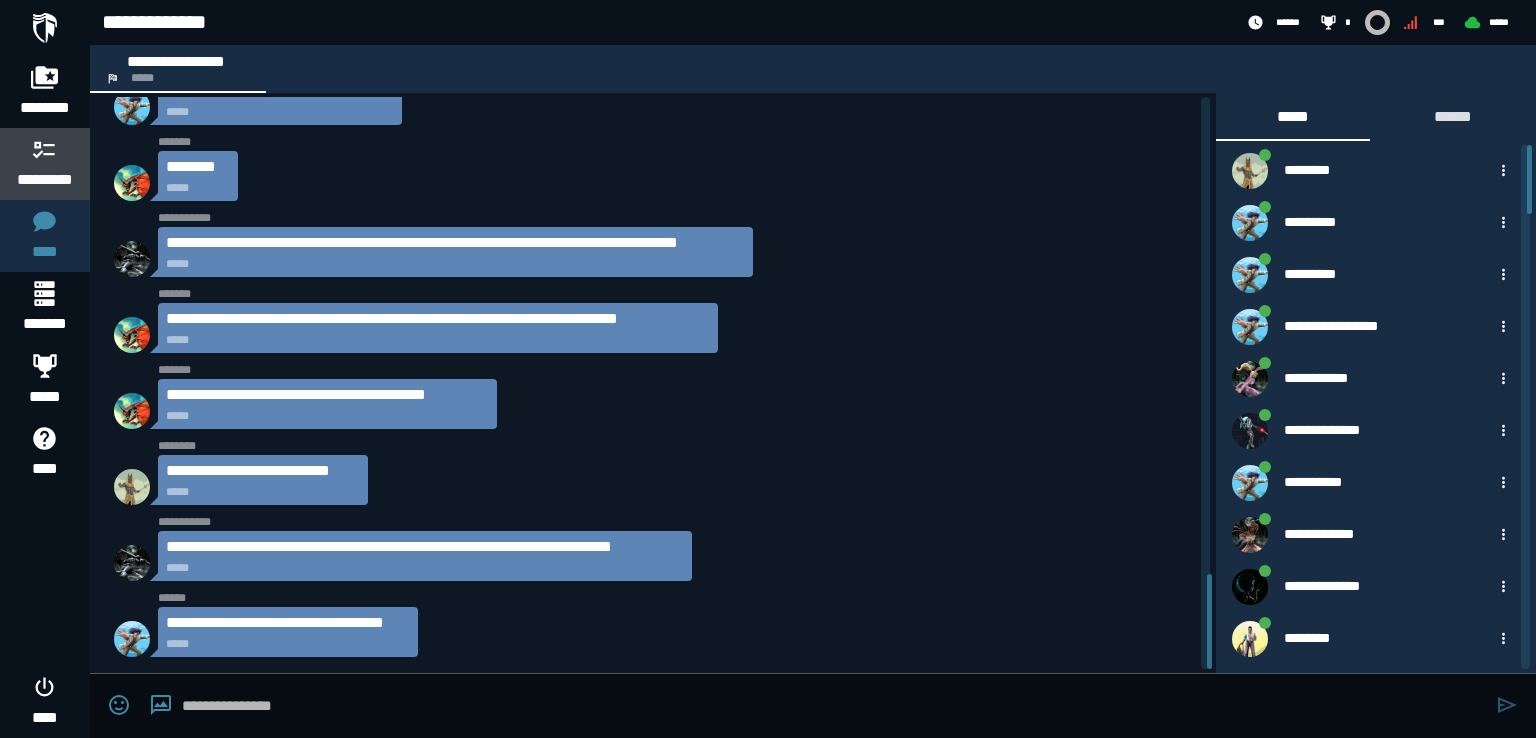 click on "*********" at bounding box center [45, 180] 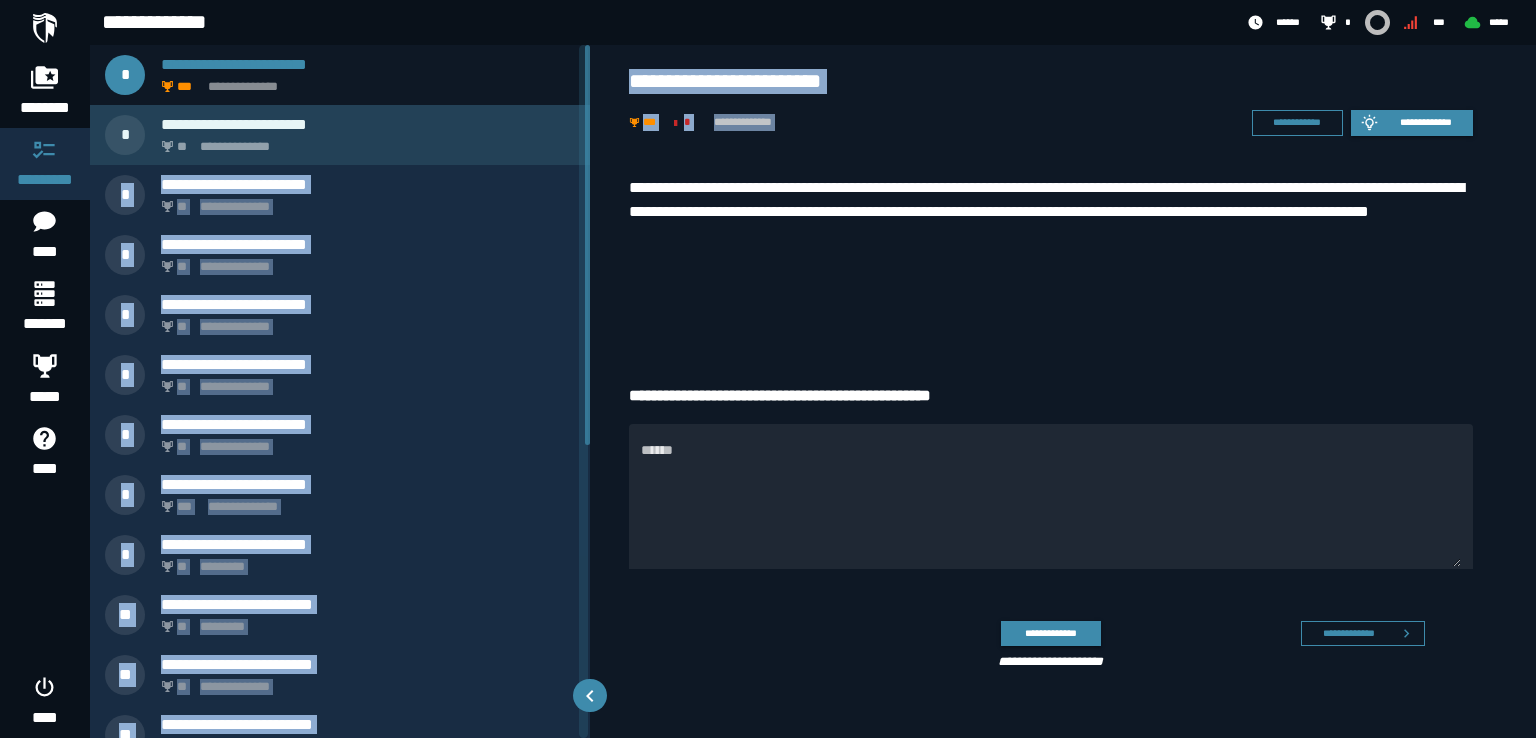 drag, startPoint x: 590, startPoint y: 215, endPoint x: 575, endPoint y: 154, distance: 62.817196 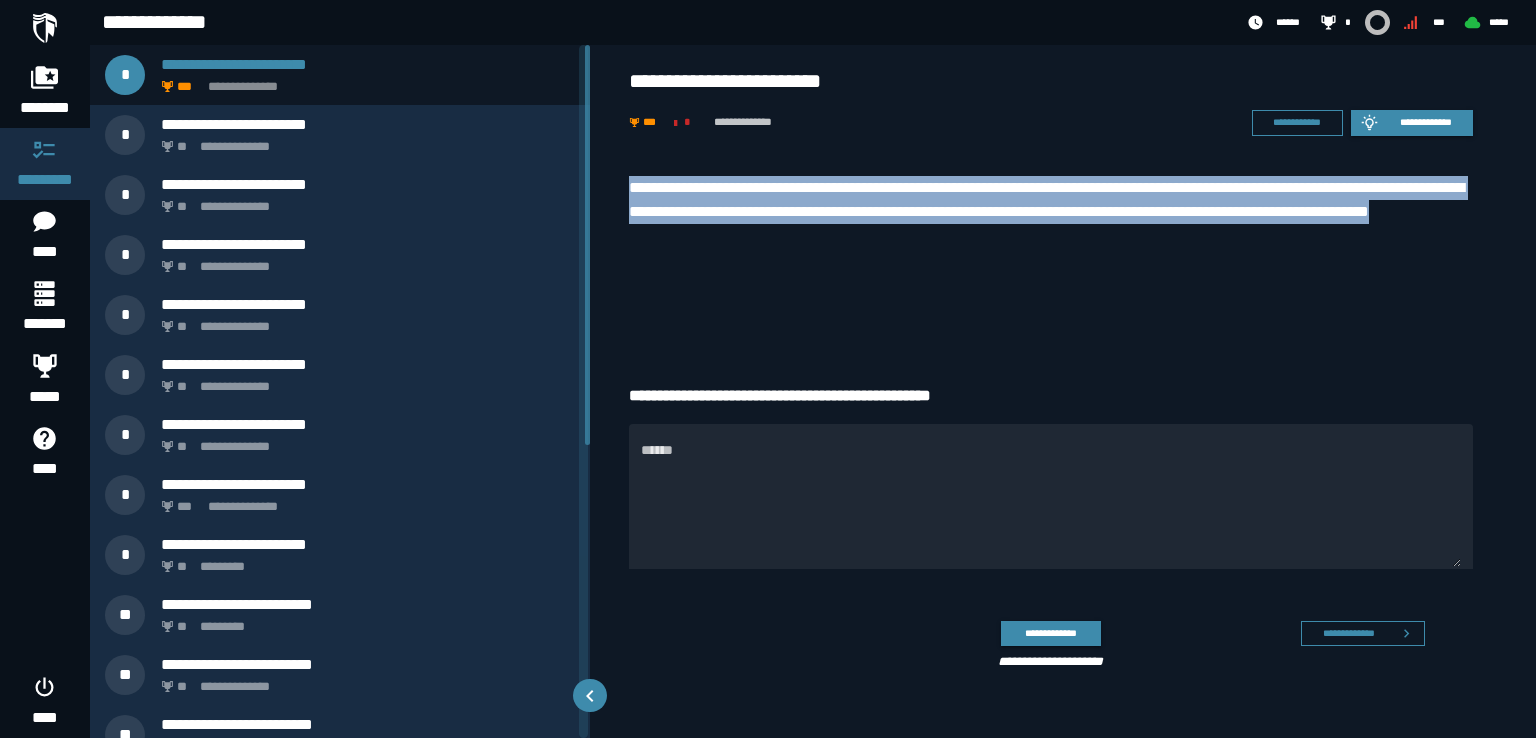 drag, startPoint x: 834, startPoint y: 233, endPoint x: 628, endPoint y: 187, distance: 211.07344 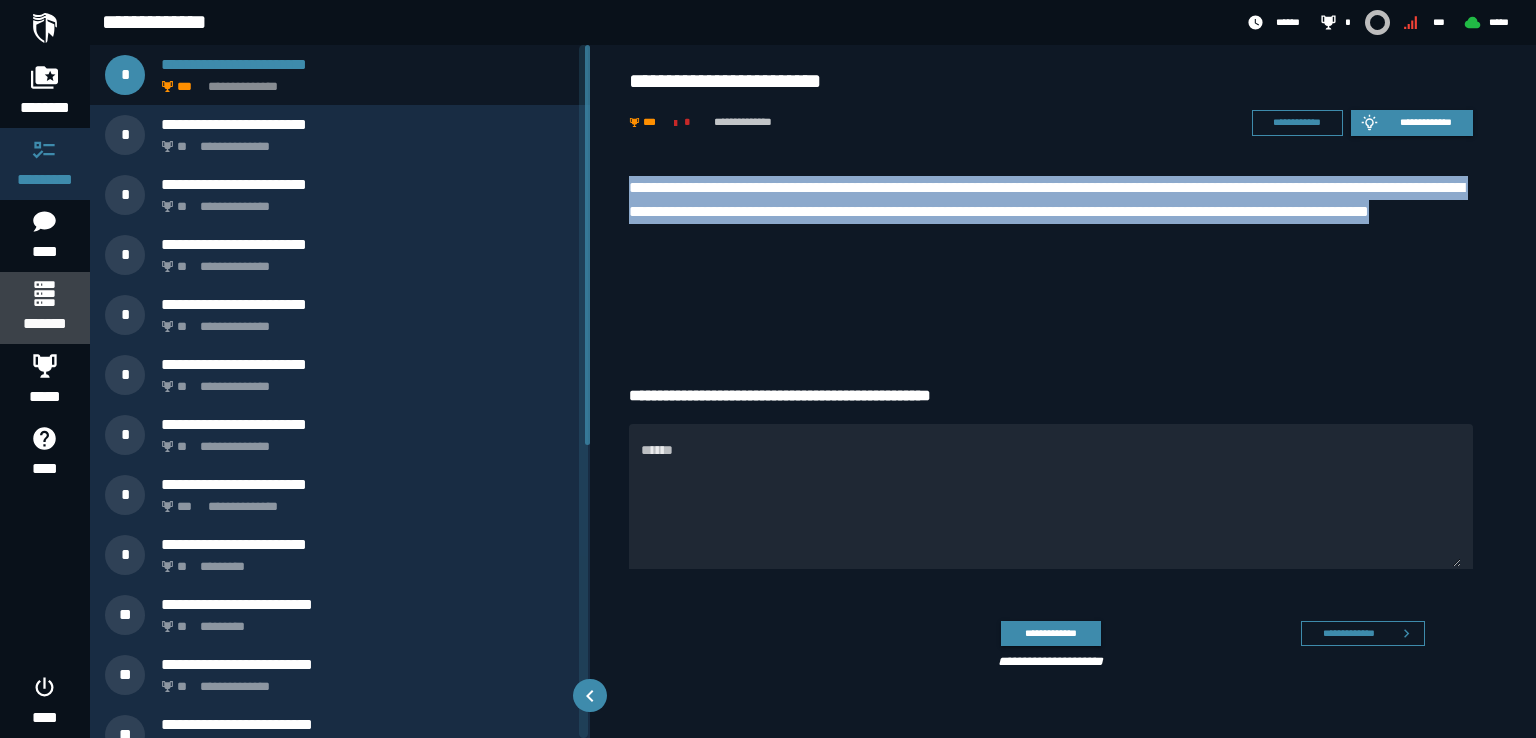 click on "*******" at bounding box center [44, 324] 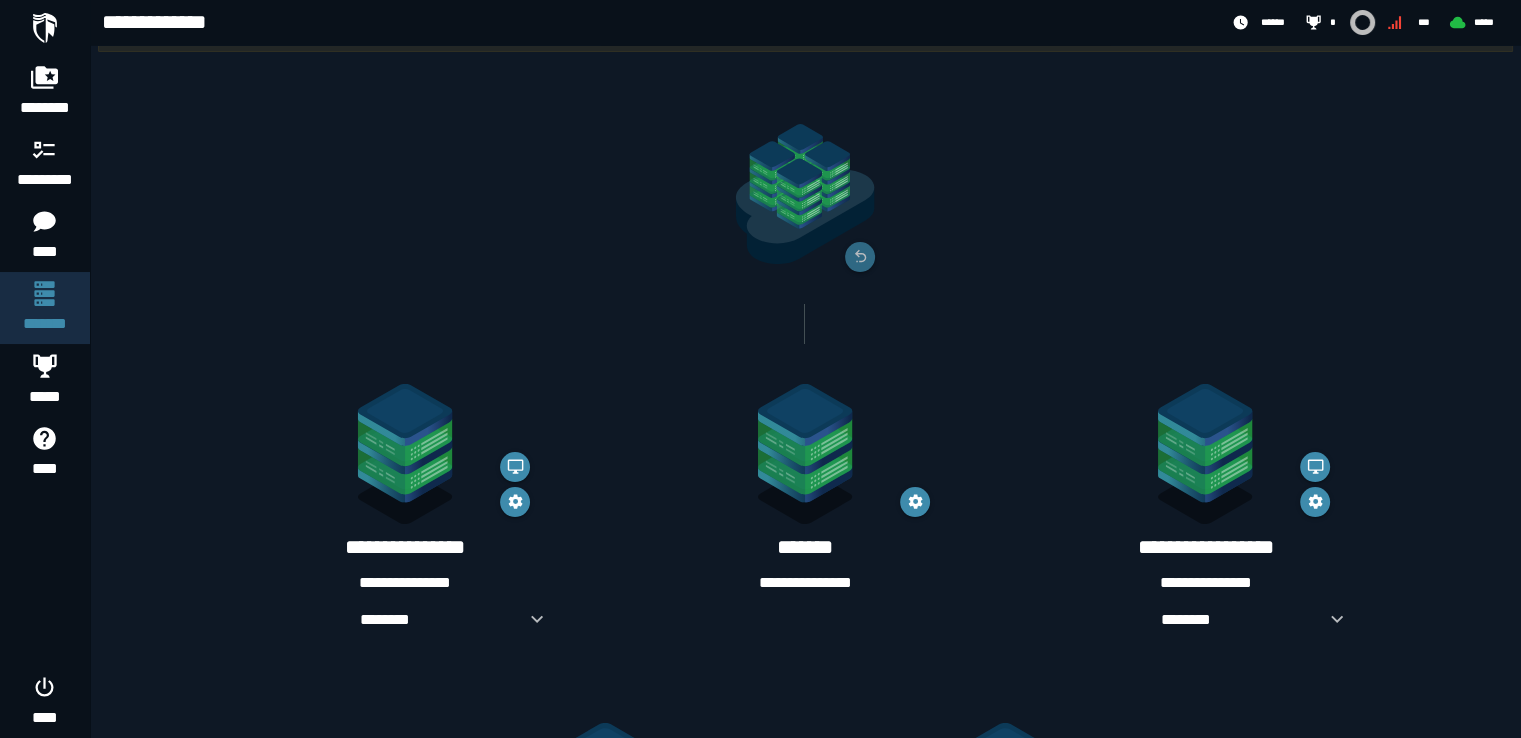 scroll, scrollTop: 89, scrollLeft: 0, axis: vertical 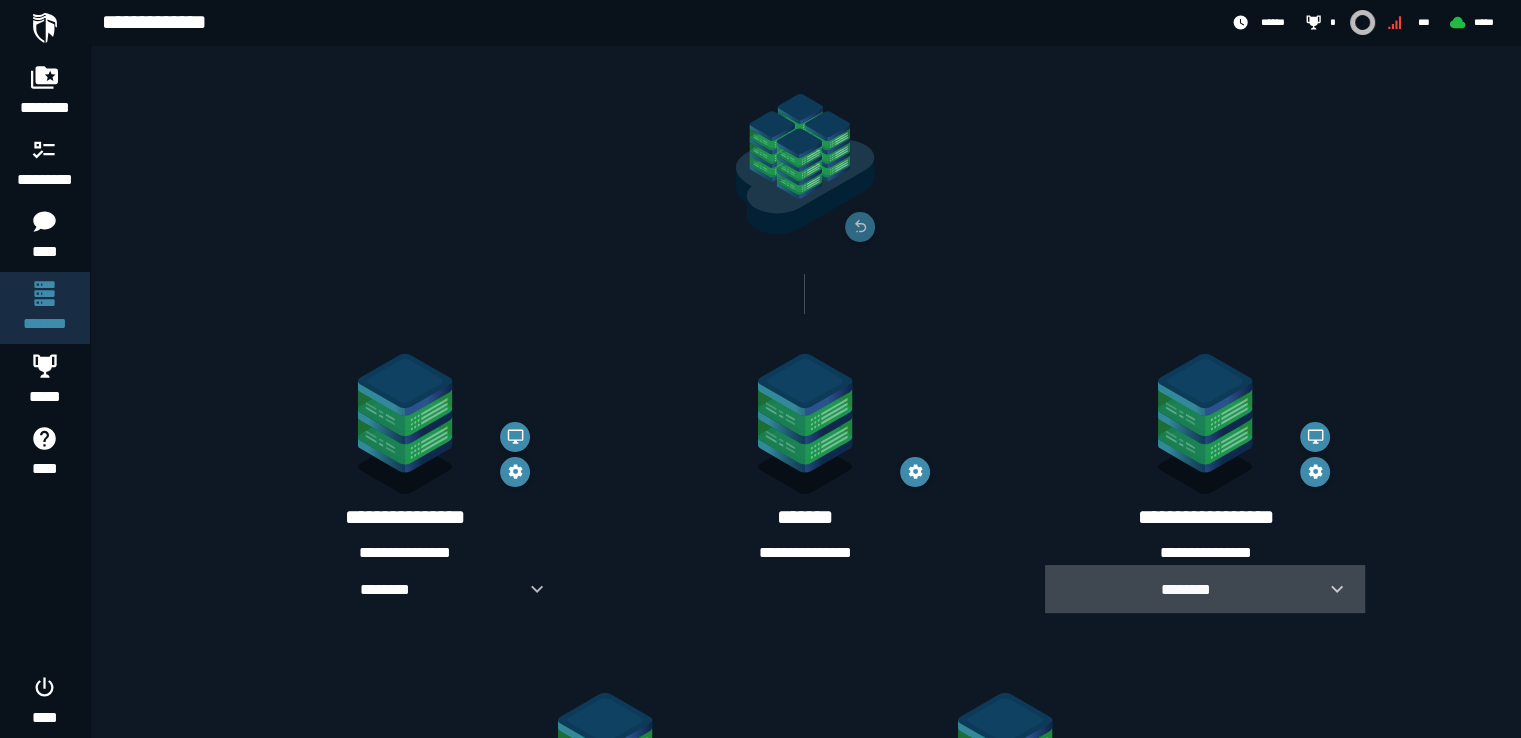 click on "********" at bounding box center [1185, 589] 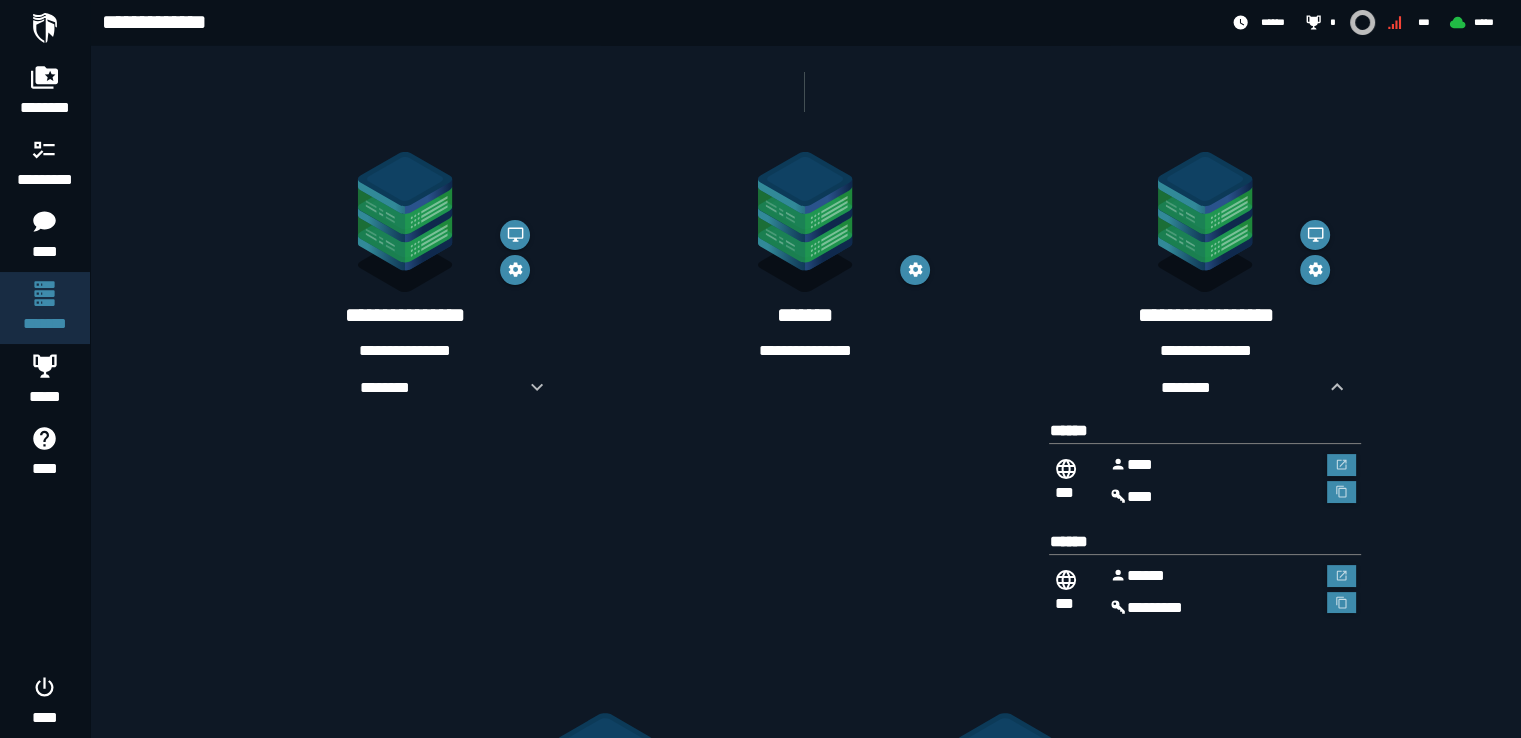 scroll, scrollTop: 300, scrollLeft: 0, axis: vertical 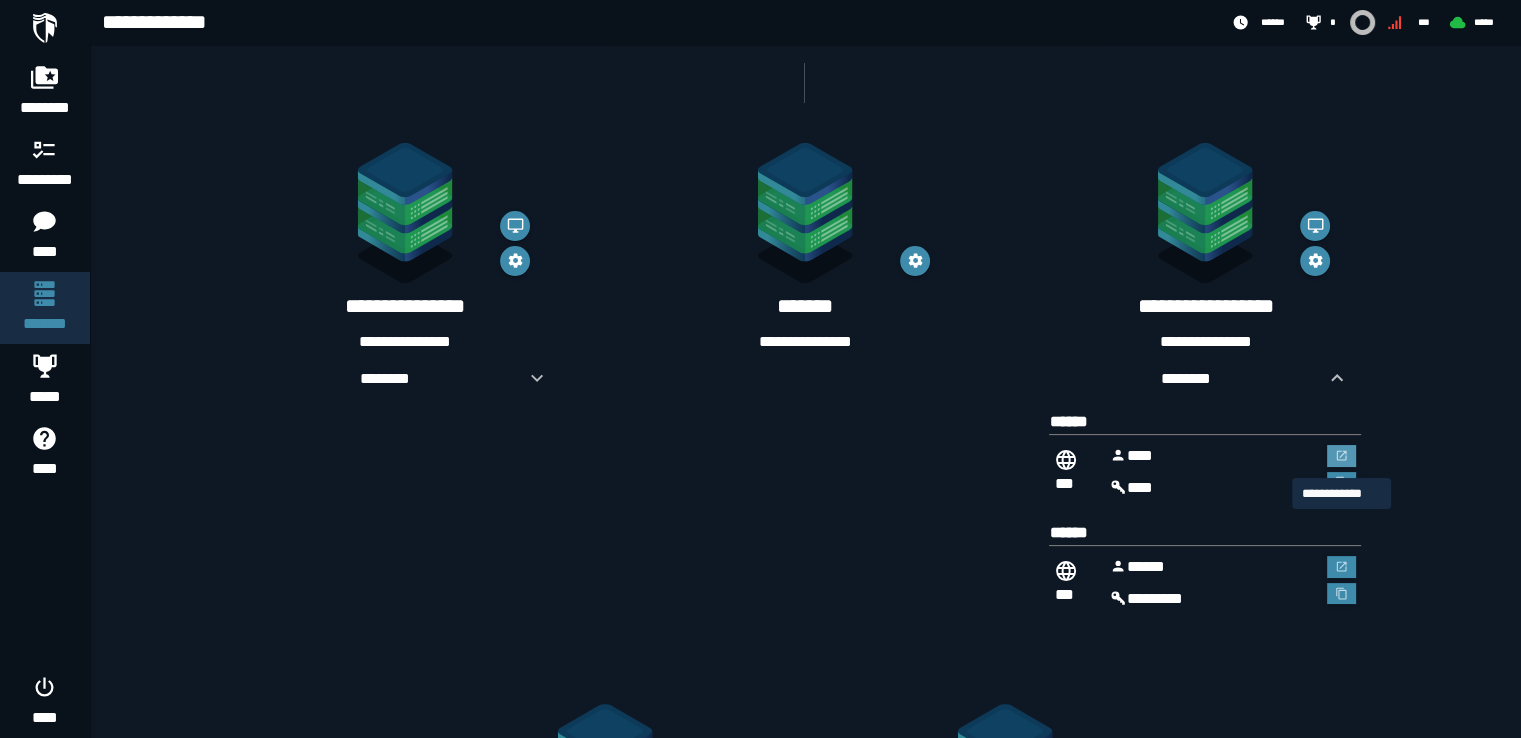 click 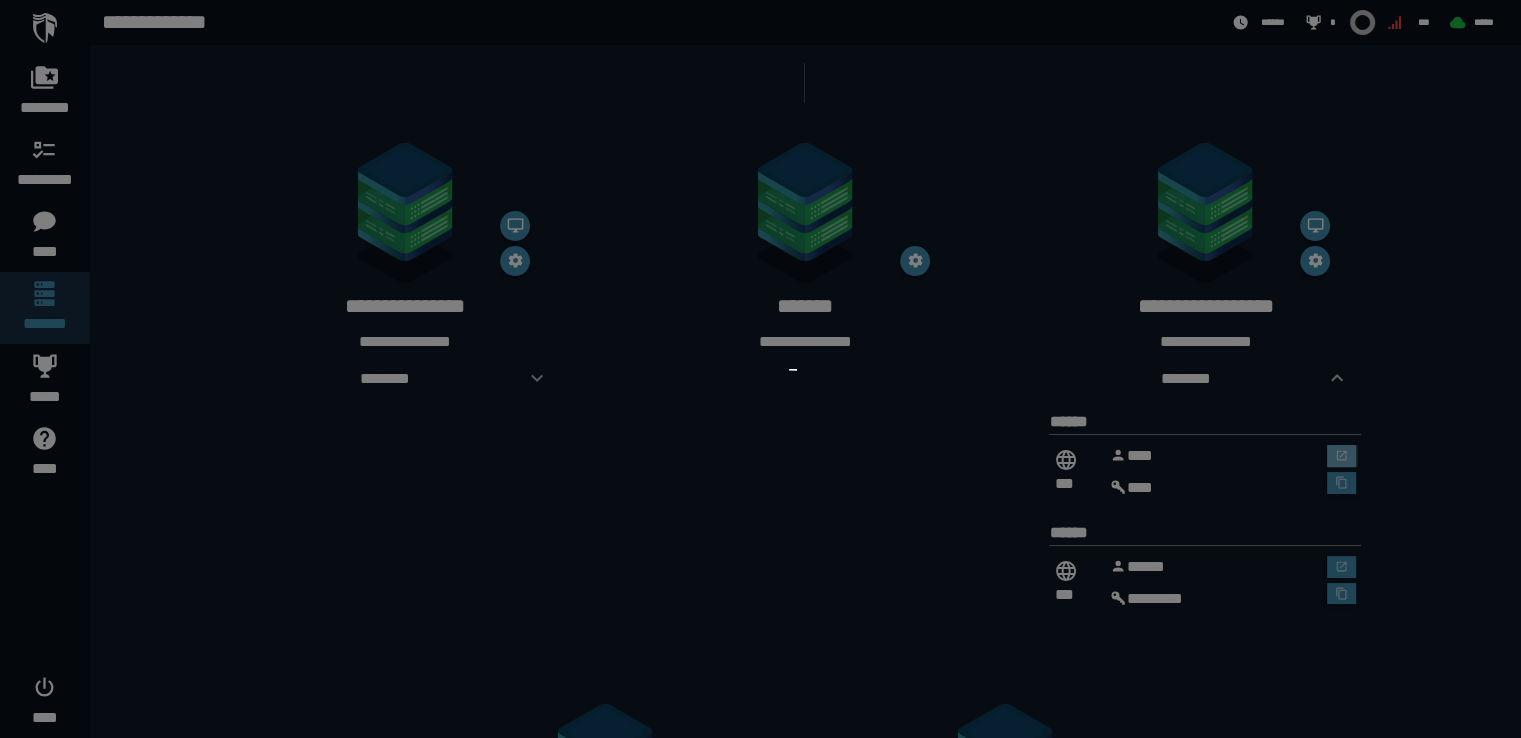 scroll, scrollTop: 0, scrollLeft: 0, axis: both 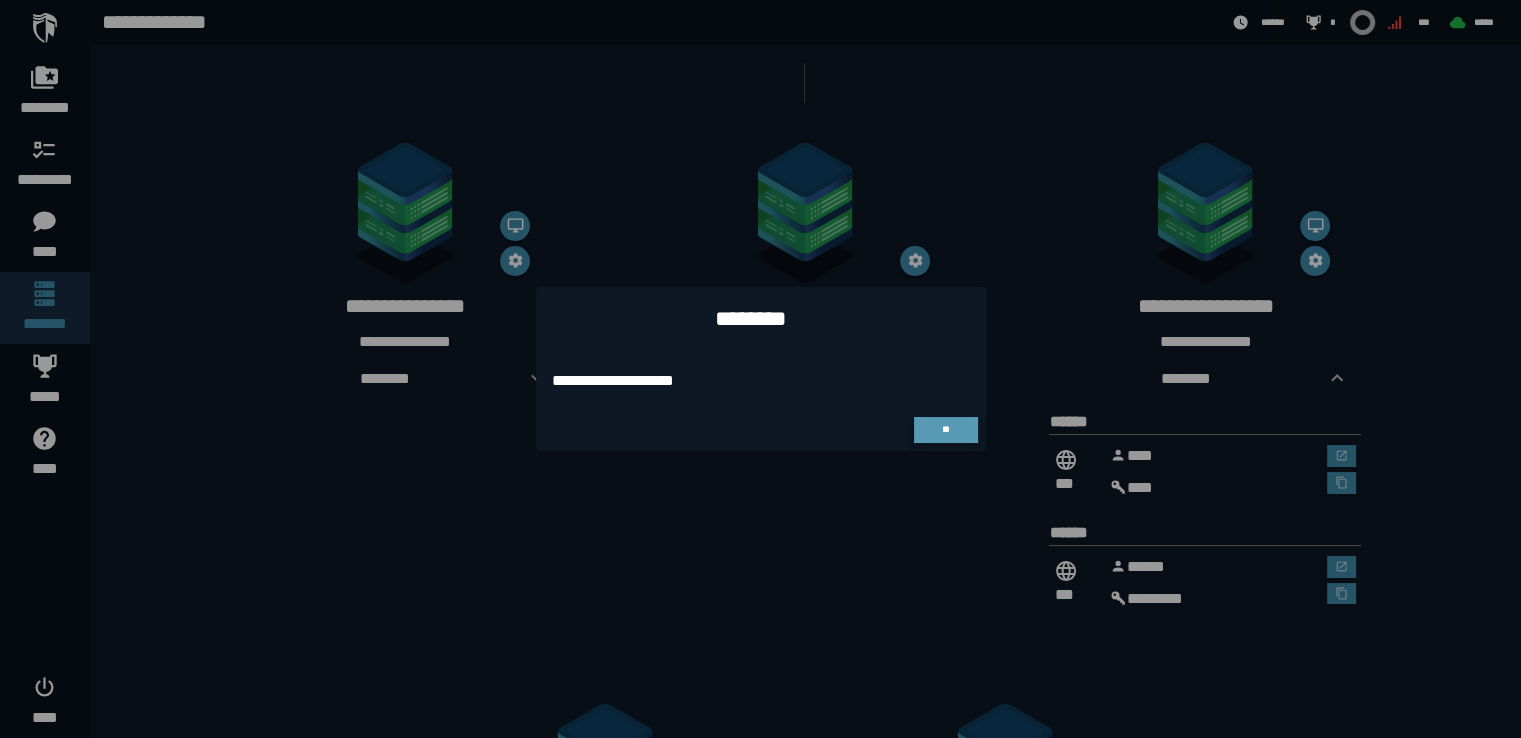 click on "**" at bounding box center [946, 430] 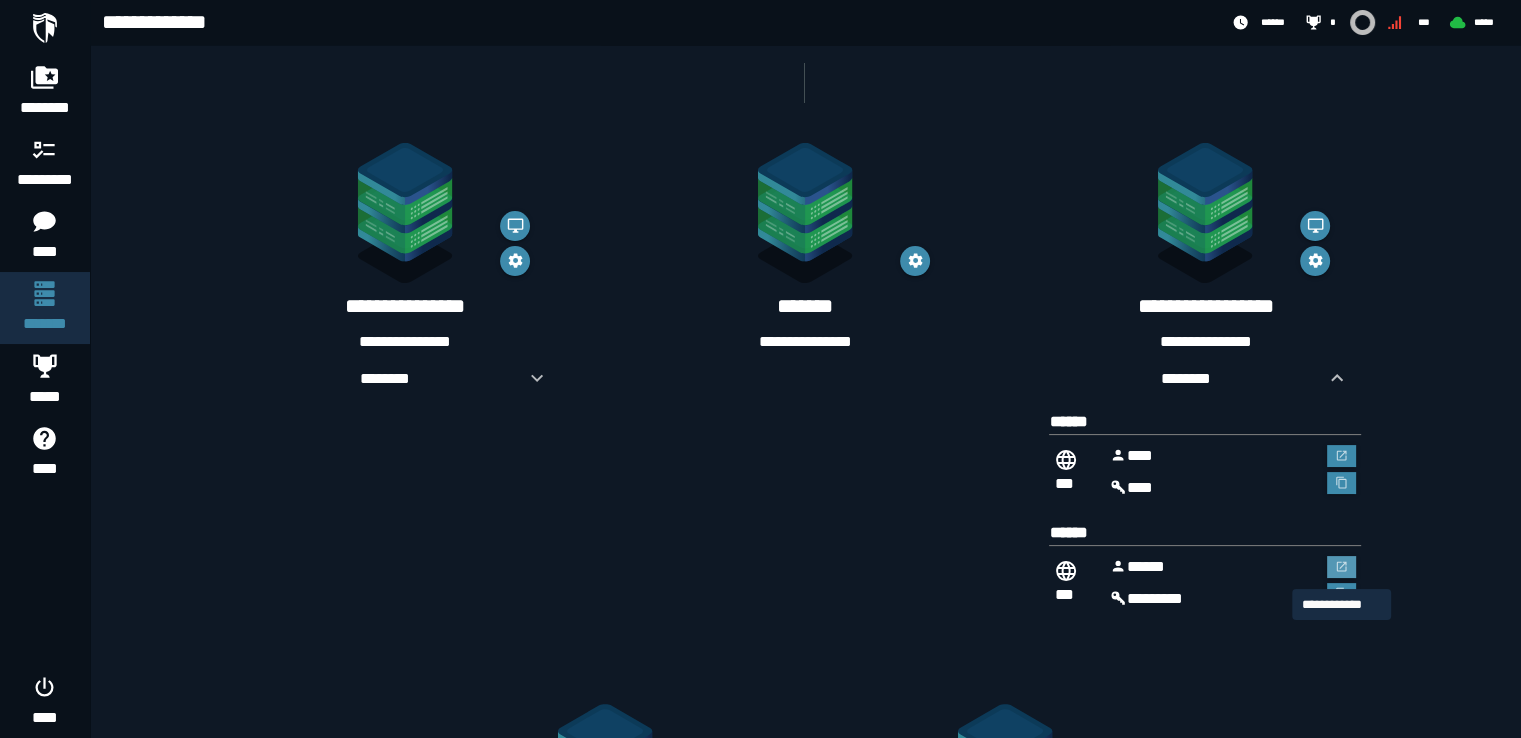 click at bounding box center (1342, 567) 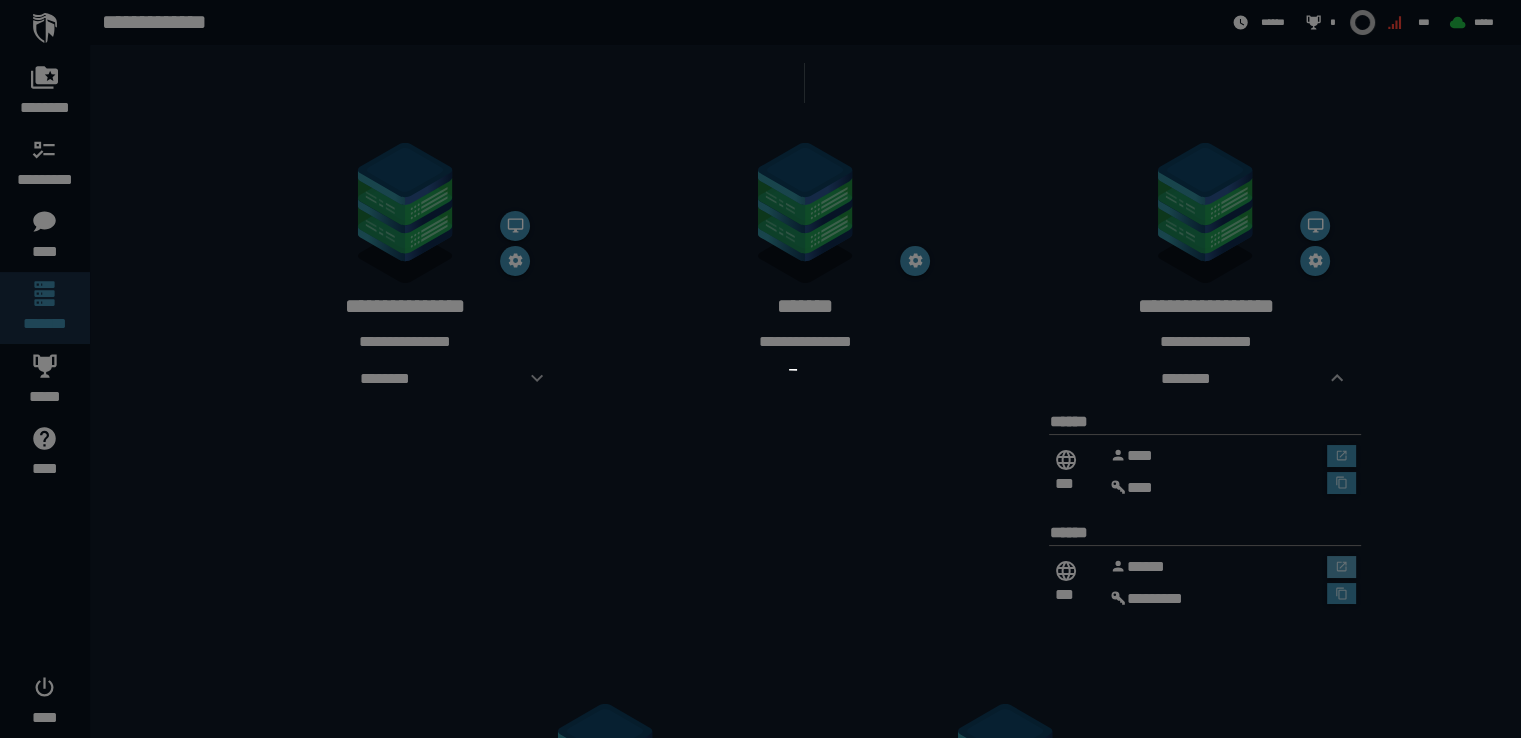scroll, scrollTop: 0, scrollLeft: 0, axis: both 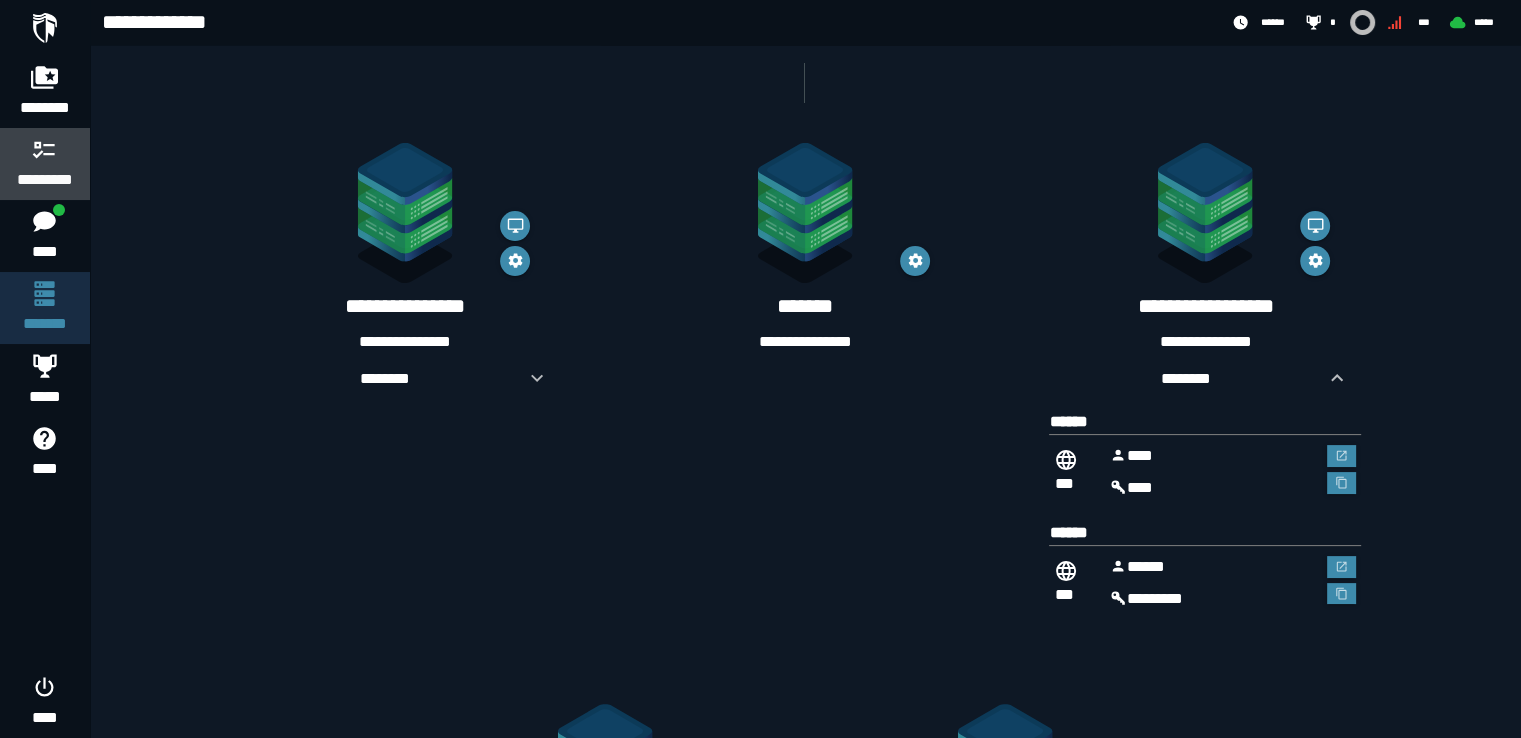 click on "*********" at bounding box center (45, 164) 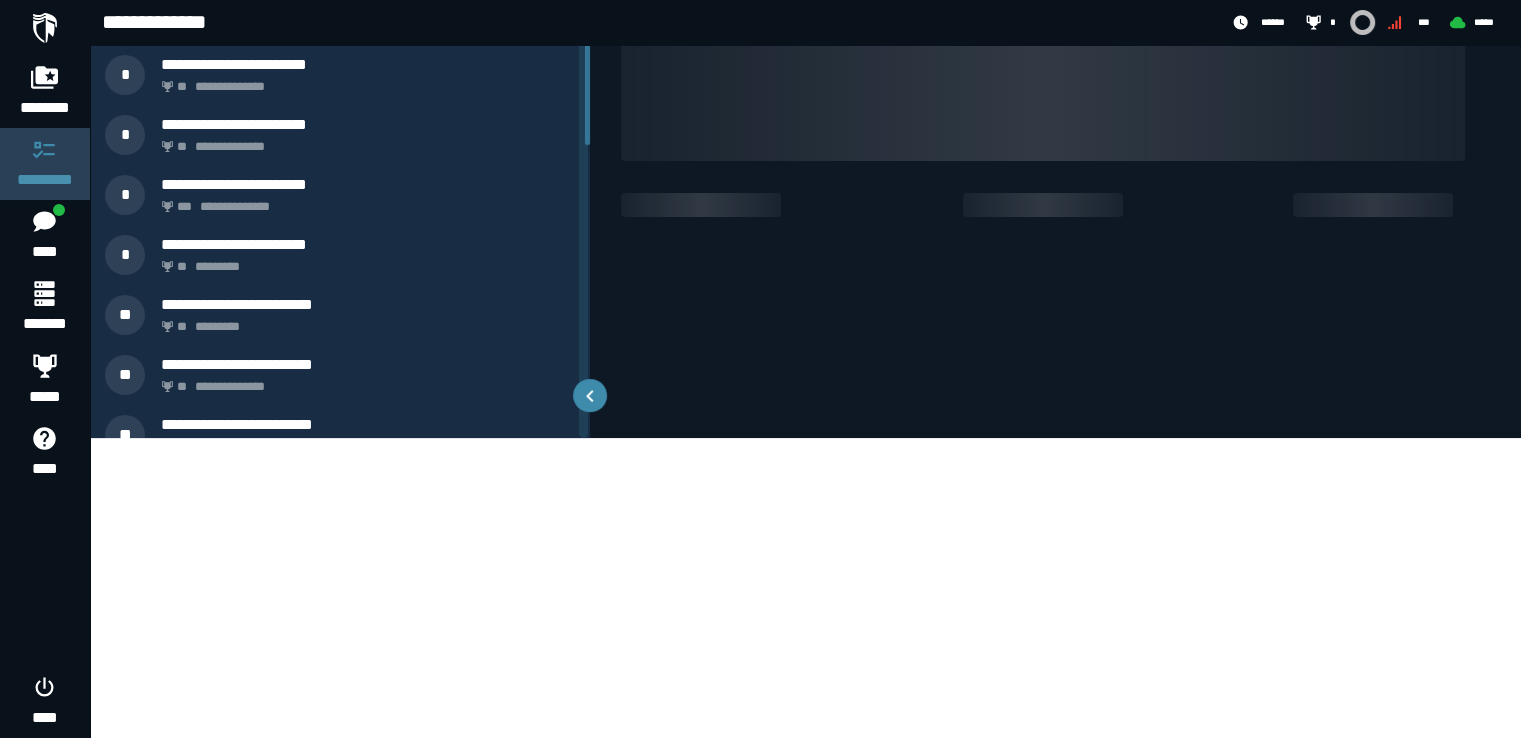 scroll, scrollTop: 0, scrollLeft: 0, axis: both 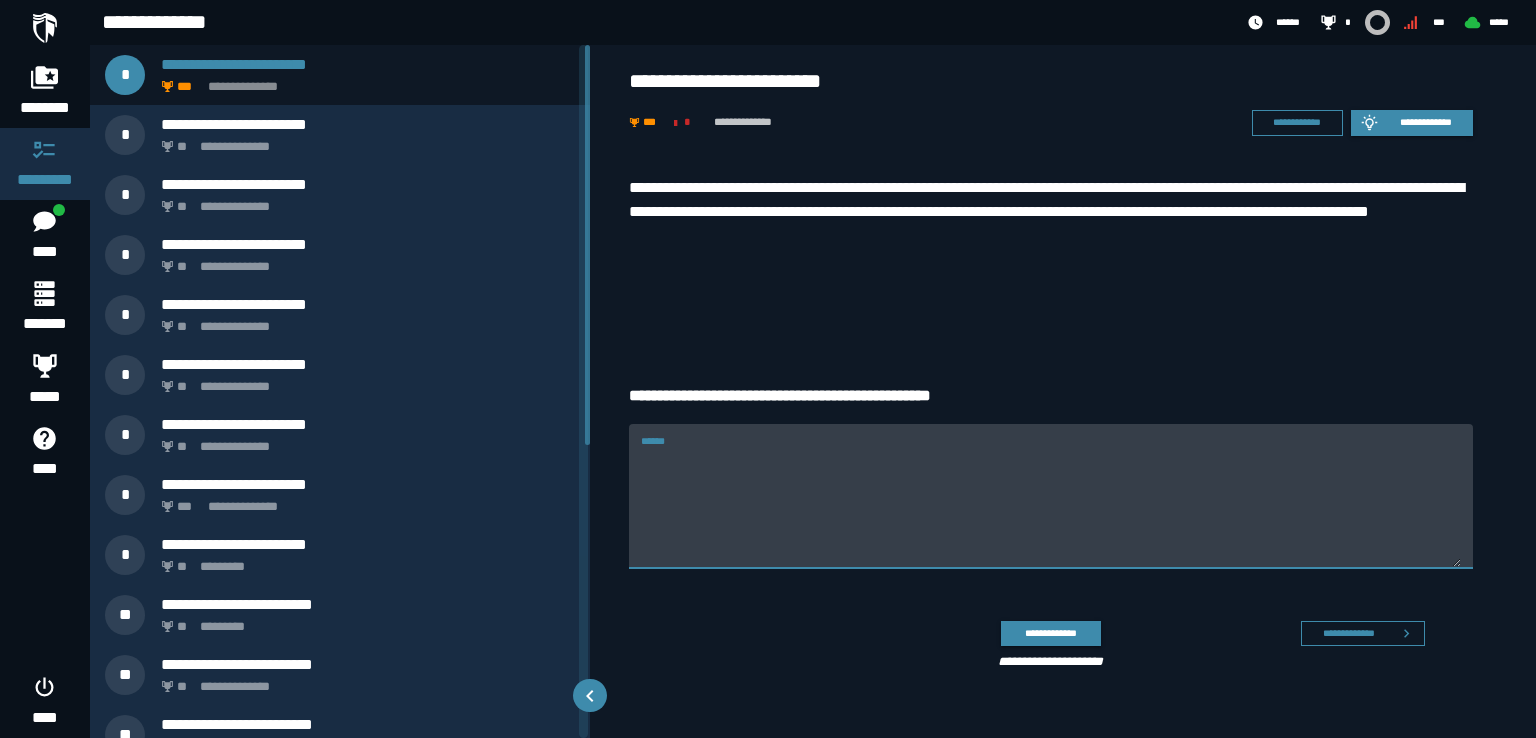 click on "******" at bounding box center [1051, 495] 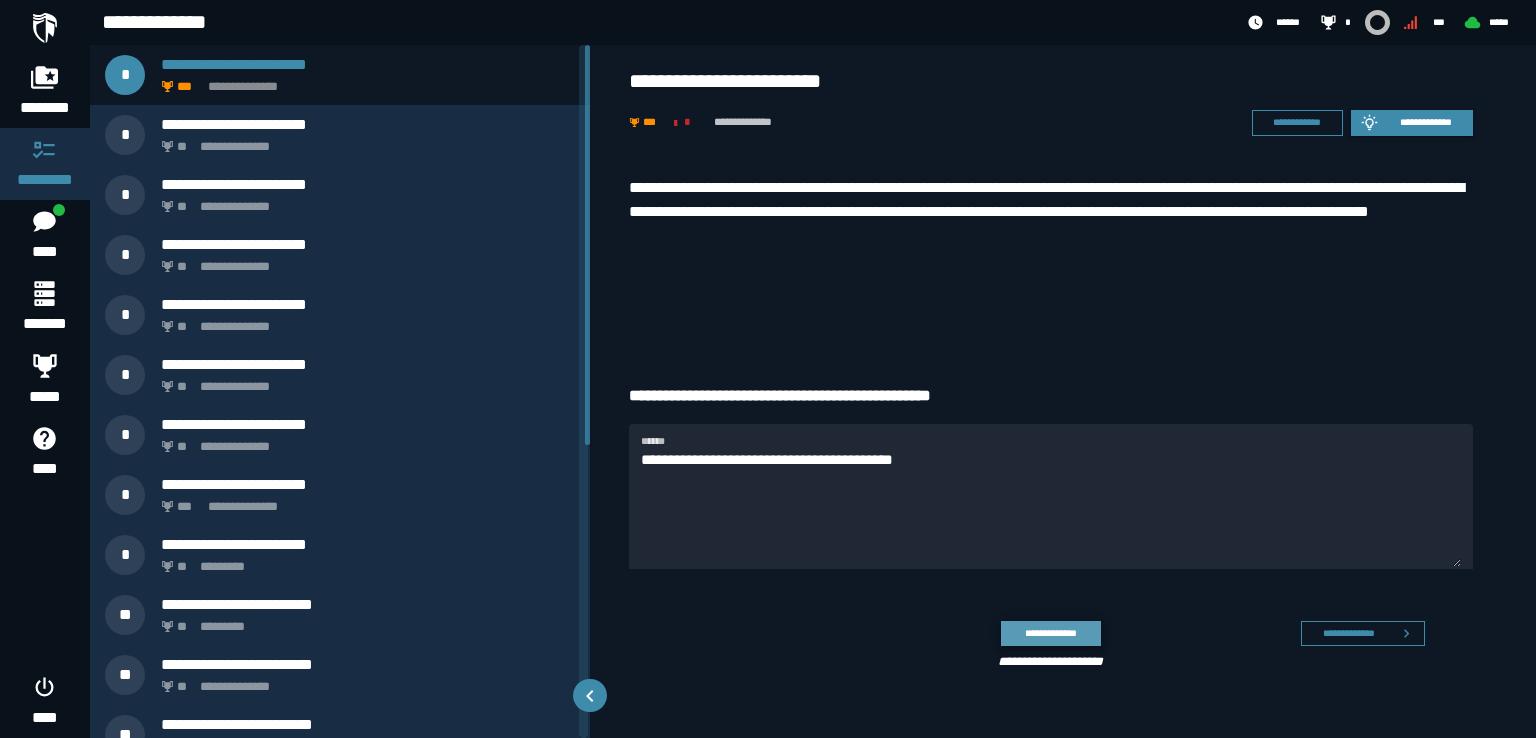 click on "**********" at bounding box center (1050, 633) 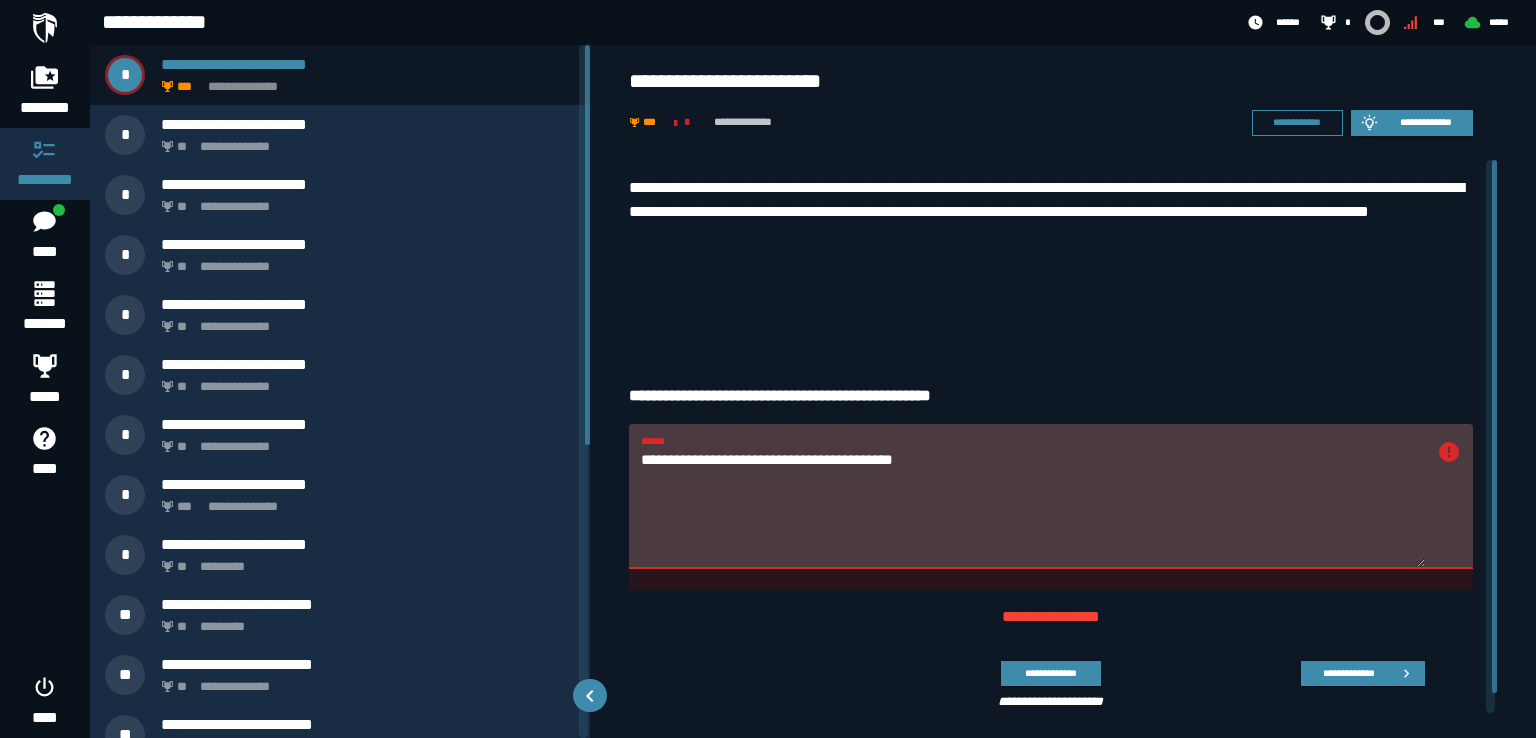 drag, startPoint x: 942, startPoint y: 457, endPoint x: 630, endPoint y: 457, distance: 312 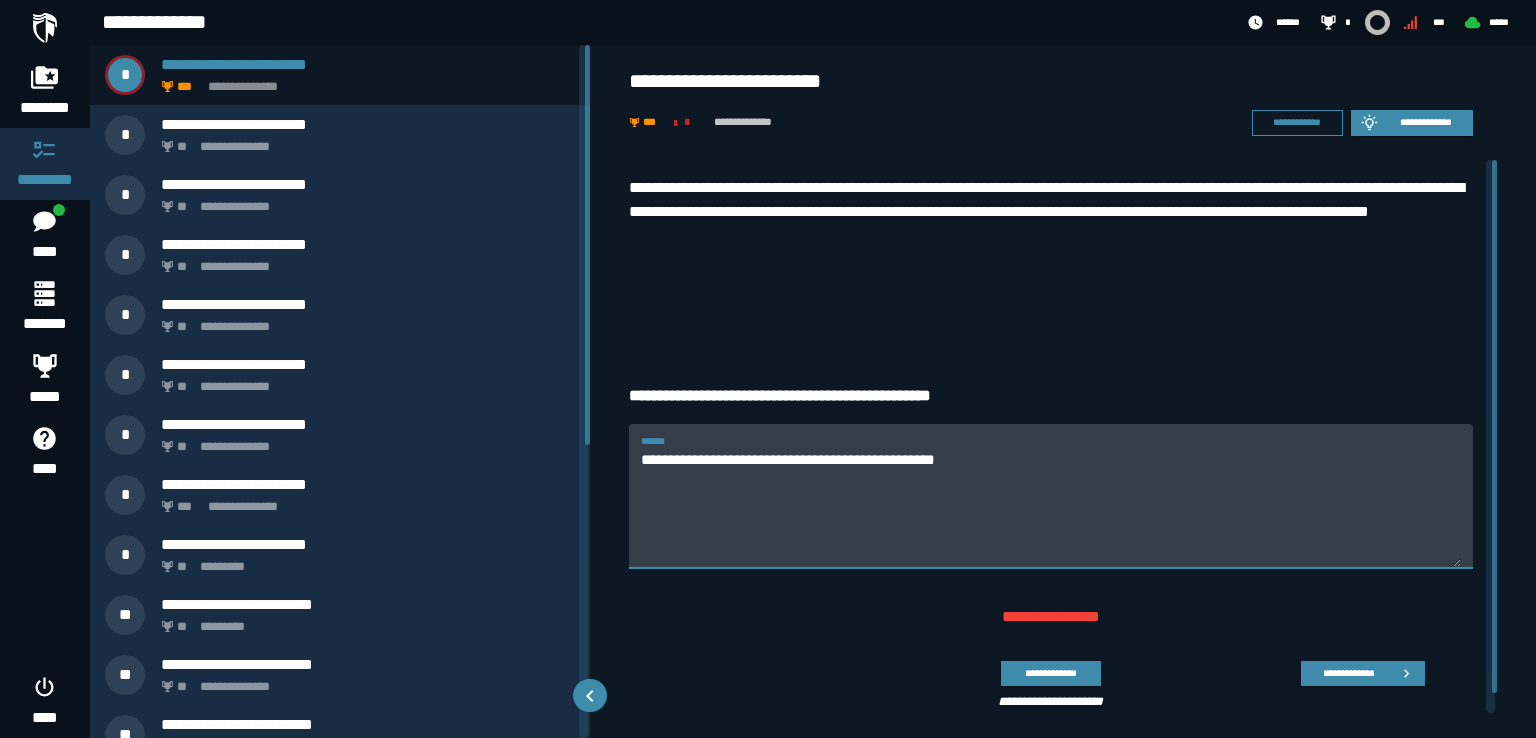 type on "**********" 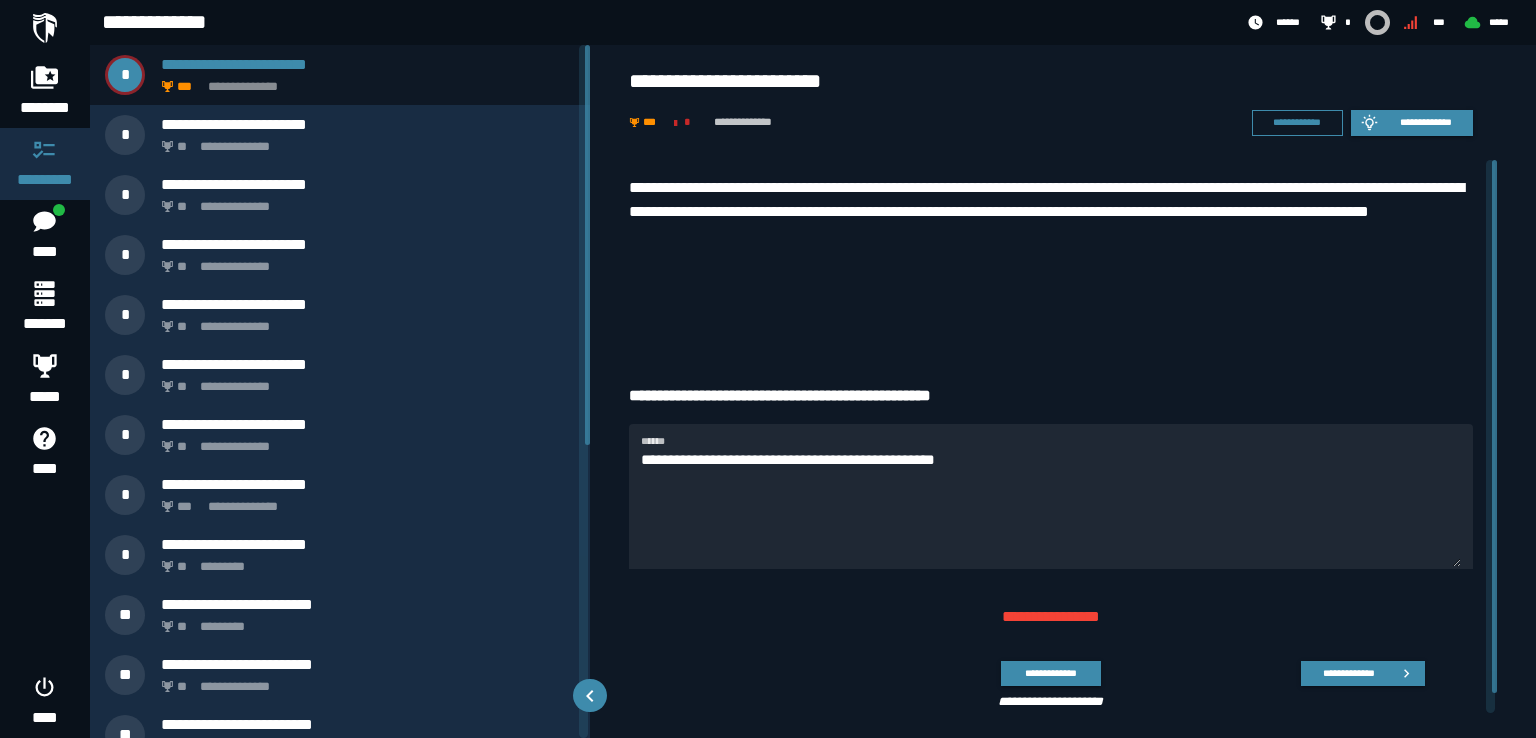 click on "**********" at bounding box center (1043, 681) 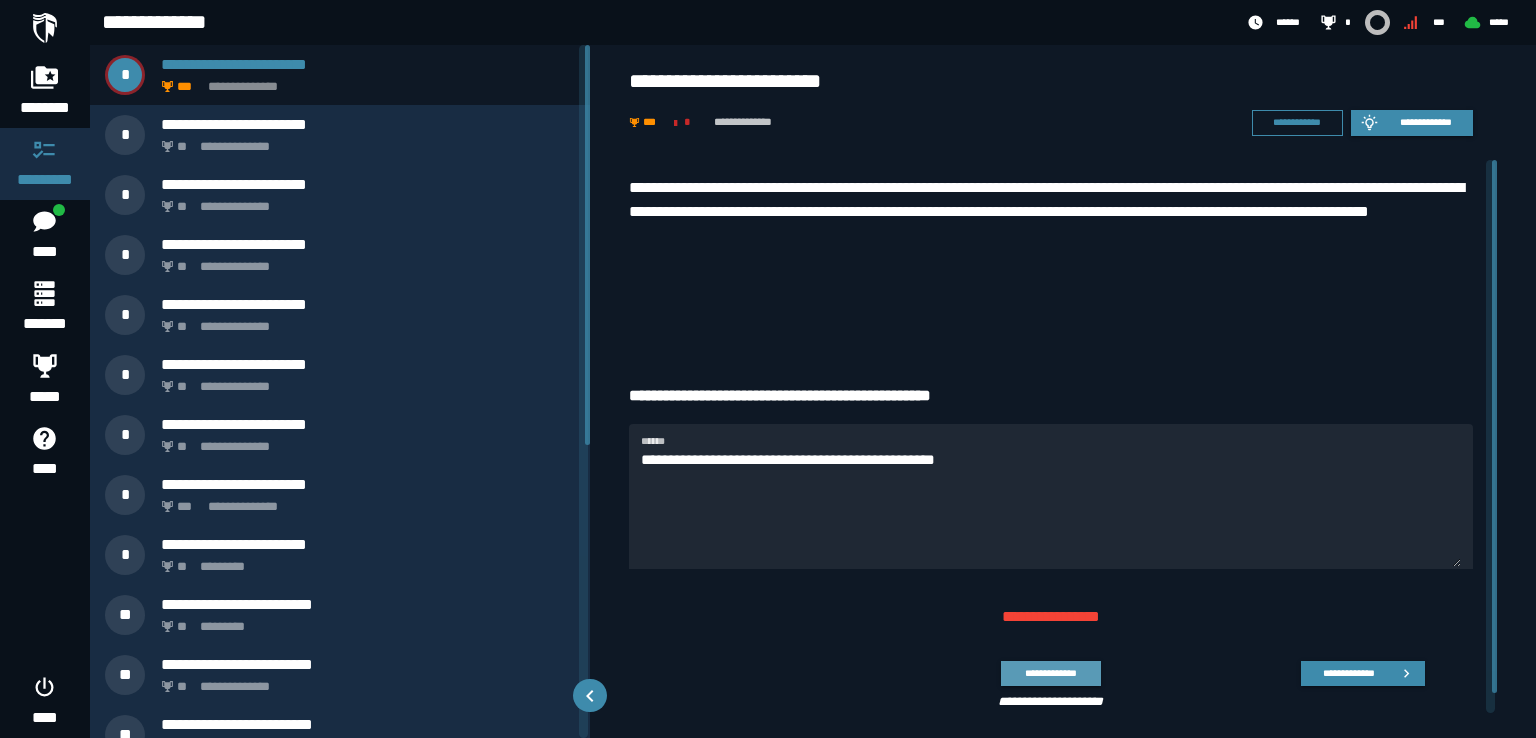 click on "**********" at bounding box center [1050, 673] 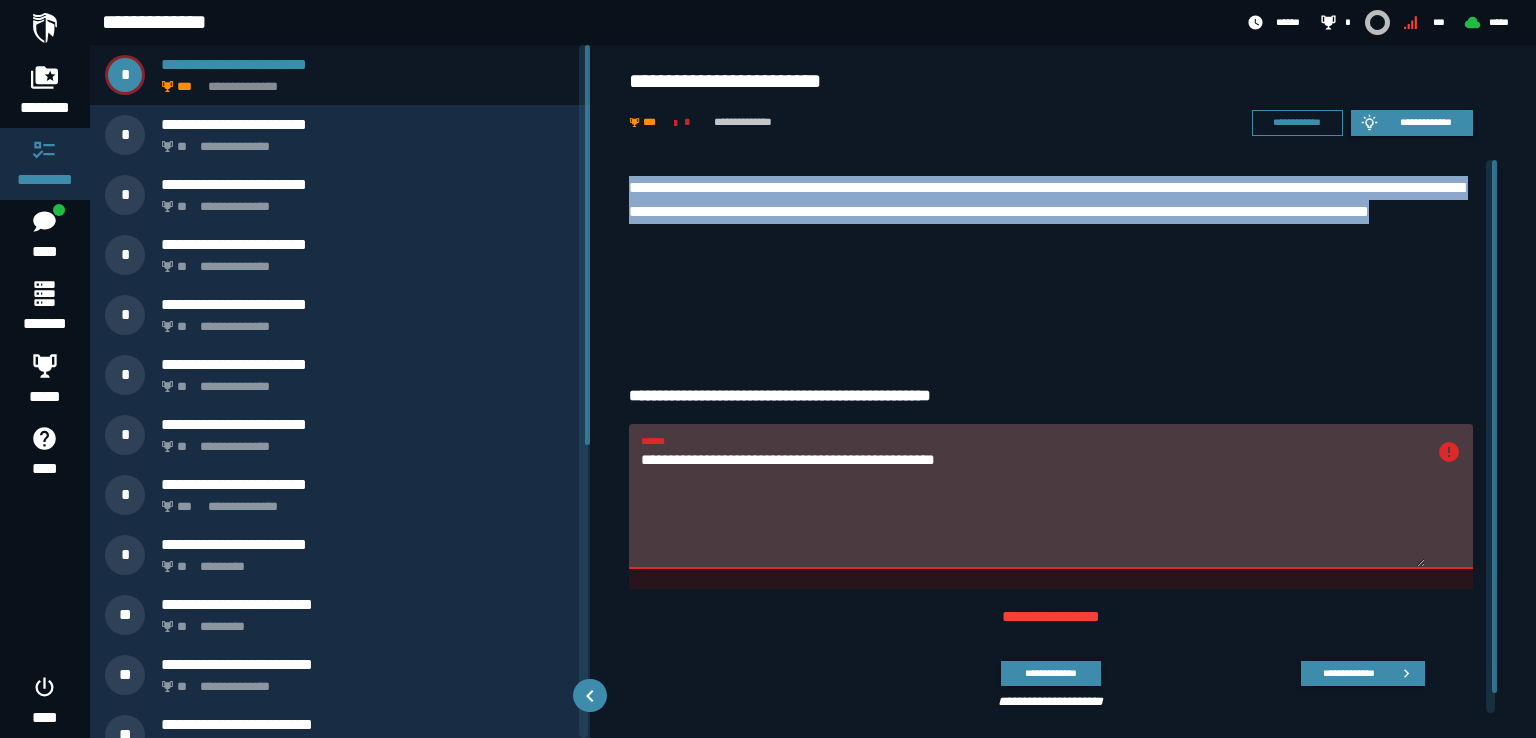 drag, startPoint x: 820, startPoint y: 236, endPoint x: 623, endPoint y: 180, distance: 204.80478 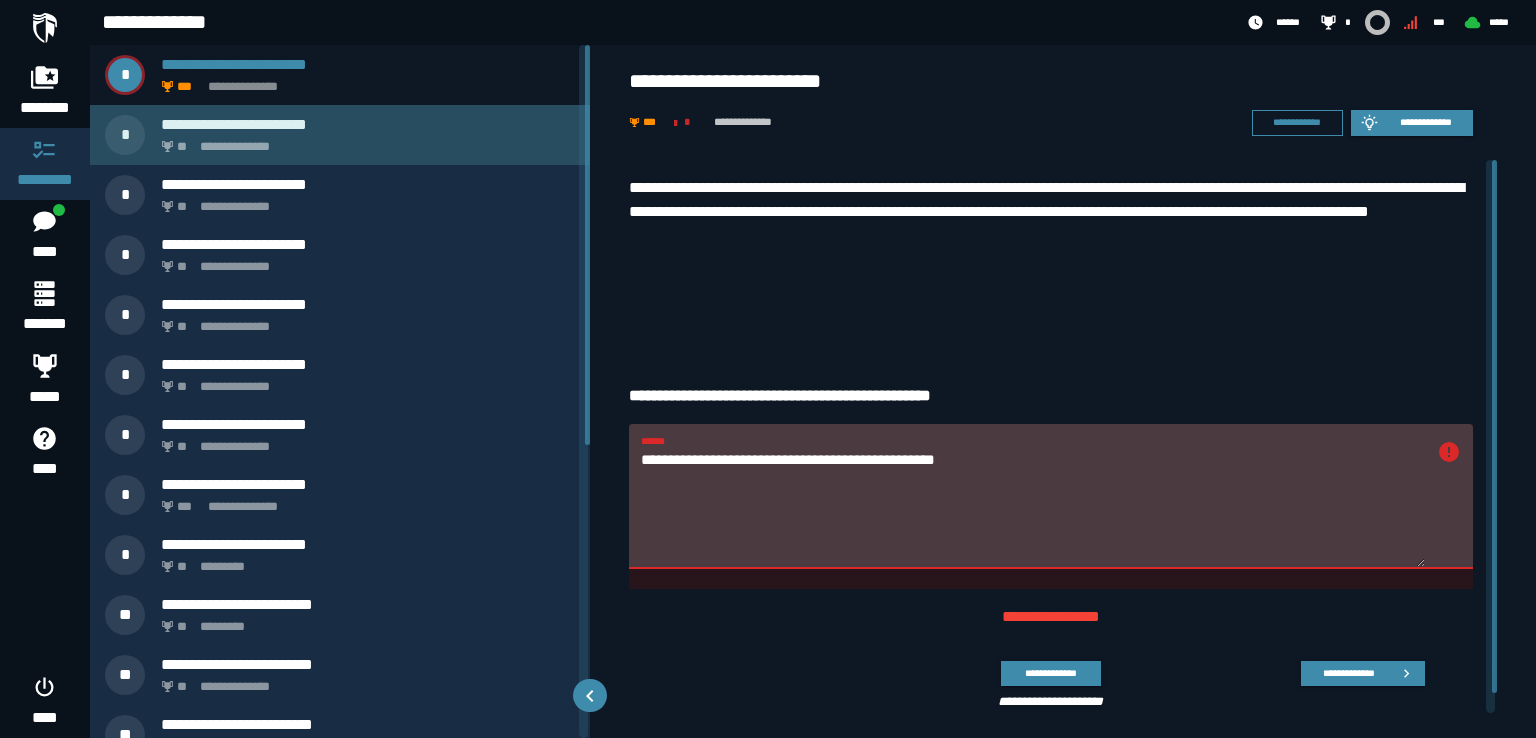 click on "**********" 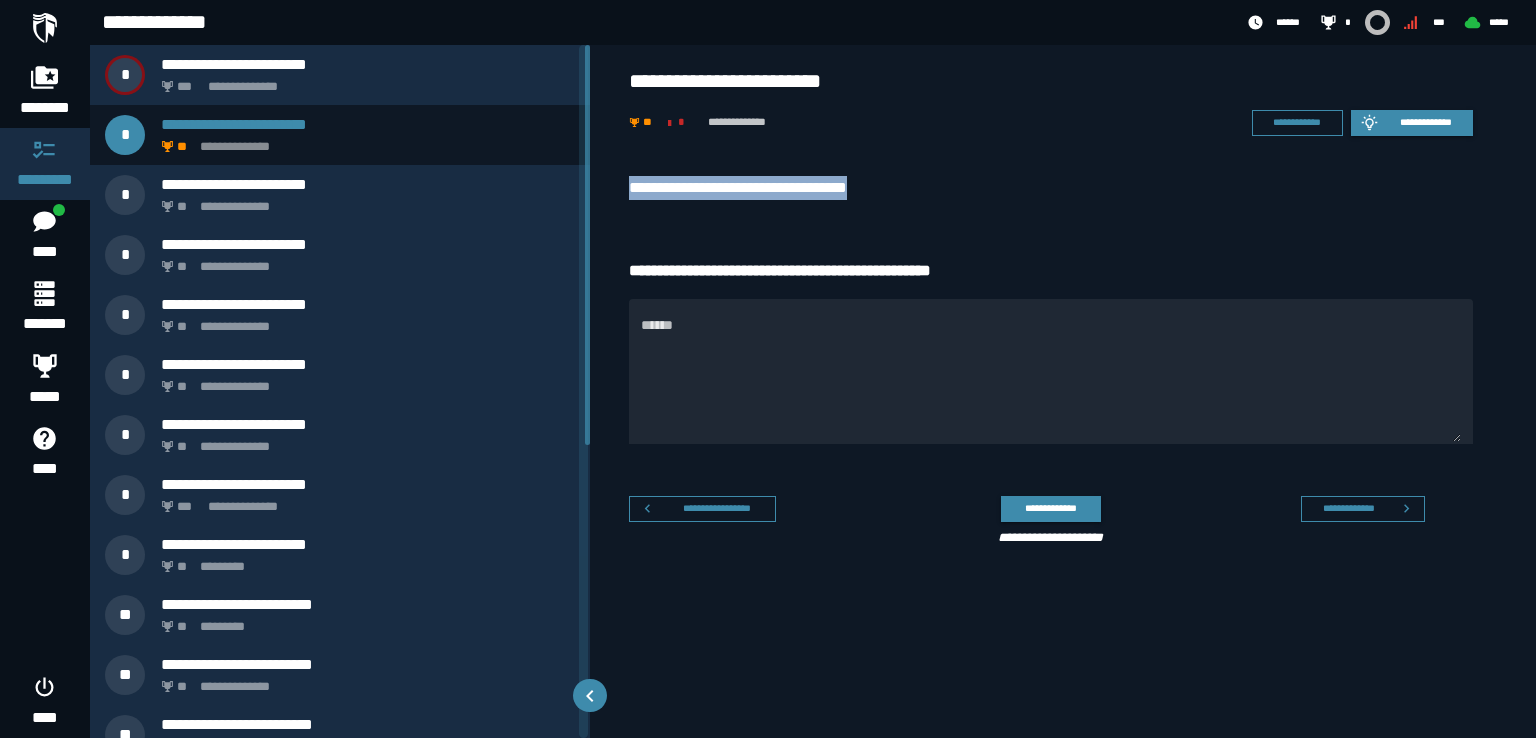 drag, startPoint x: 904, startPoint y: 187, endPoint x: 624, endPoint y: 192, distance: 280.04465 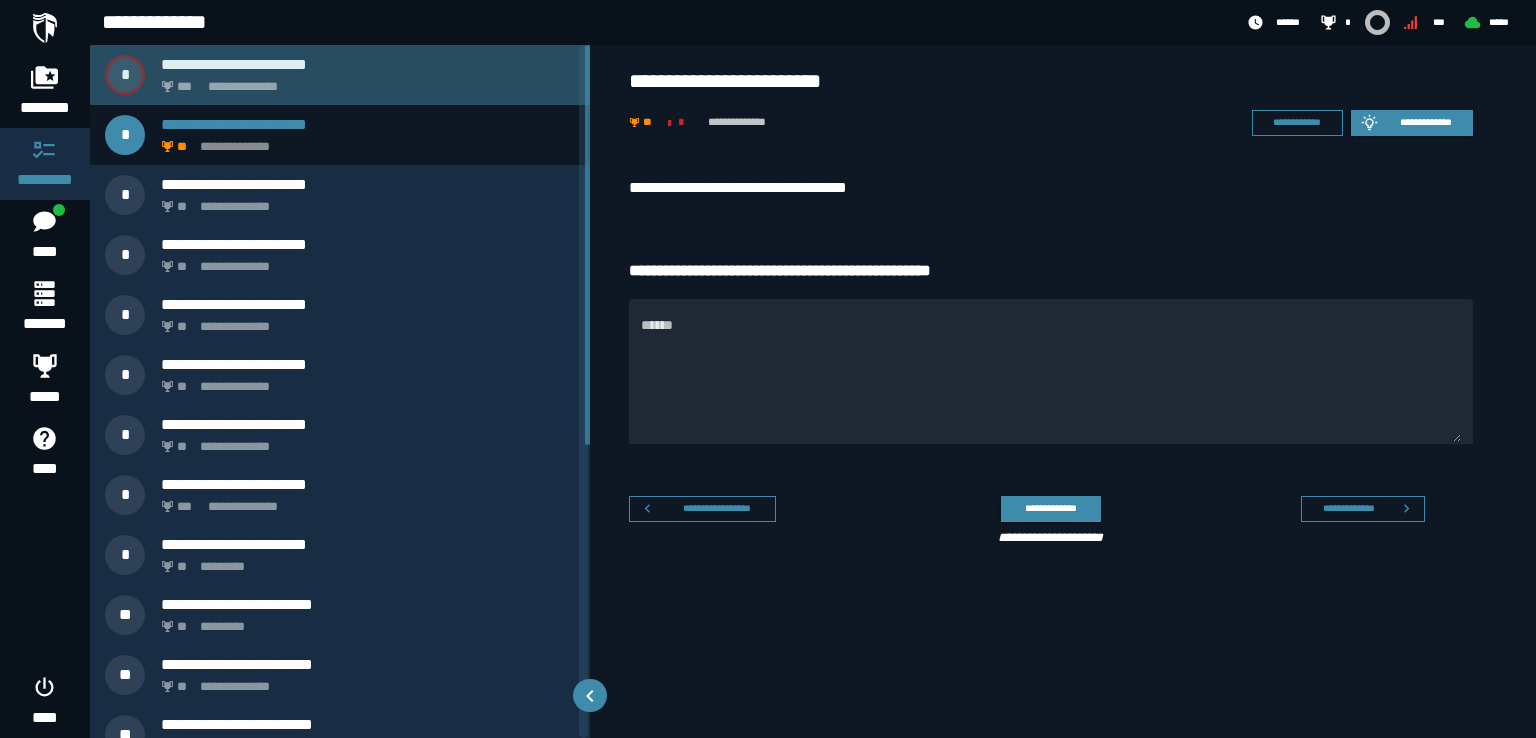 click on "**********" at bounding box center [364, 81] 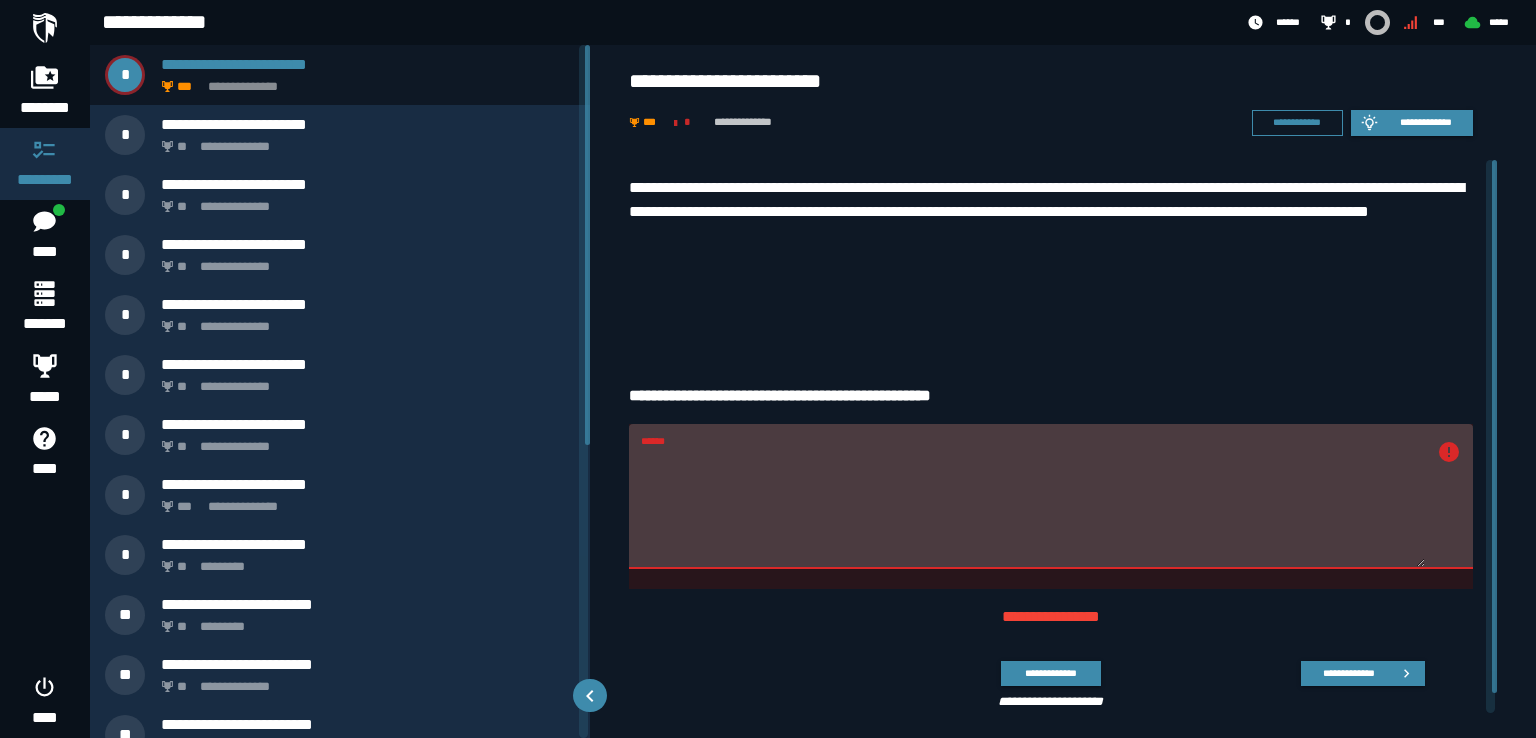 drag, startPoint x: 988, startPoint y: 458, endPoint x: 628, endPoint y: 459, distance: 360.0014 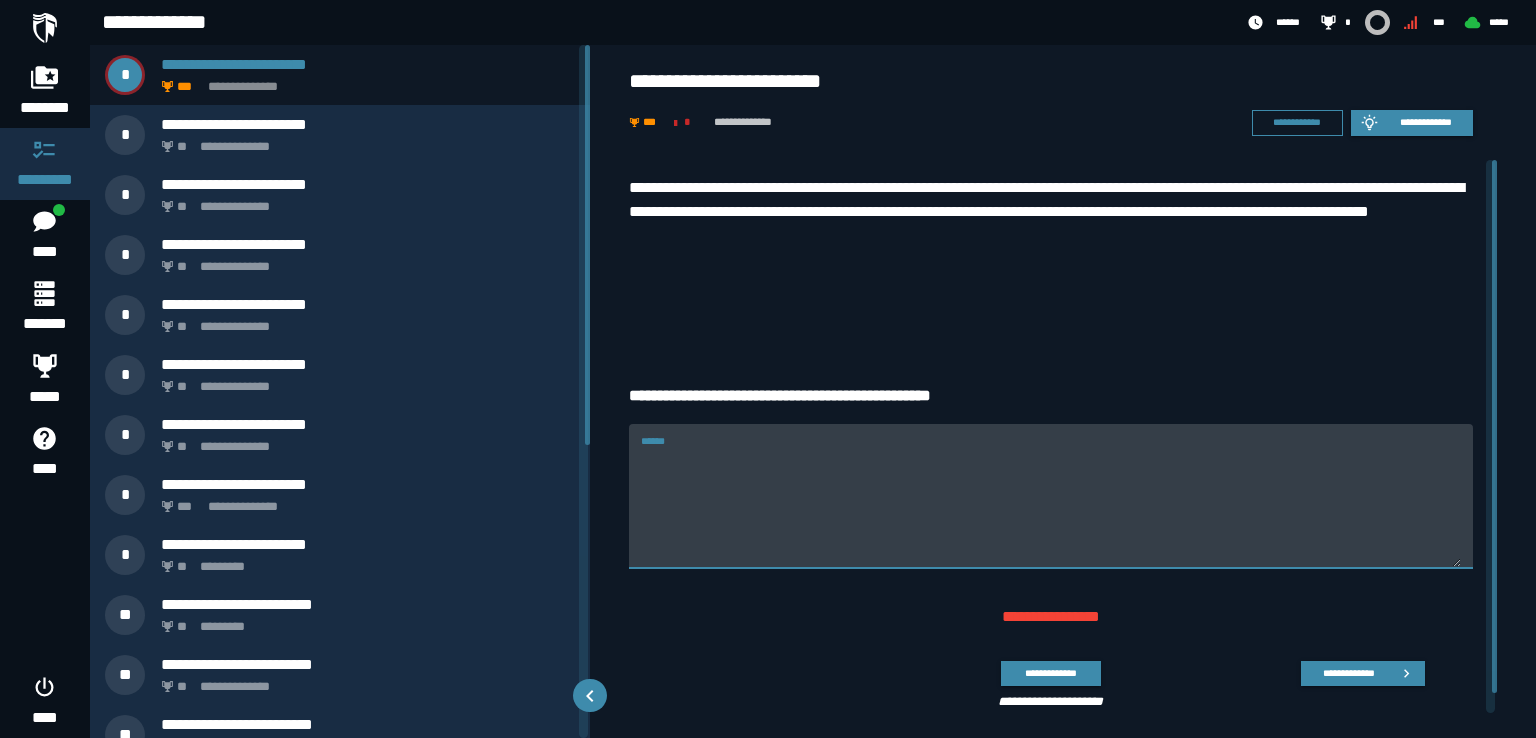 paste on "**********" 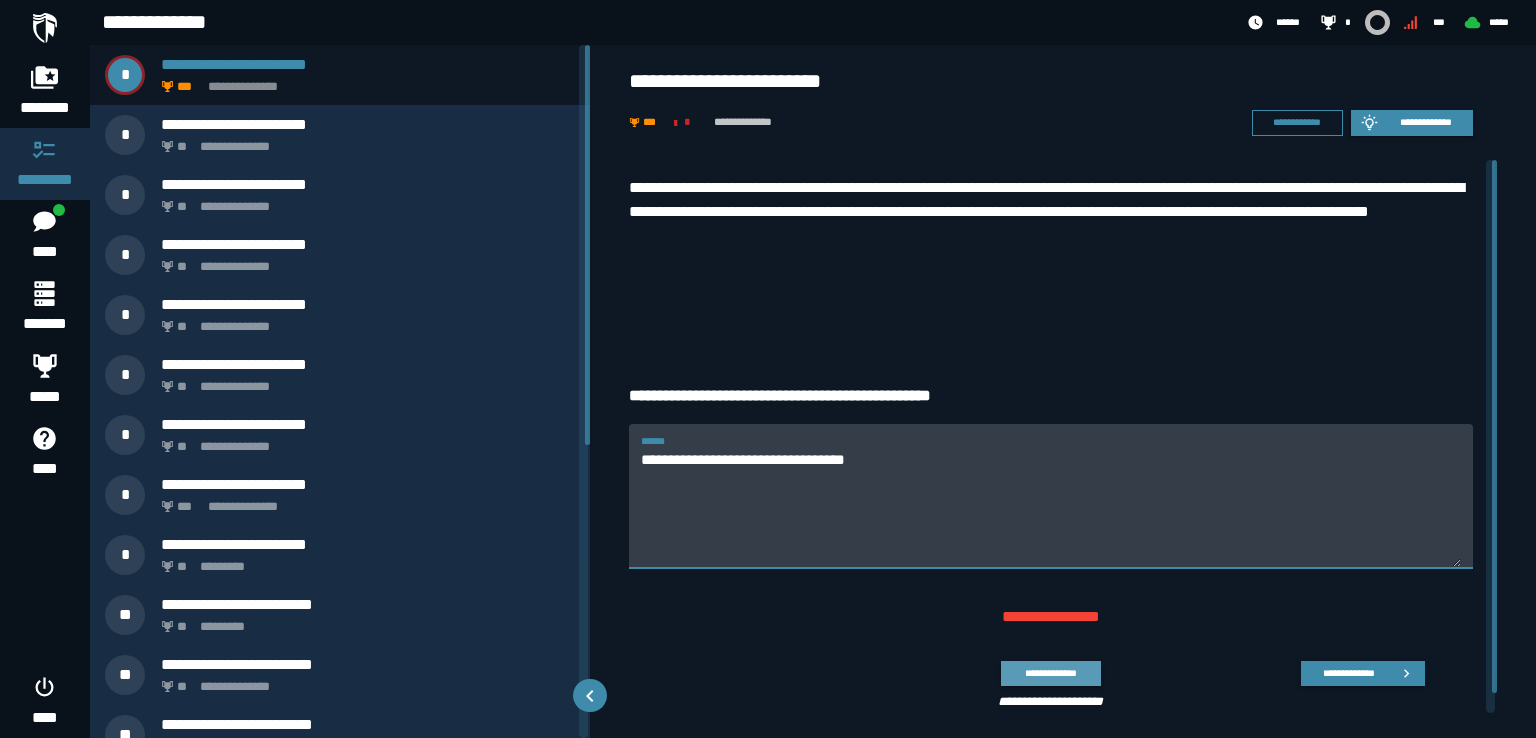 type on "**********" 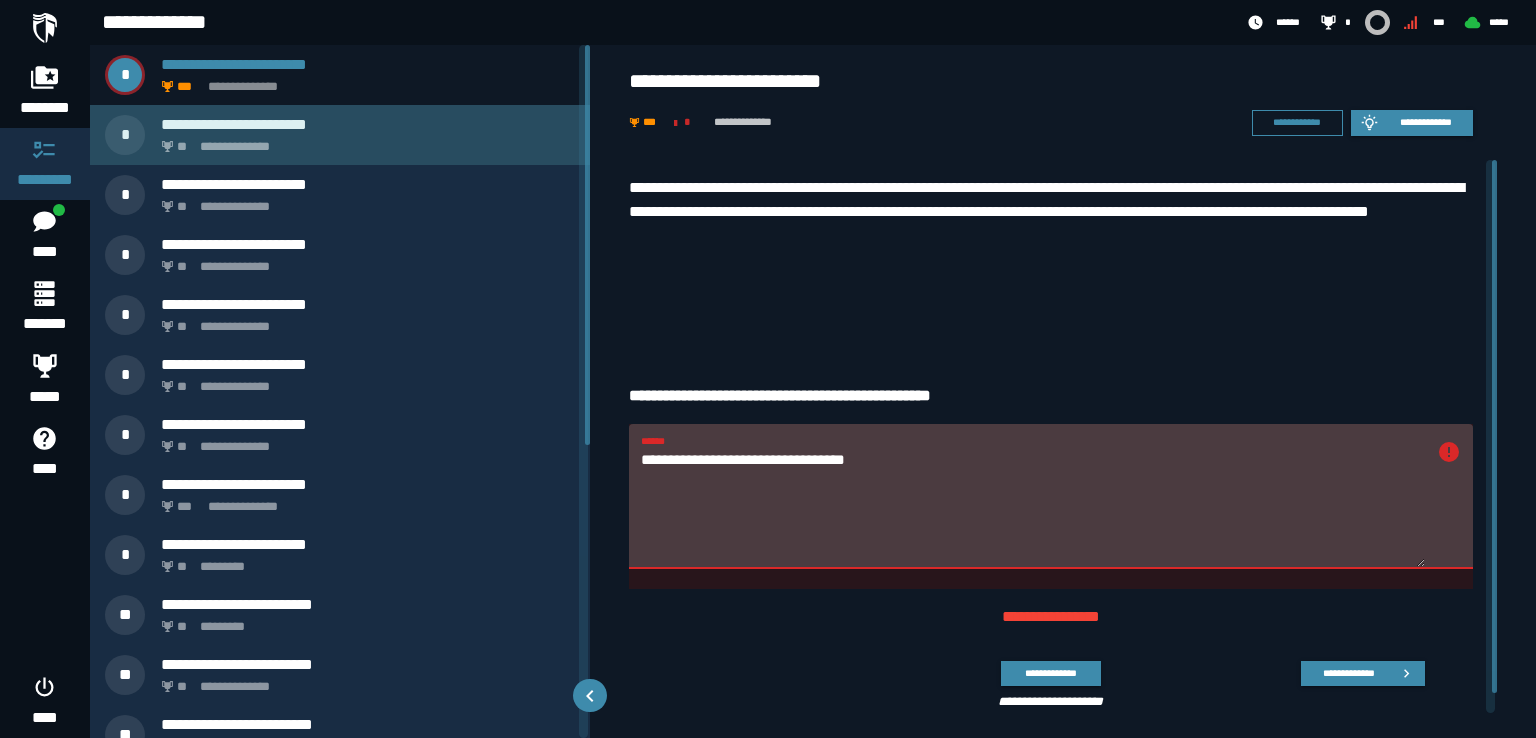 click on "**********" at bounding box center (364, 141) 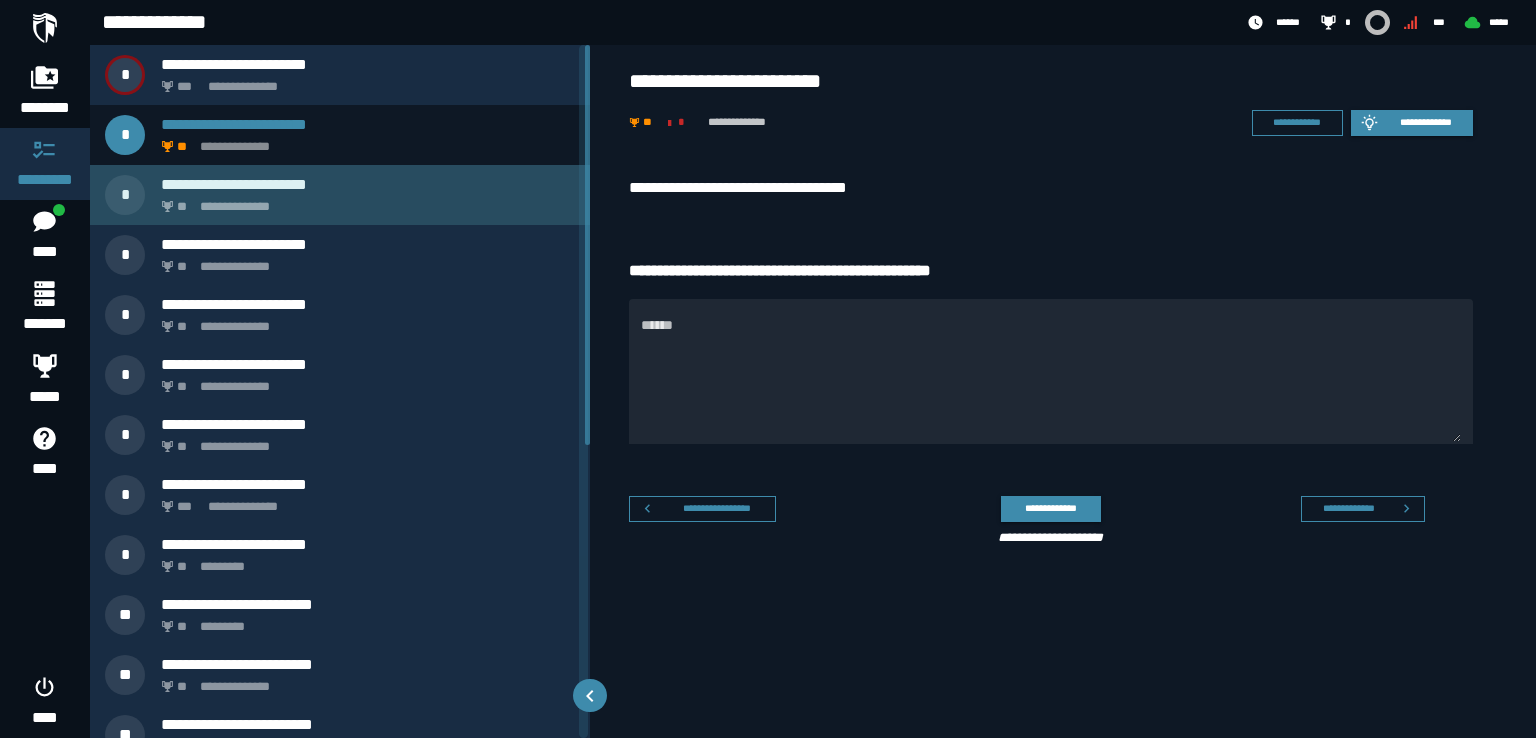 click on "**********" at bounding box center (364, 201) 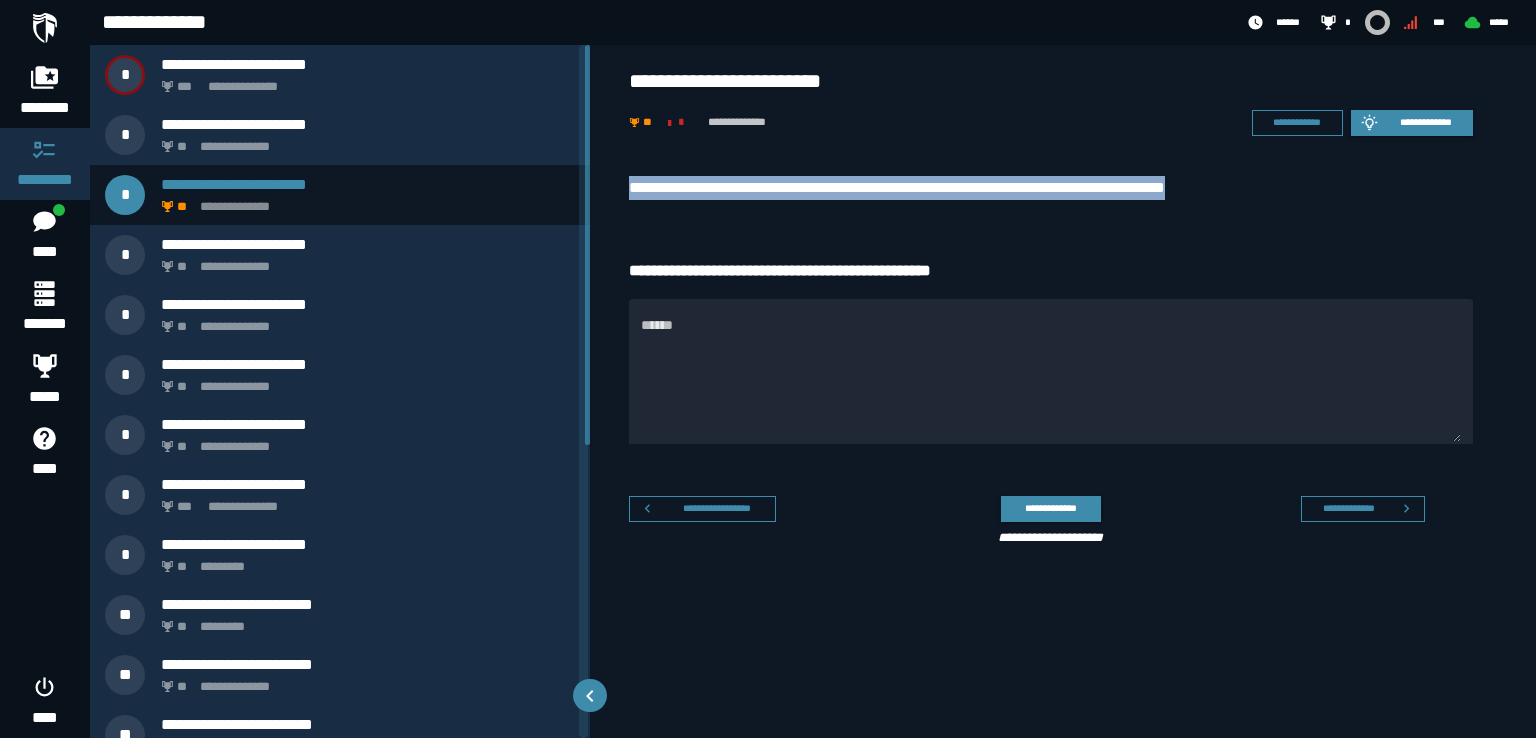 drag, startPoint x: 1264, startPoint y: 188, endPoint x: 622, endPoint y: 174, distance: 642.15265 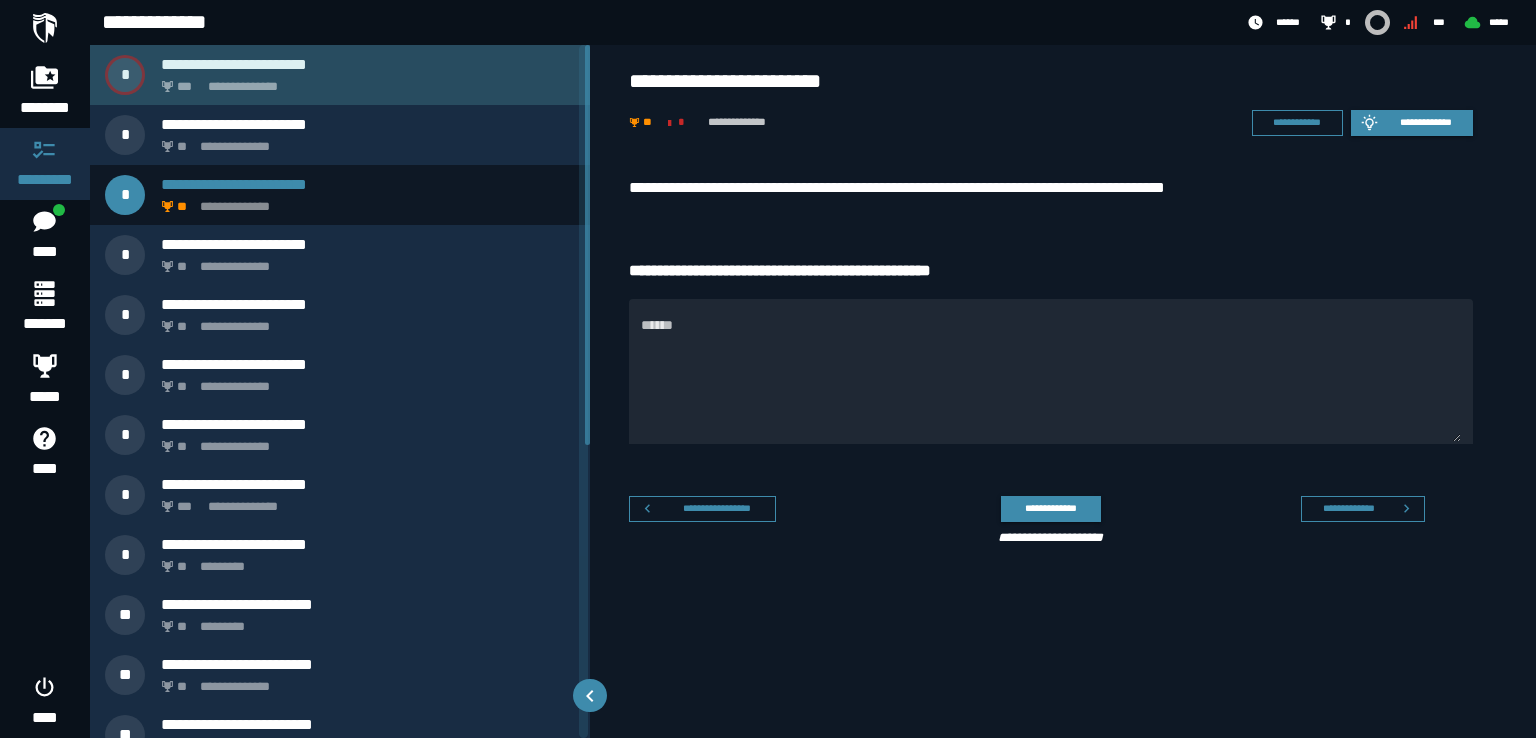 click on "**********" at bounding box center [364, 81] 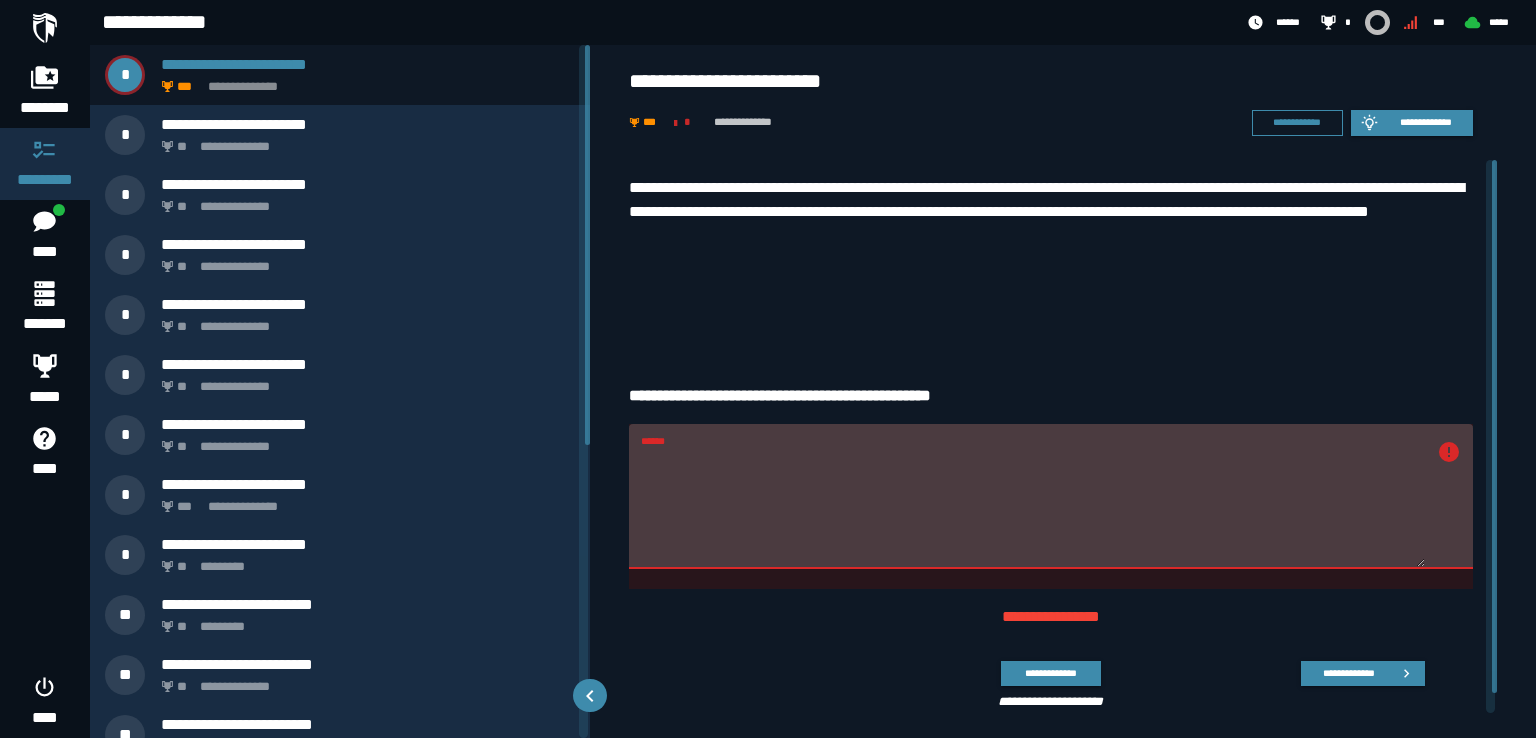 drag, startPoint x: 870, startPoint y: 460, endPoint x: 636, endPoint y: 459, distance: 234.00214 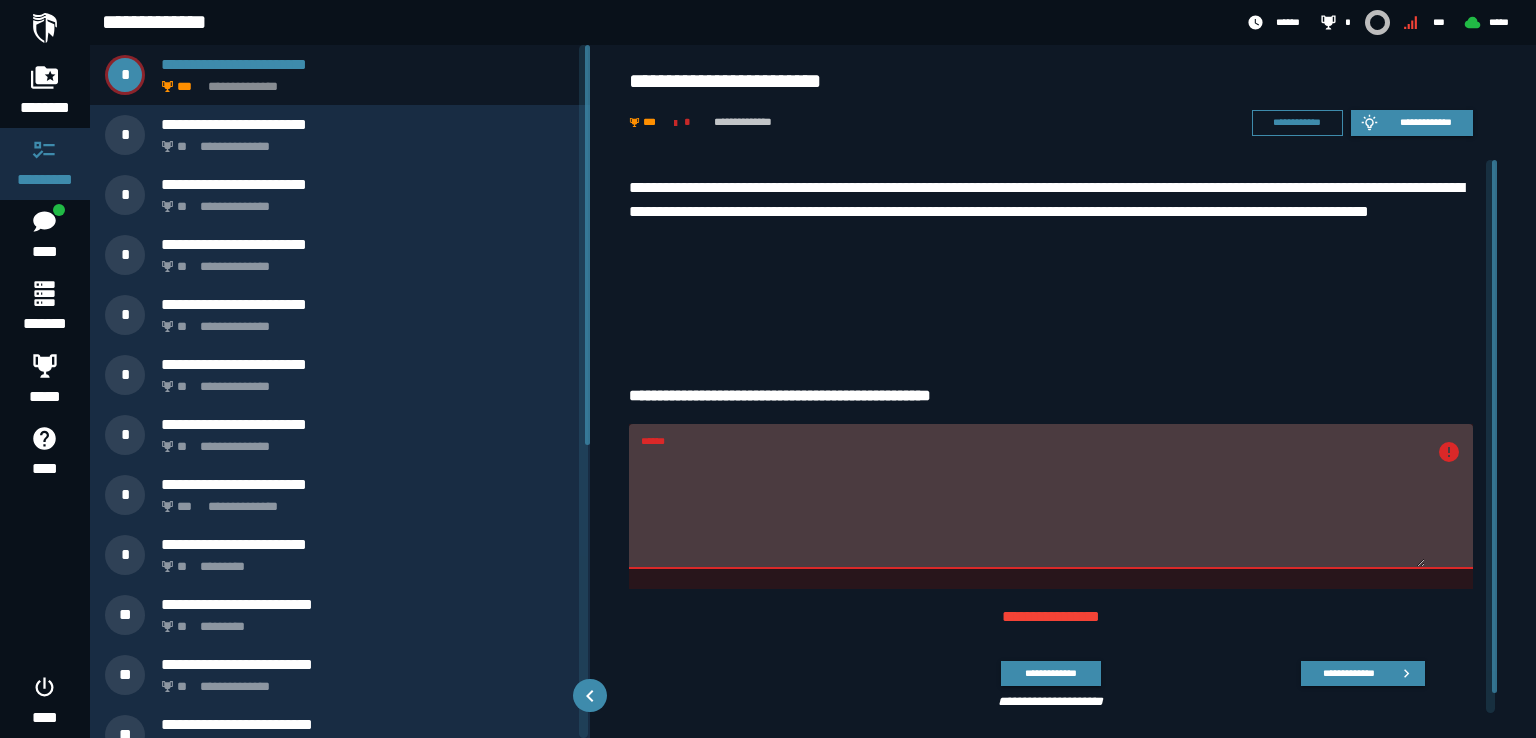paste on "**********" 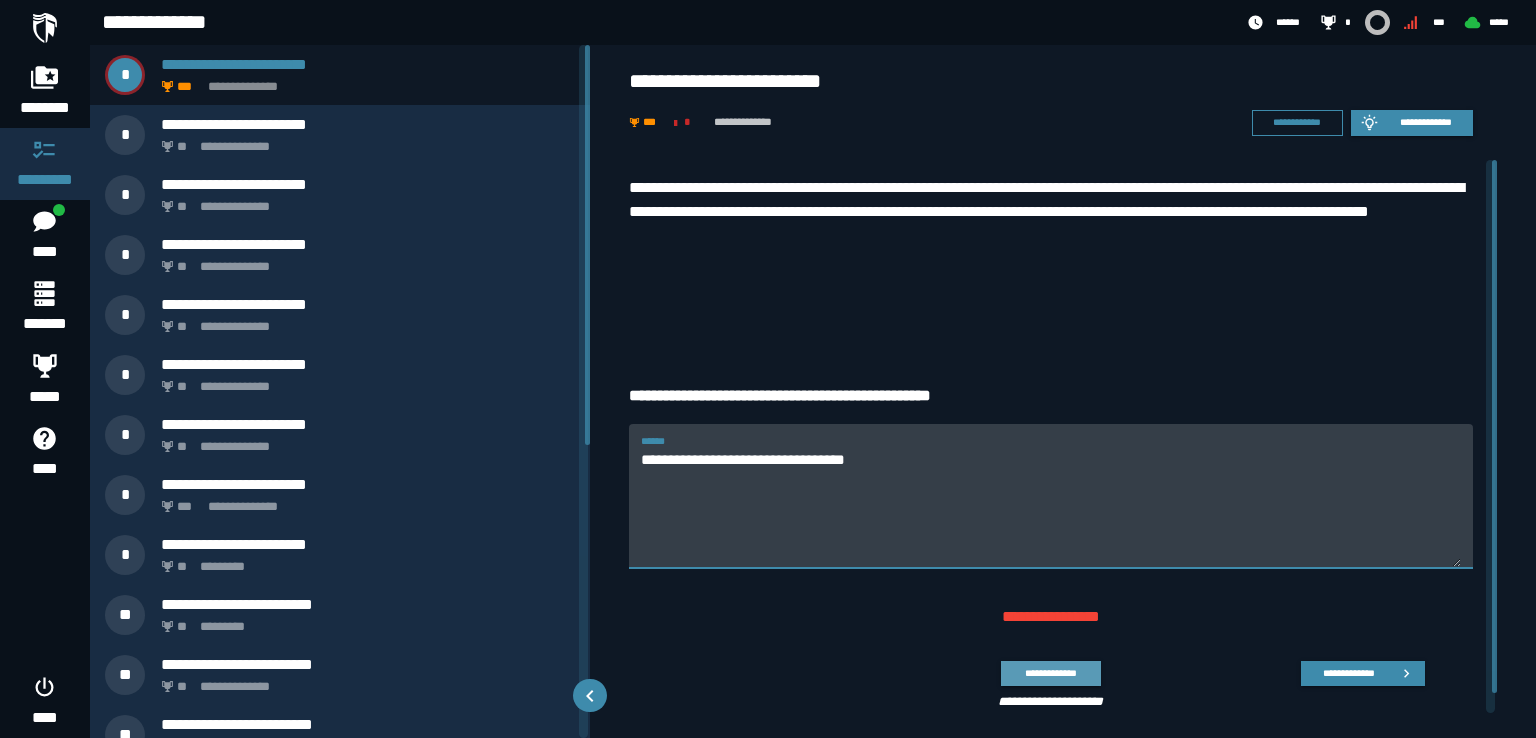 type on "**********" 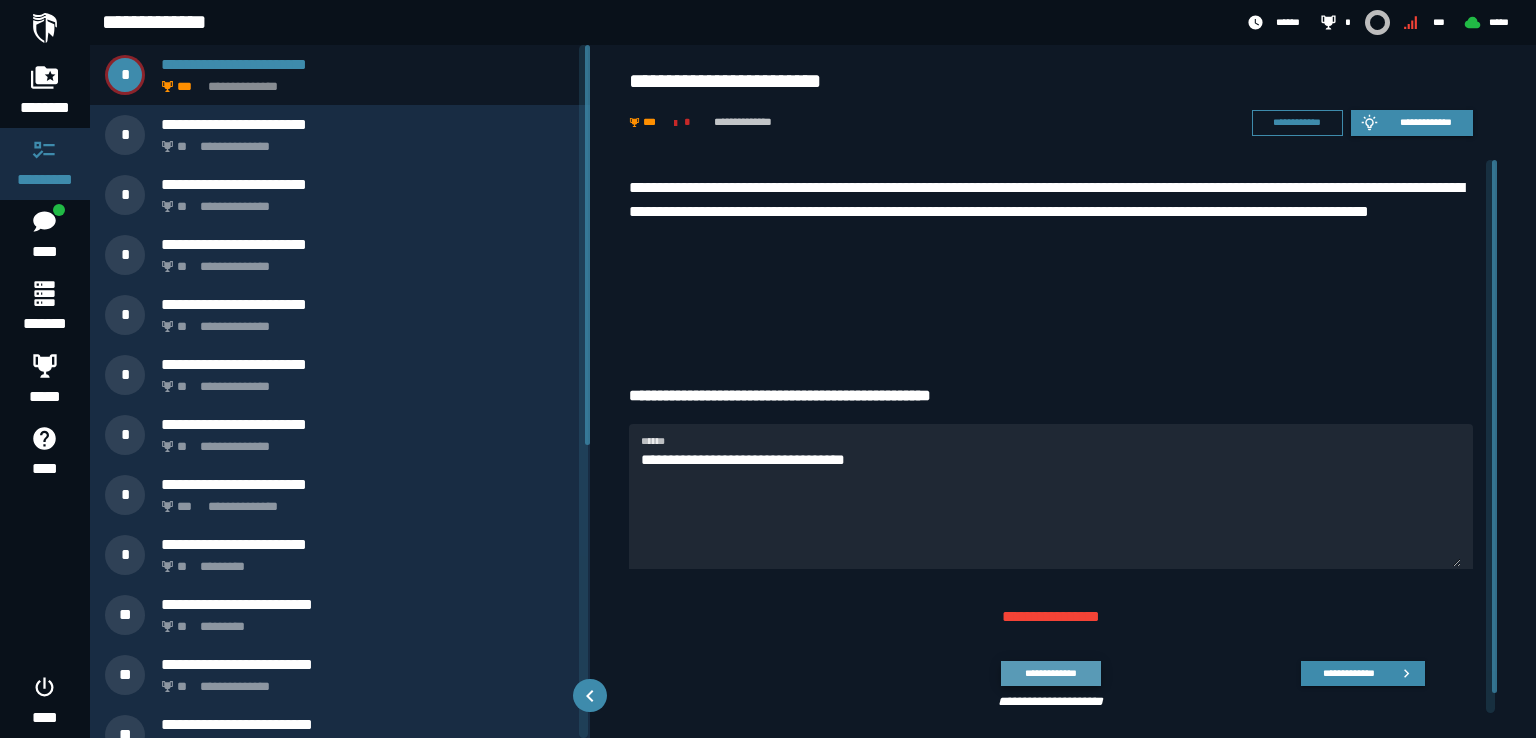 click on "**********" at bounding box center [1050, 673] 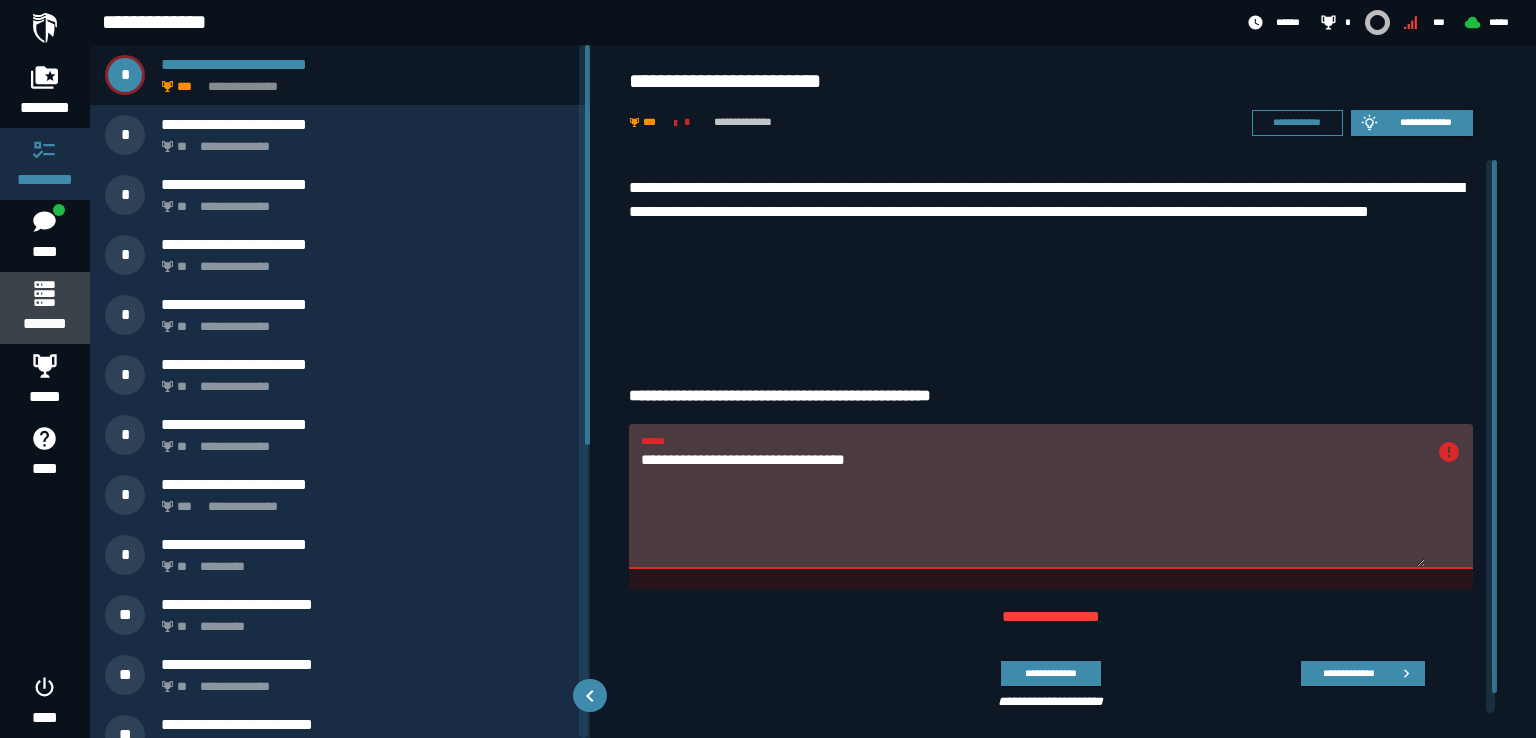 click on "*******" at bounding box center [44, 324] 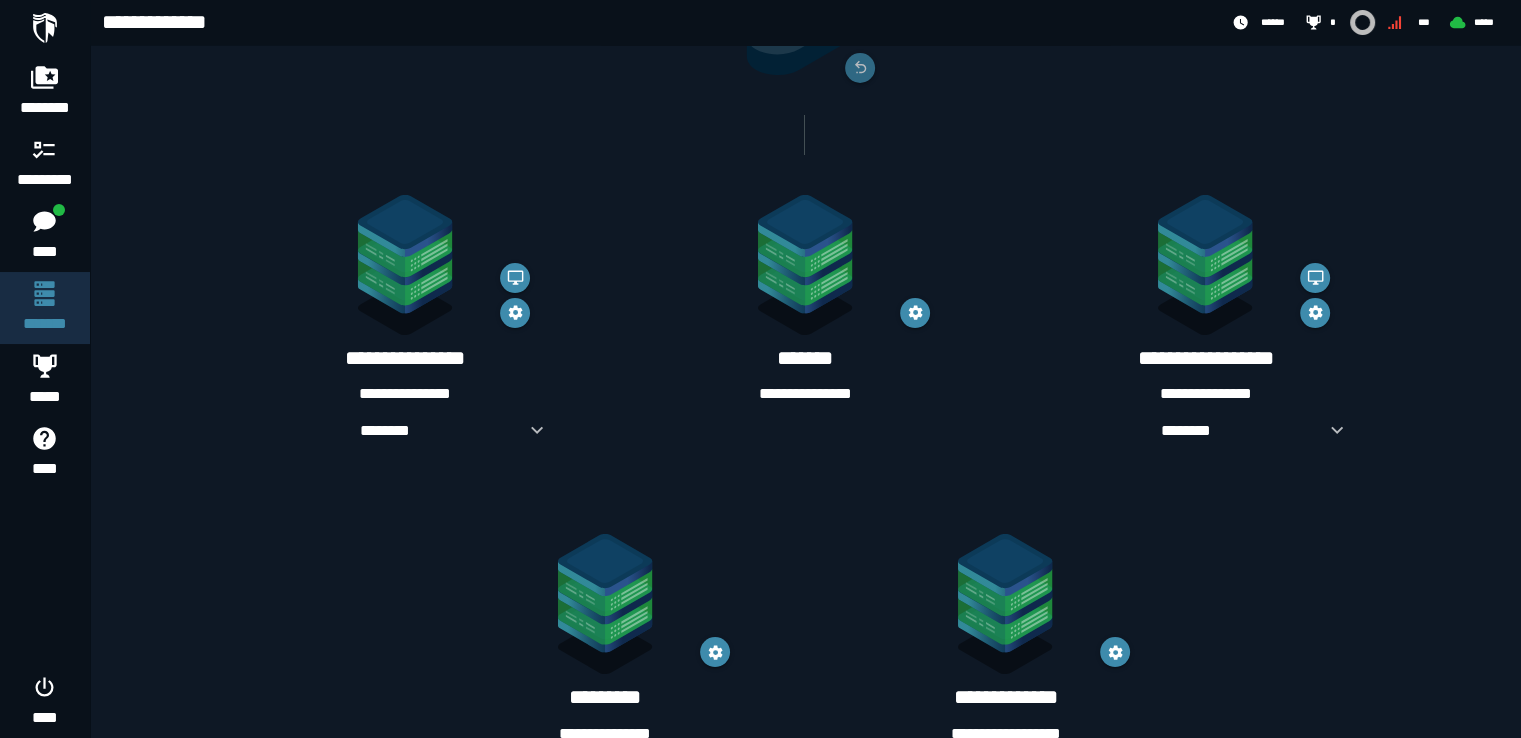 scroll, scrollTop: 299, scrollLeft: 0, axis: vertical 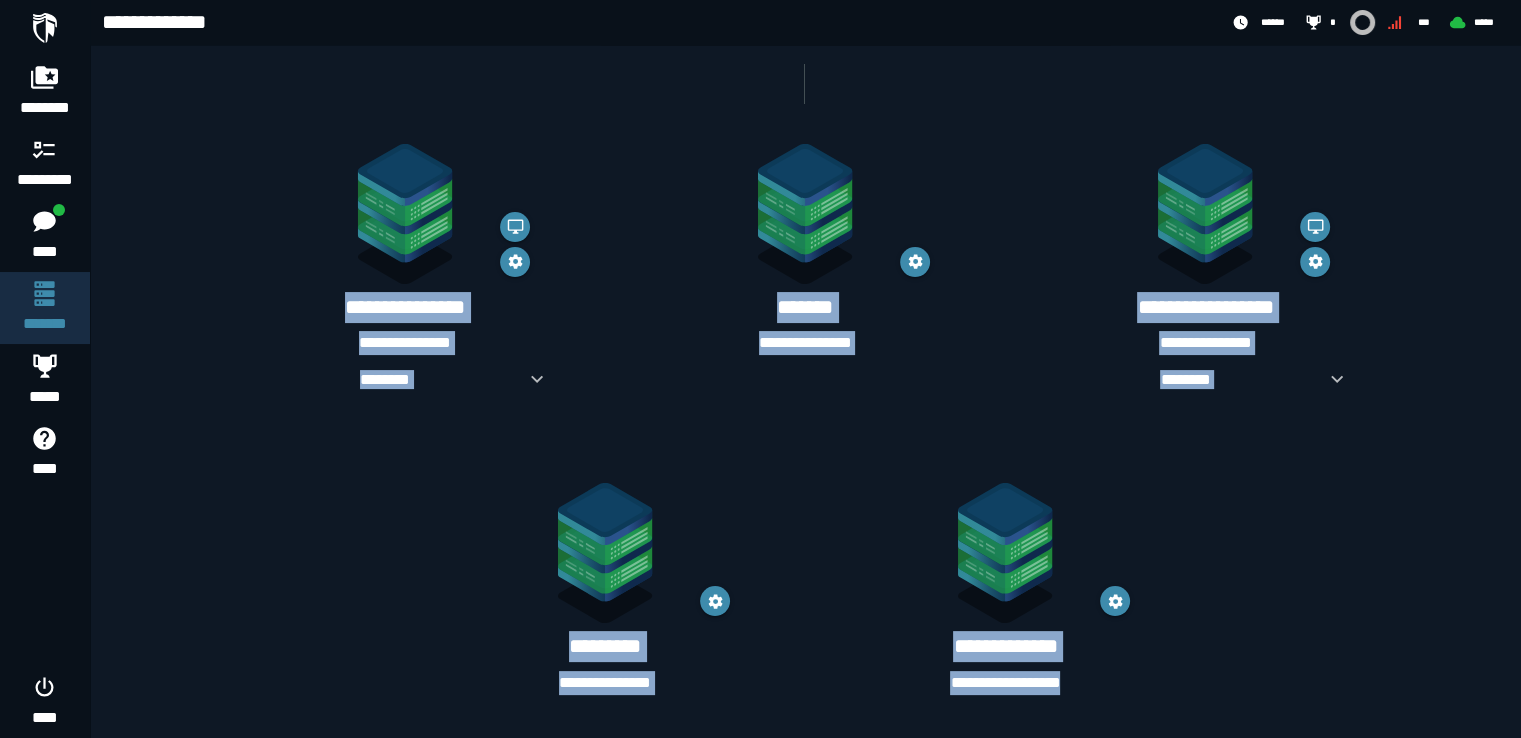 drag, startPoint x: 306, startPoint y: 166, endPoint x: 1223, endPoint y: 695, distance: 1058.6454 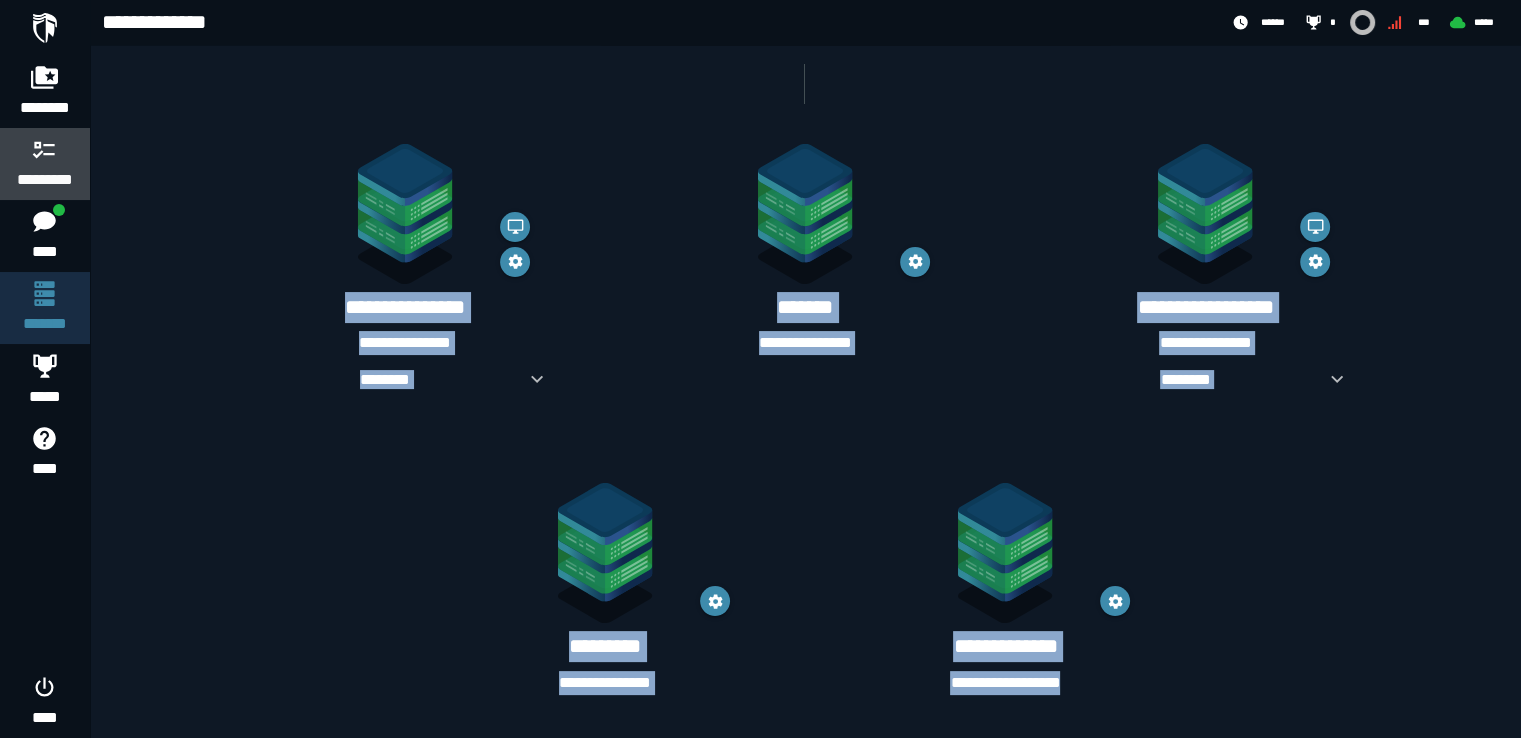 click 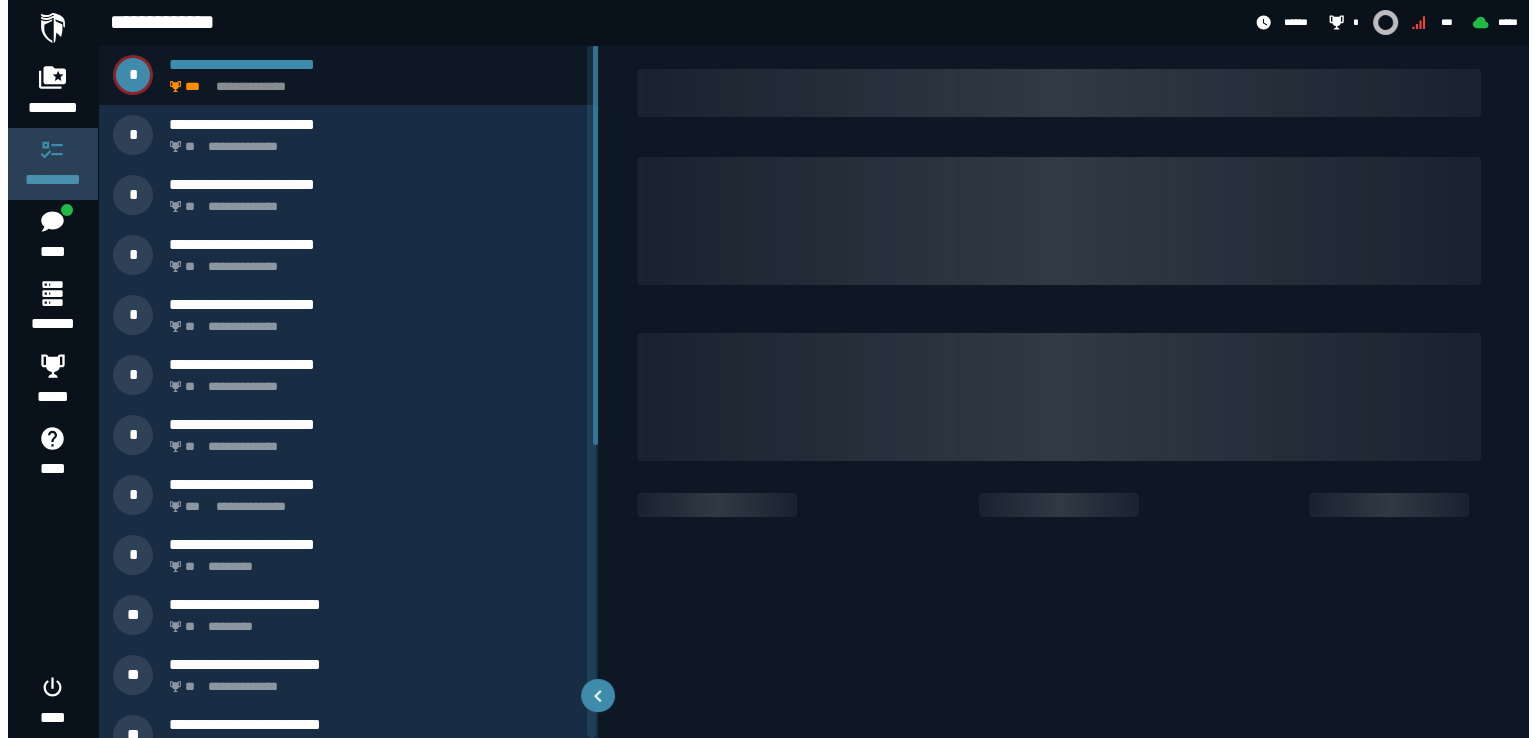 scroll, scrollTop: 0, scrollLeft: 0, axis: both 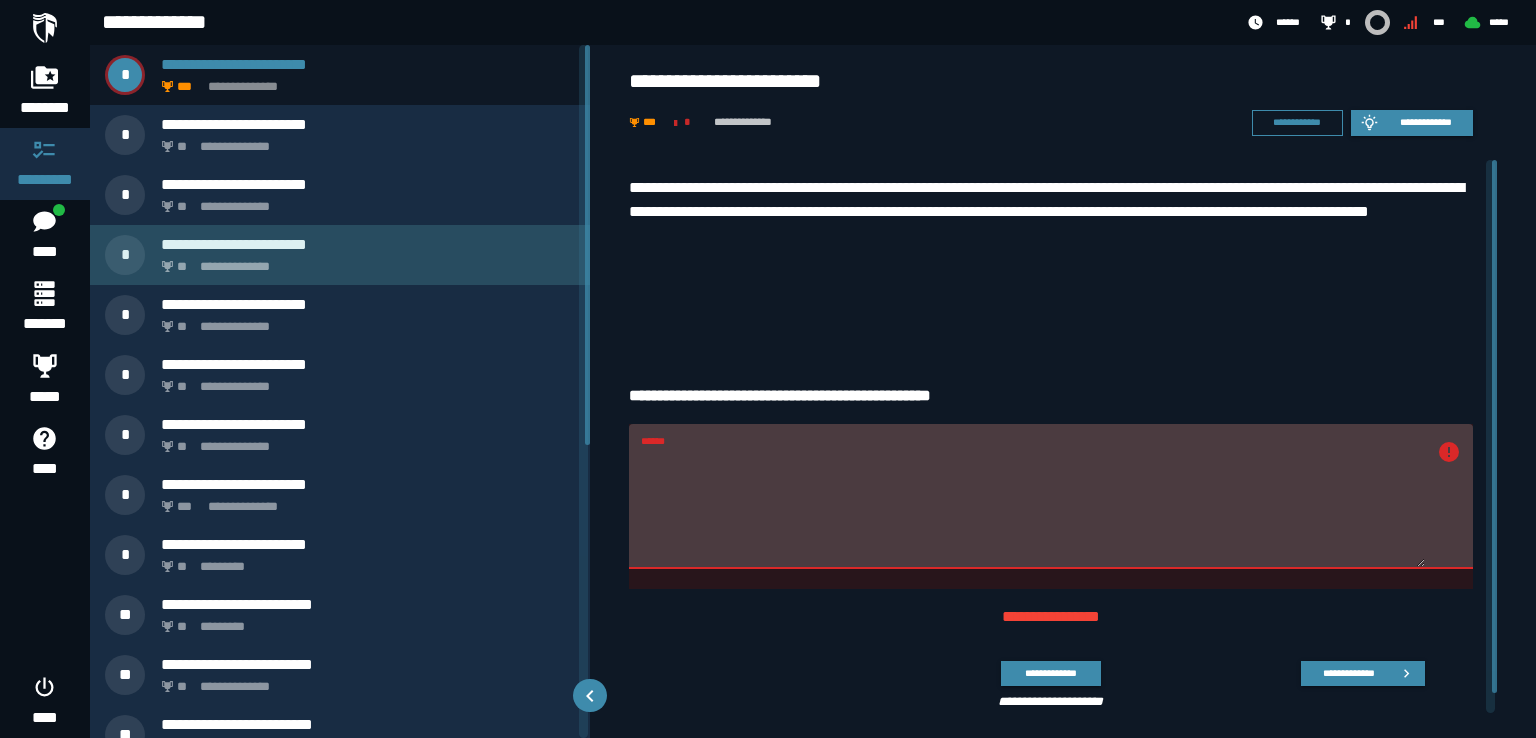 click on "**********" at bounding box center (364, 261) 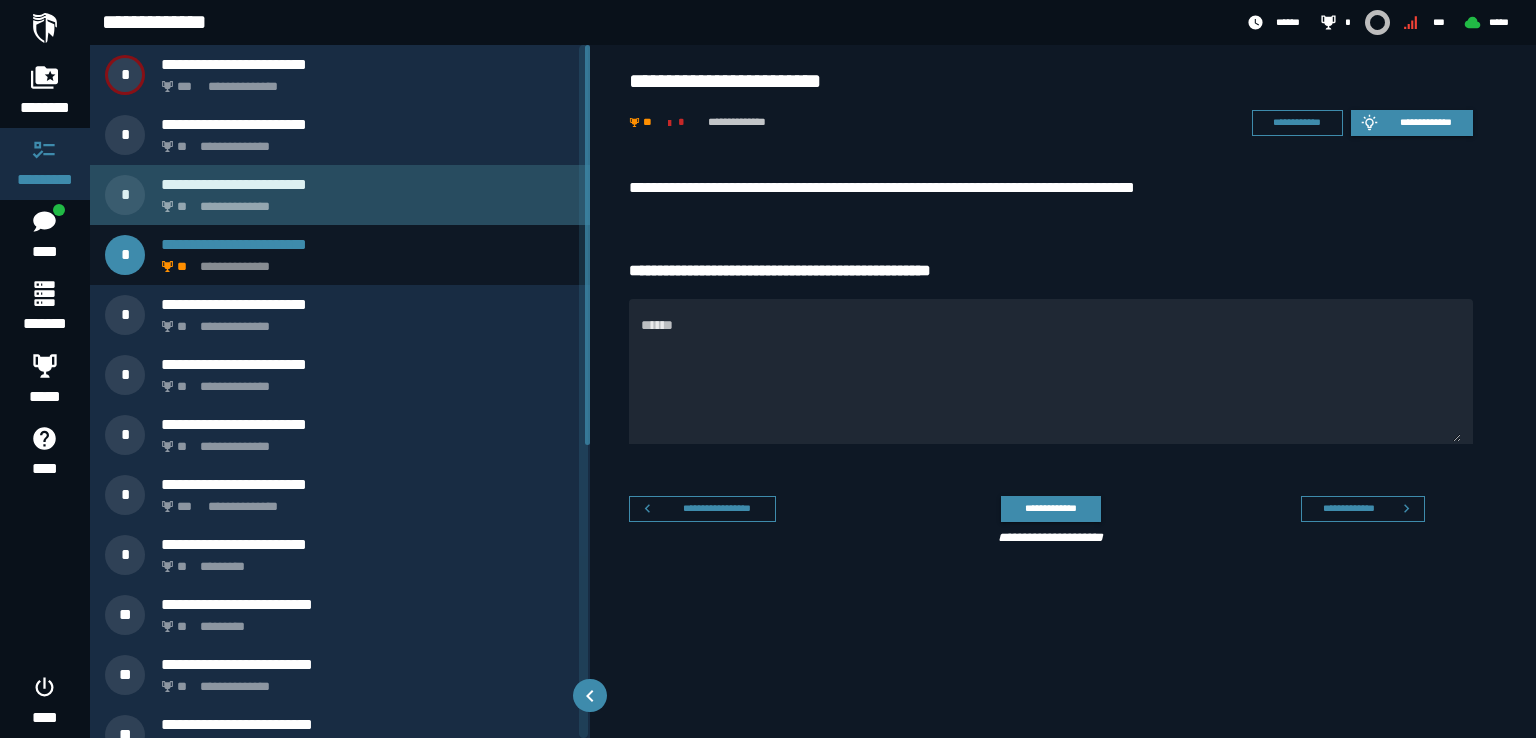 click on "**********" at bounding box center (364, 201) 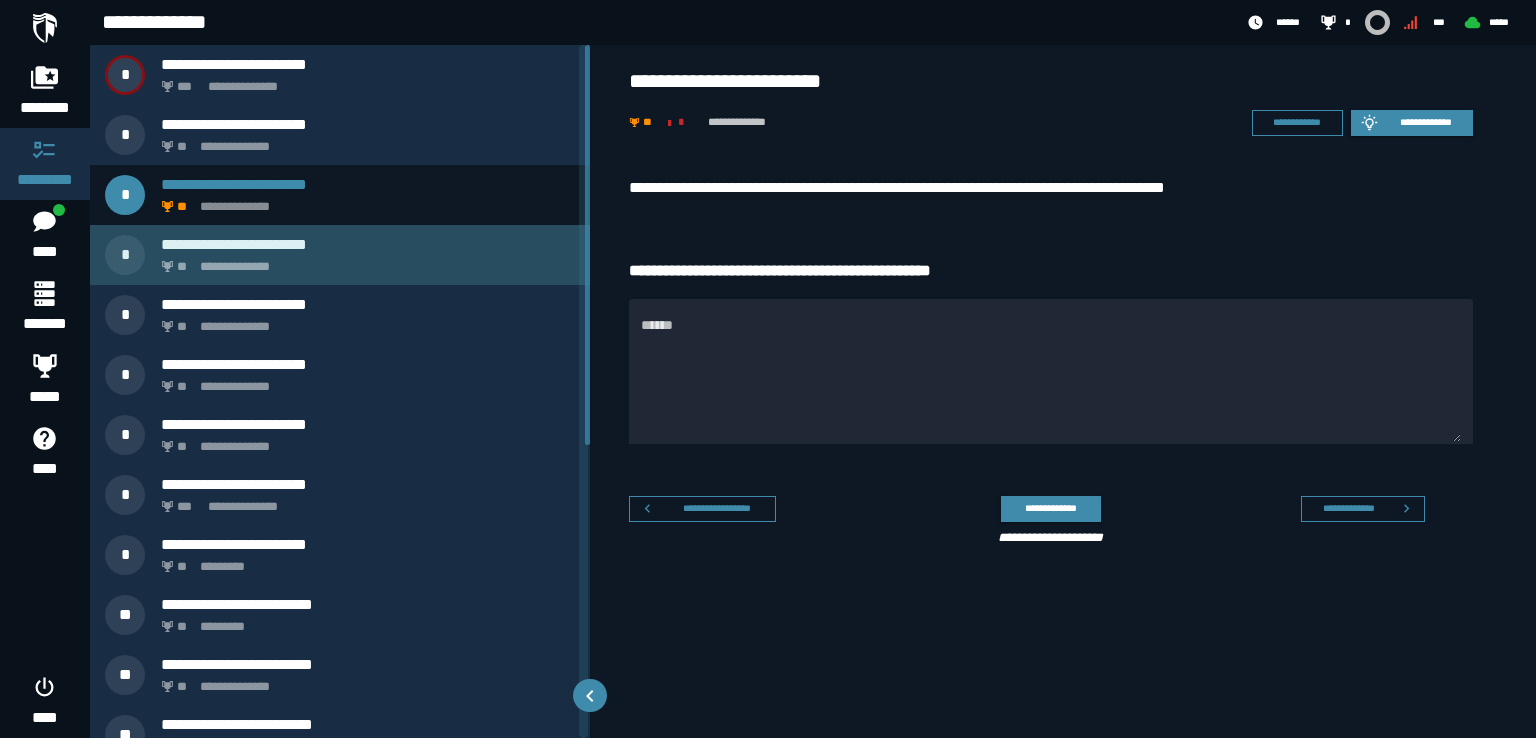click on "**********" at bounding box center (368, 244) 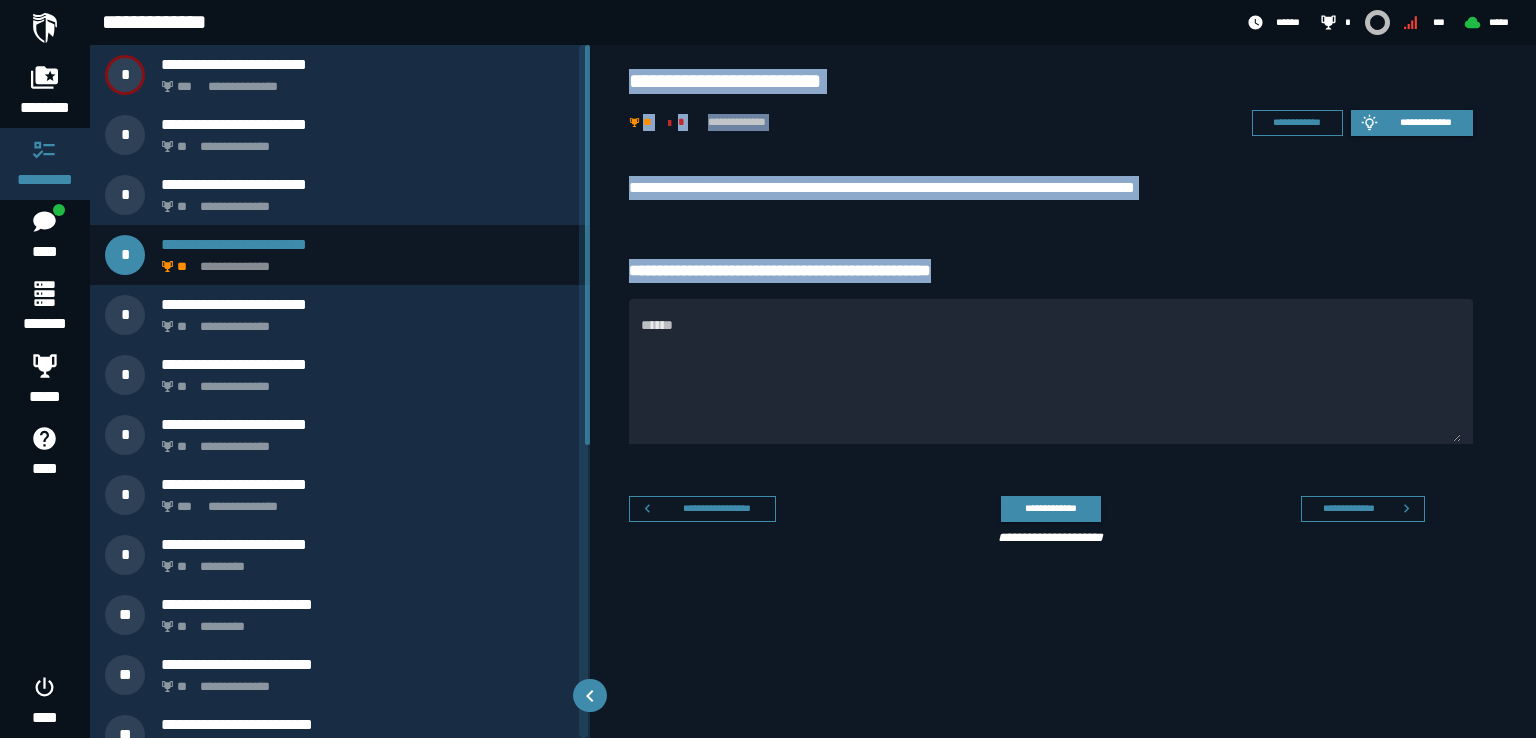 drag, startPoint x: 616, startPoint y: 63, endPoint x: 1191, endPoint y: 245, distance: 603.1161 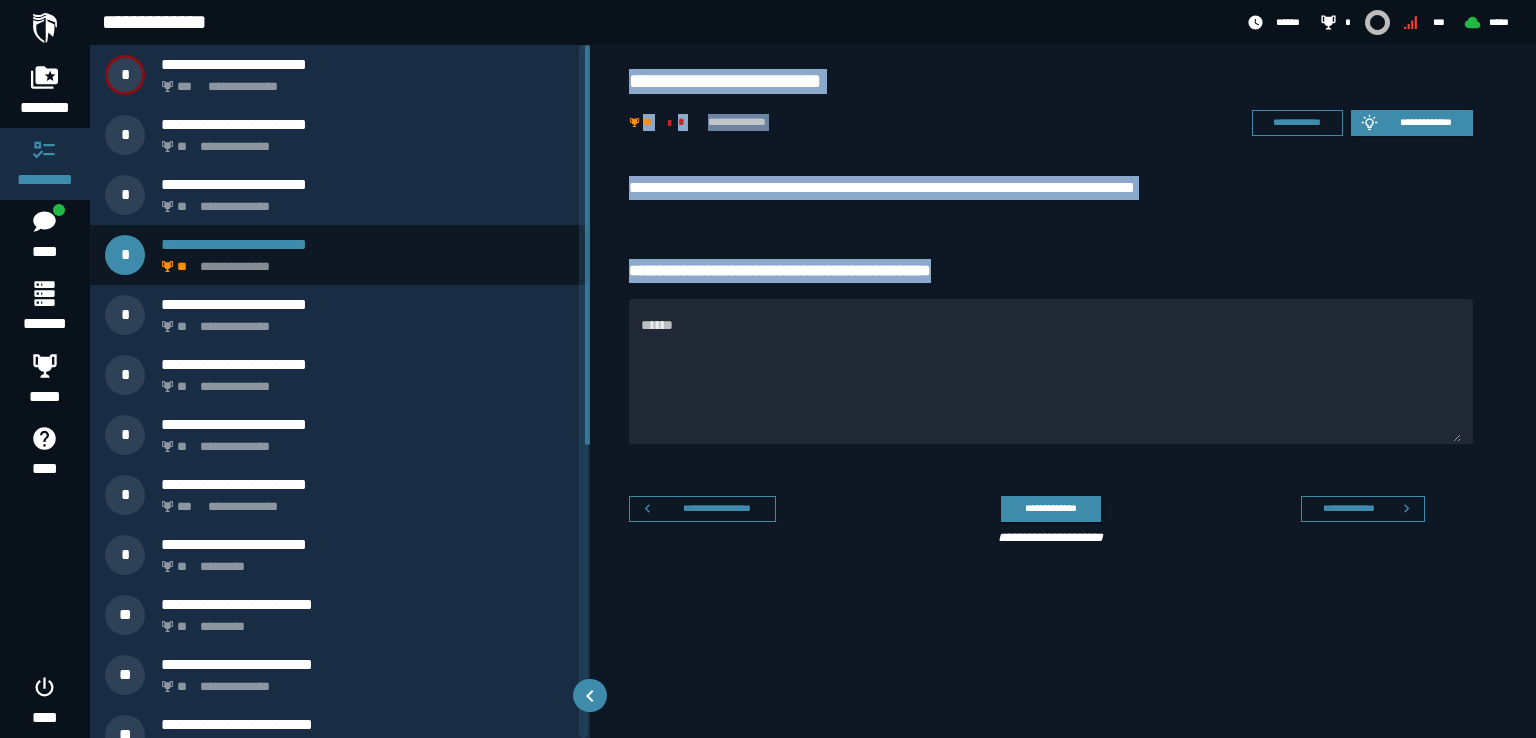 copy on "**********" 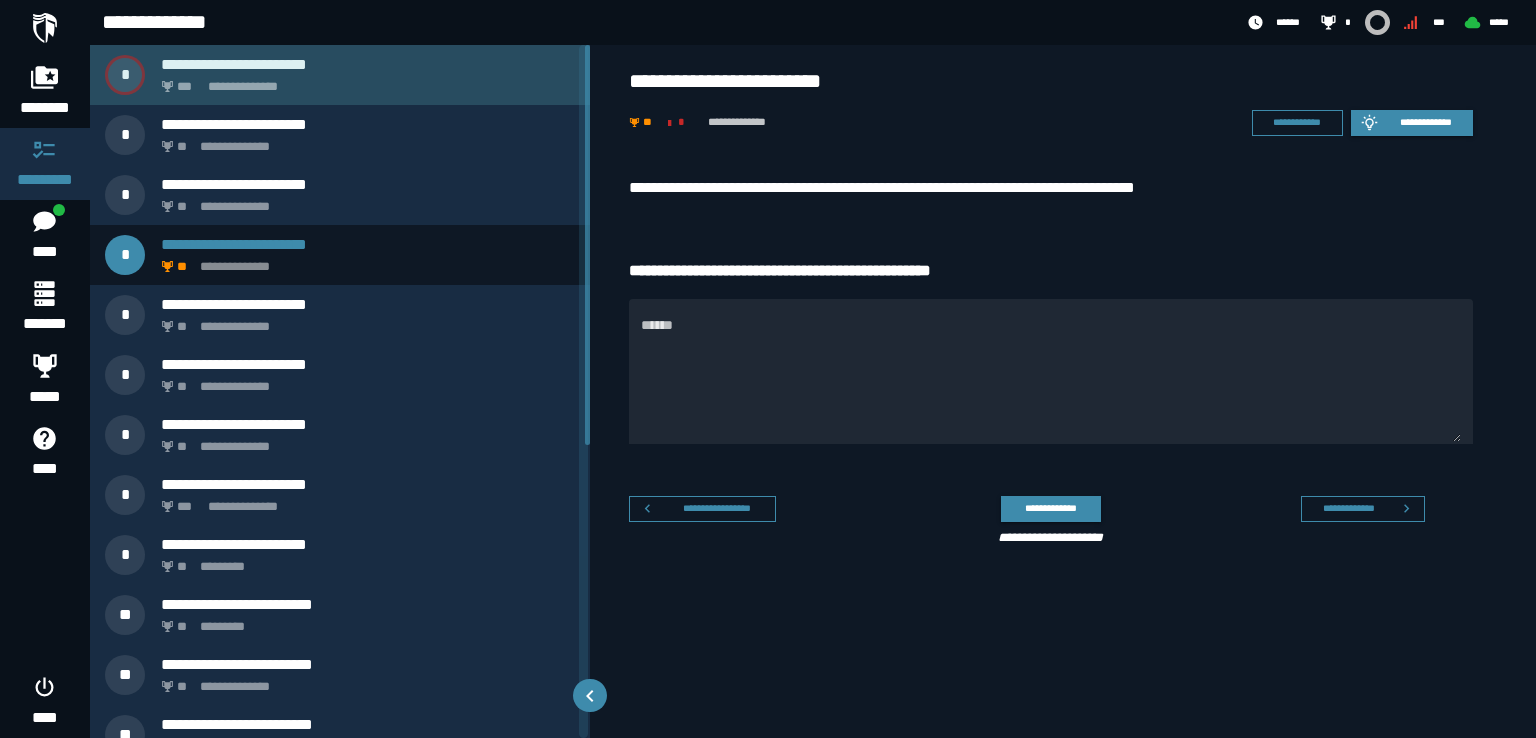 click on "**********" at bounding box center (364, 81) 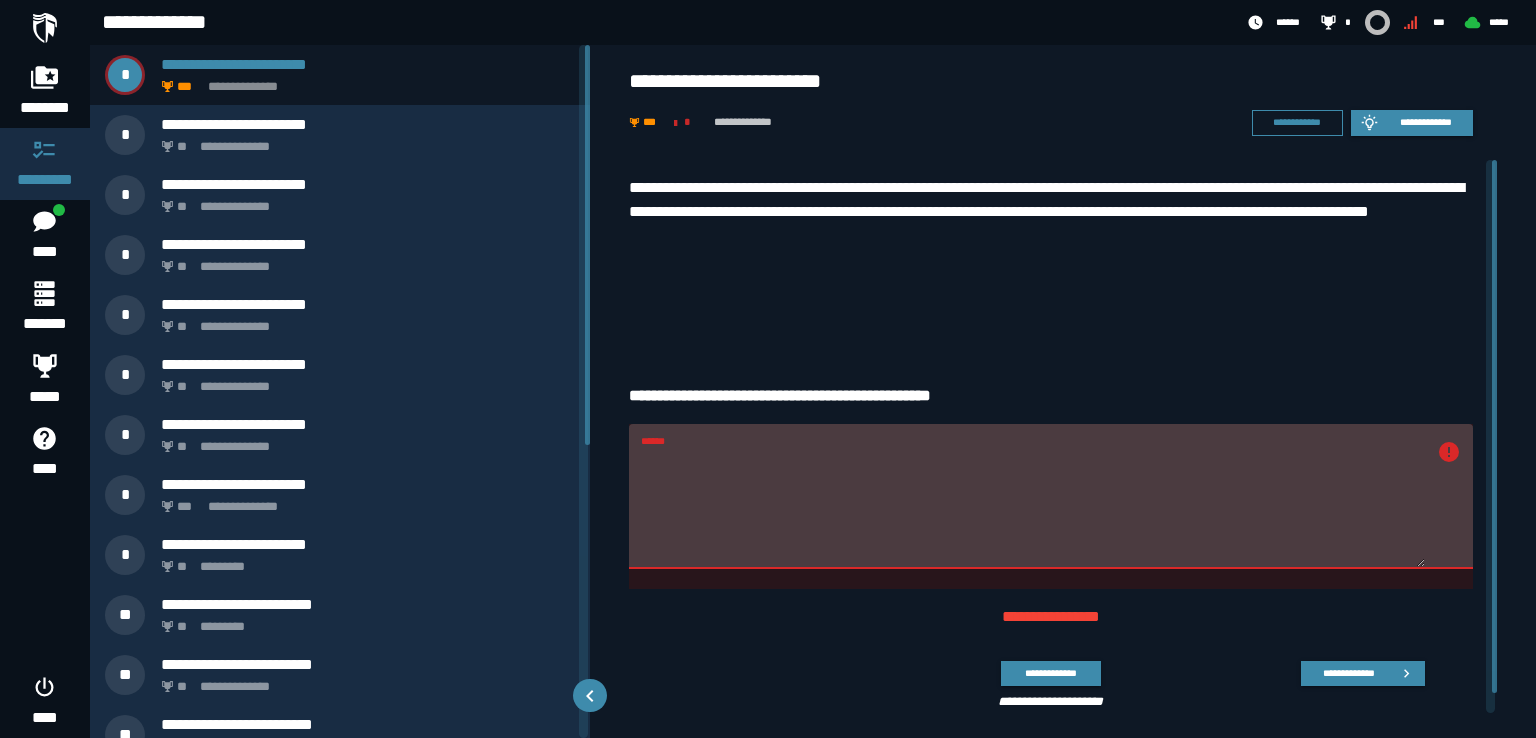 drag, startPoint x: 885, startPoint y: 457, endPoint x: 639, endPoint y: 456, distance: 246.00203 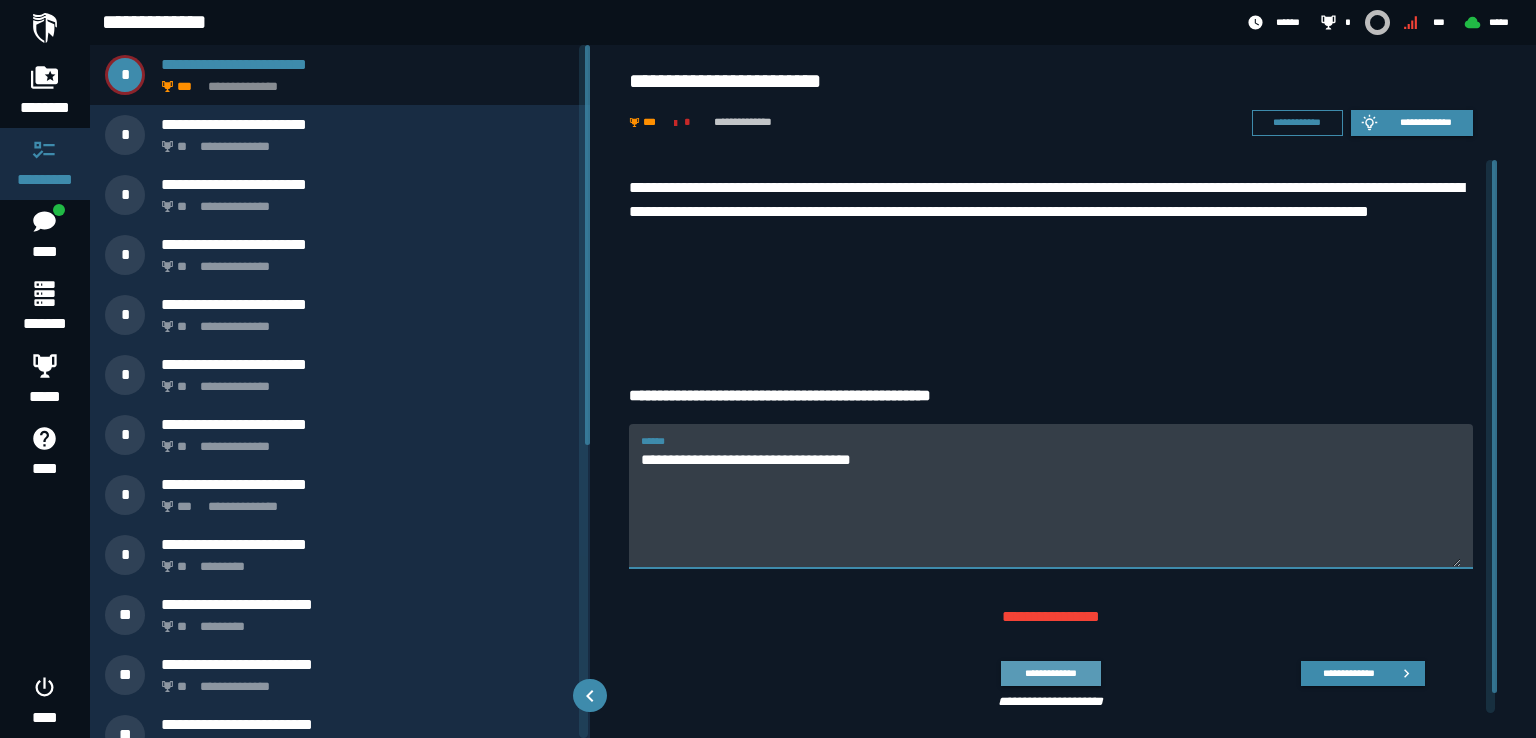 type on "**********" 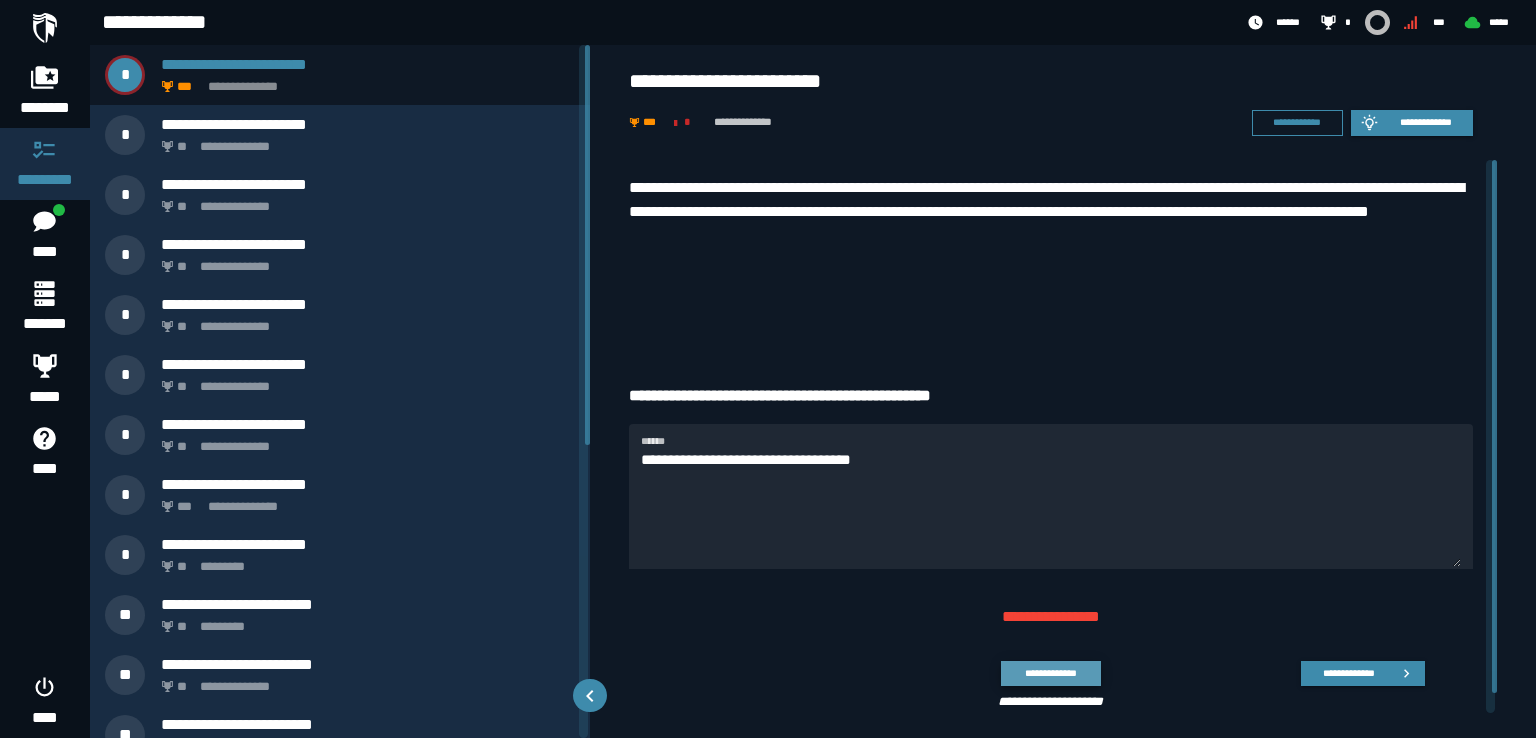 click on "**********" at bounding box center [1050, 673] 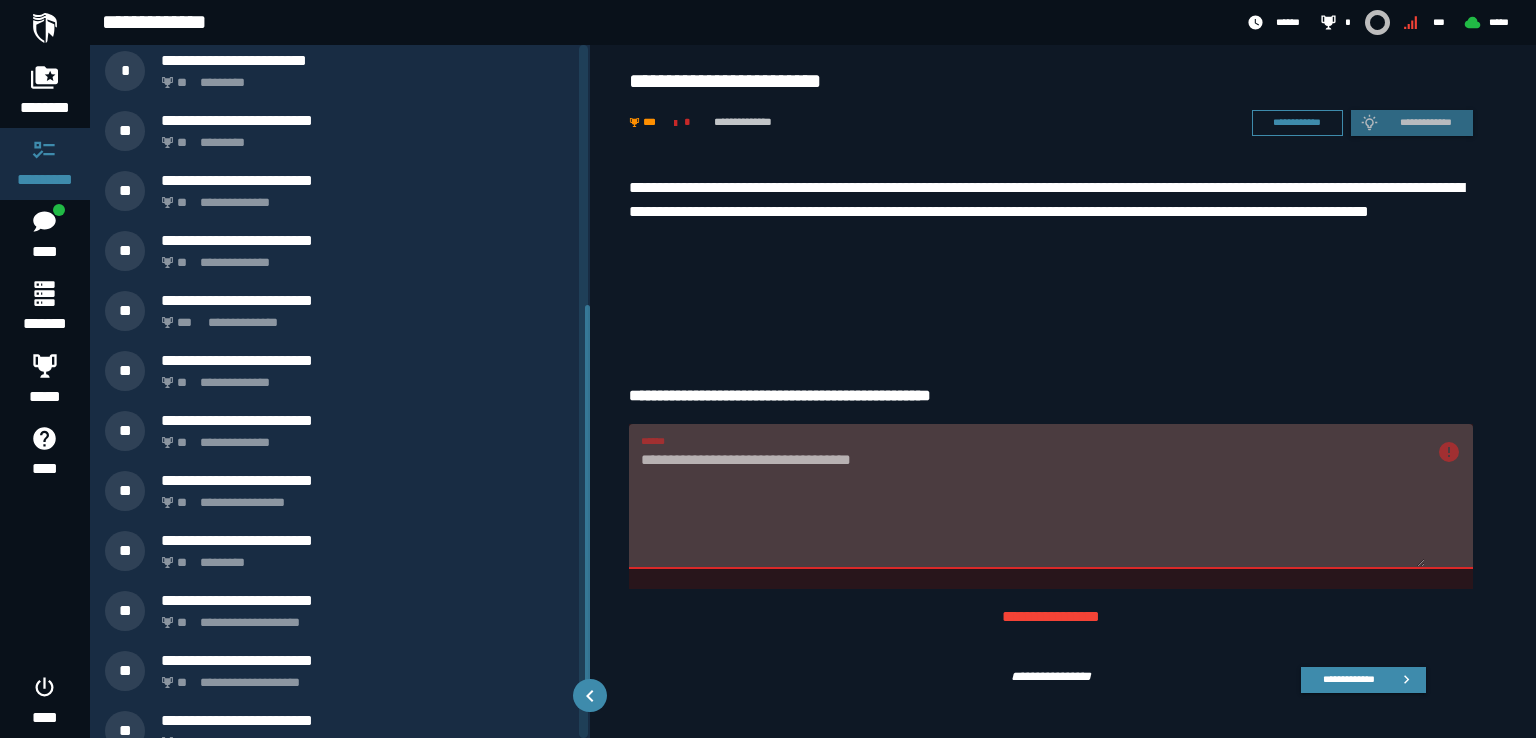 scroll, scrollTop: 507, scrollLeft: 0, axis: vertical 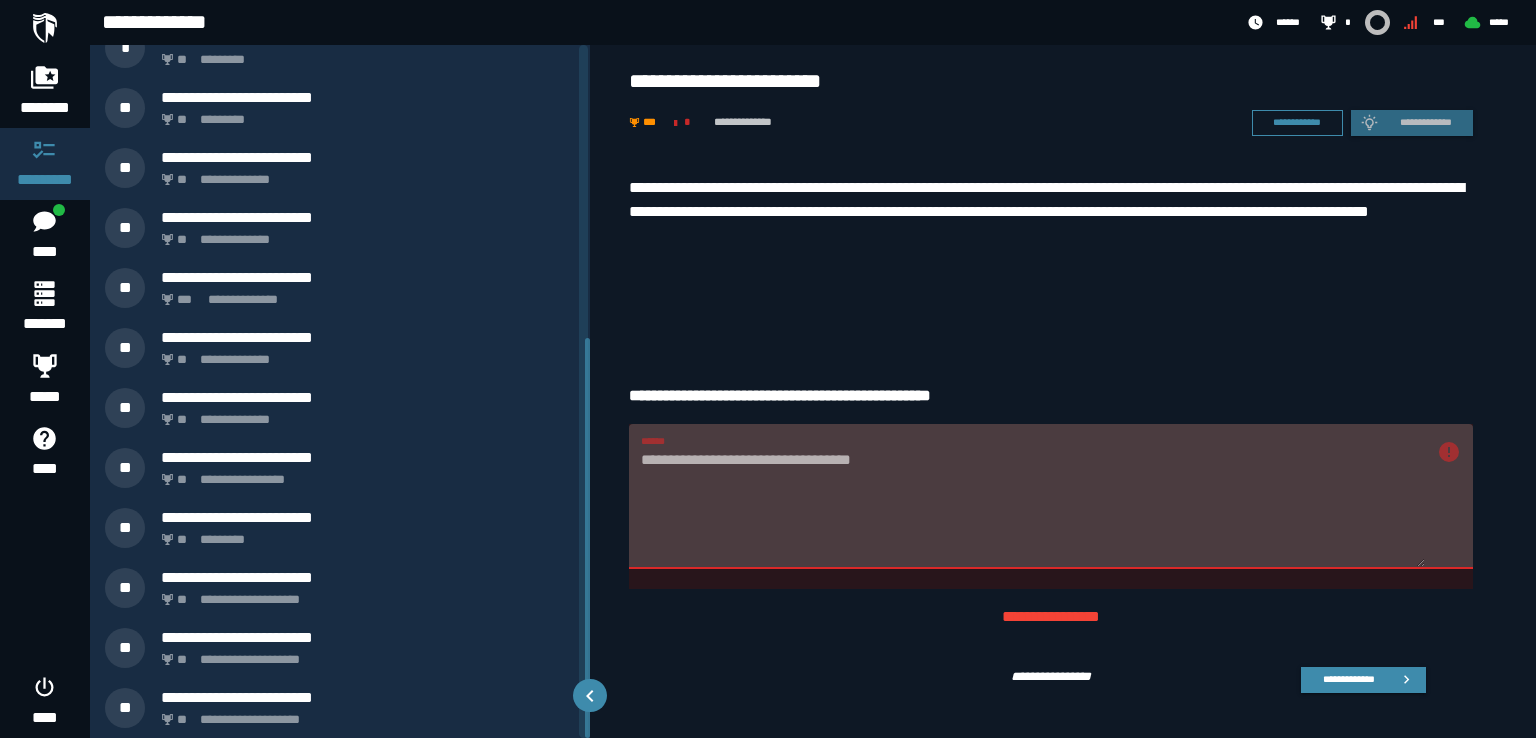 drag, startPoint x: 588, startPoint y: 210, endPoint x: 640, endPoint y: 735, distance: 527.569 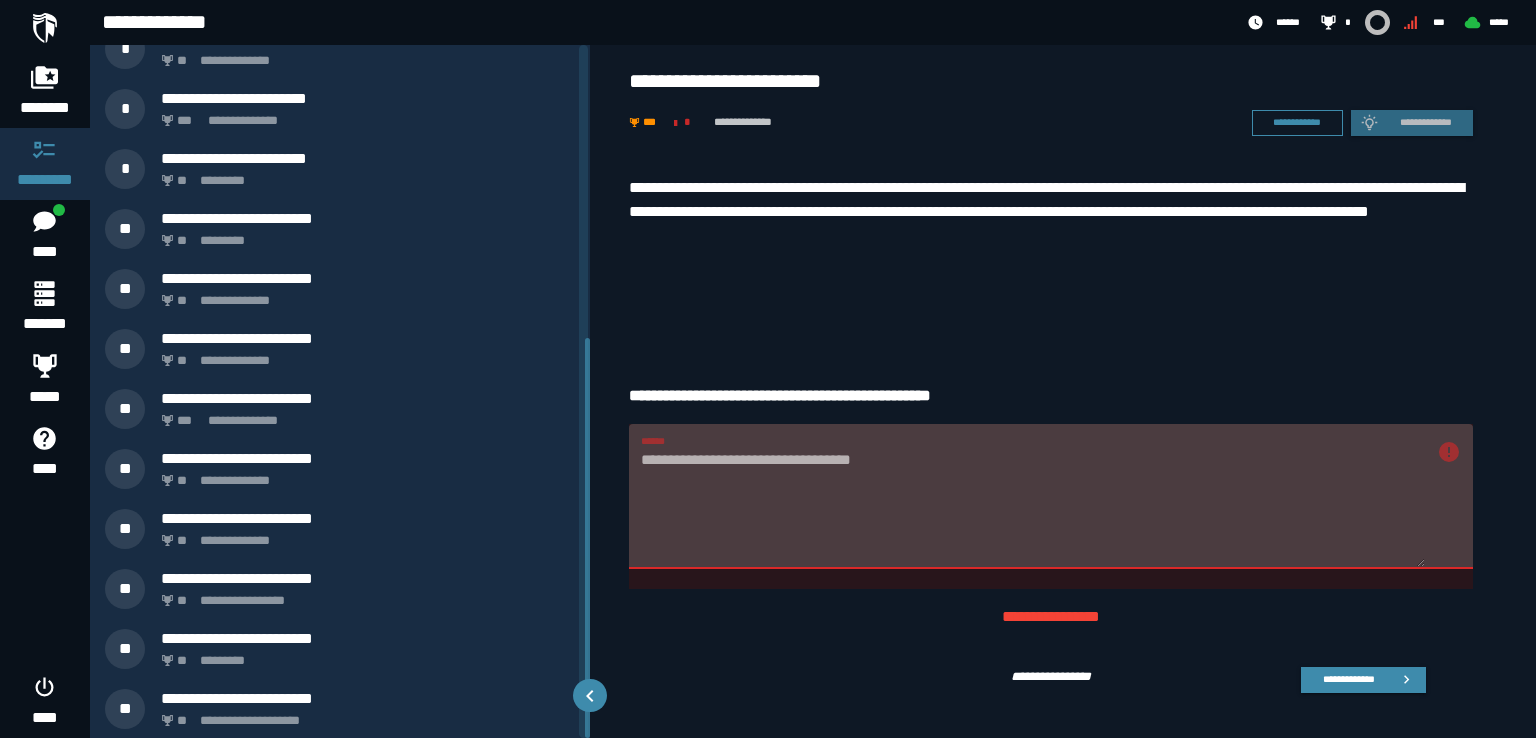 drag, startPoint x: 589, startPoint y: 454, endPoint x: 544, endPoint y: 374, distance: 91.787796 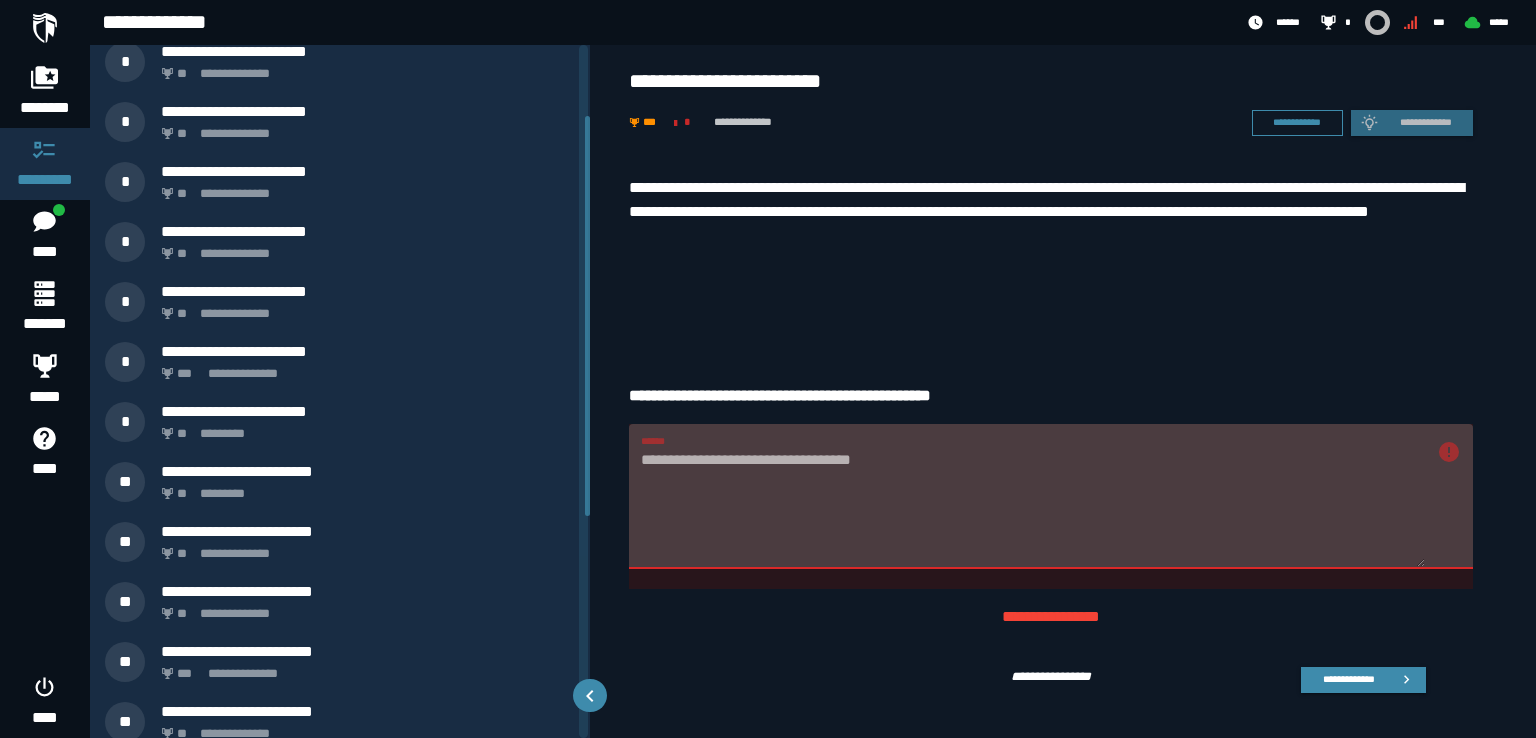 scroll, scrollTop: 120, scrollLeft: 0, axis: vertical 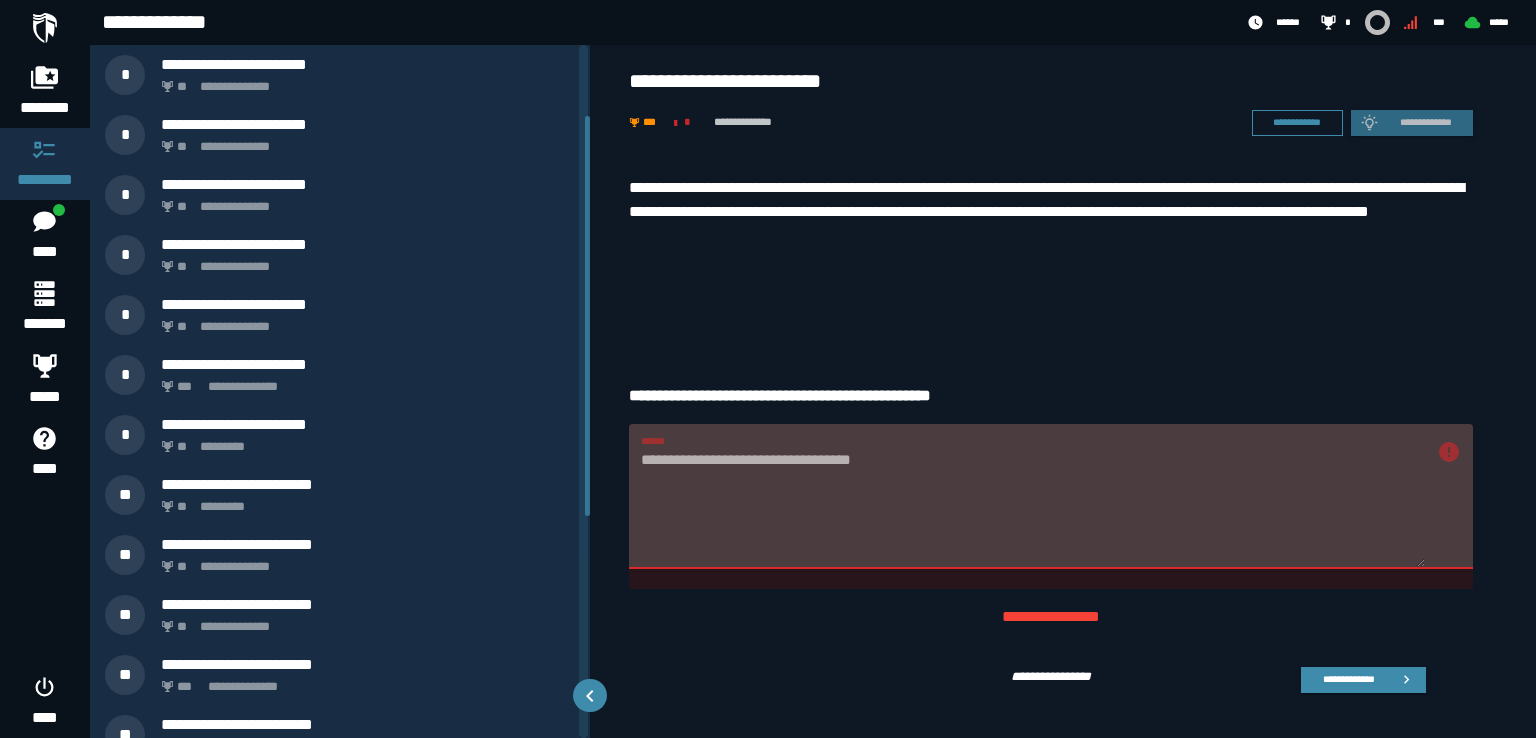 drag, startPoint x: 588, startPoint y: 316, endPoint x: 572, endPoint y: 172, distance: 144.88617 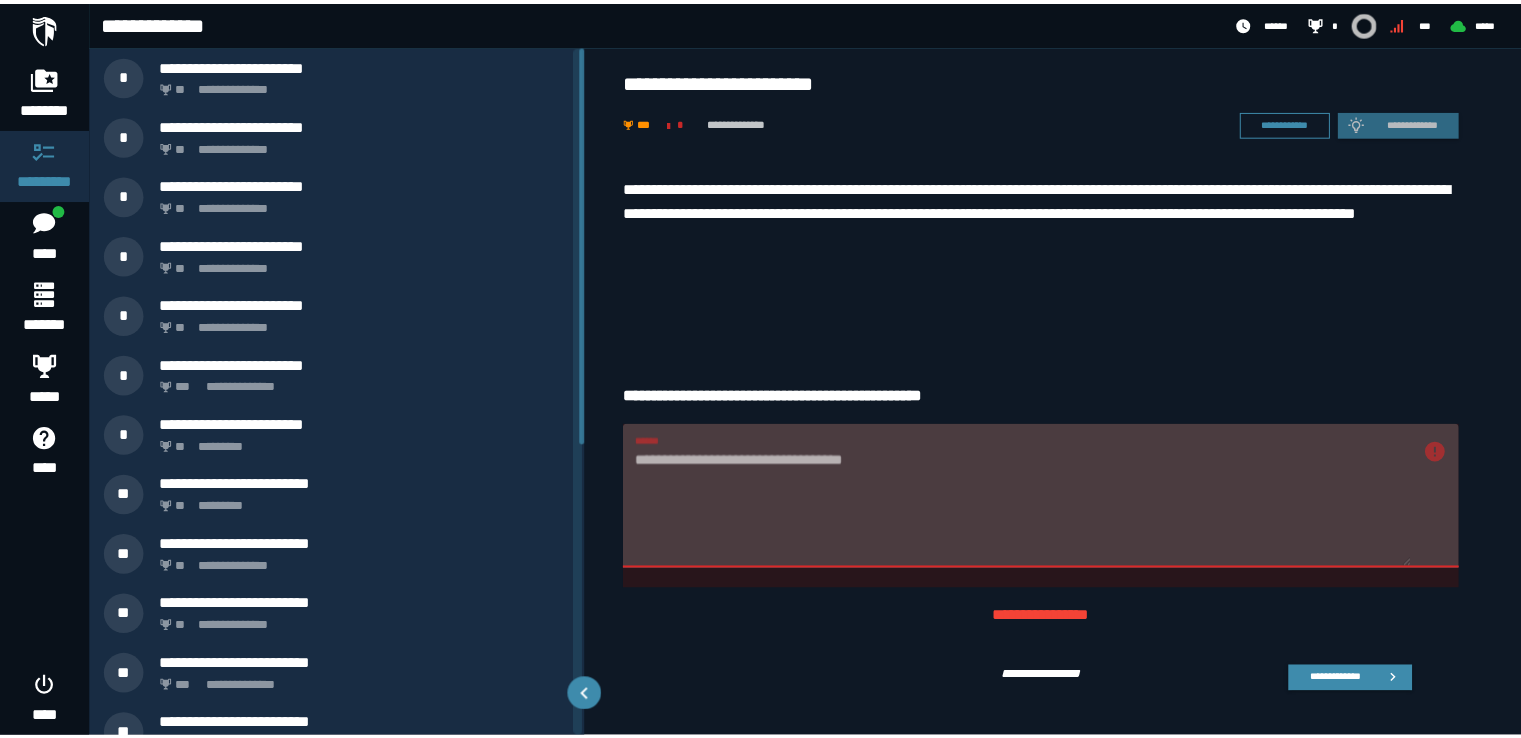 scroll, scrollTop: 0, scrollLeft: 0, axis: both 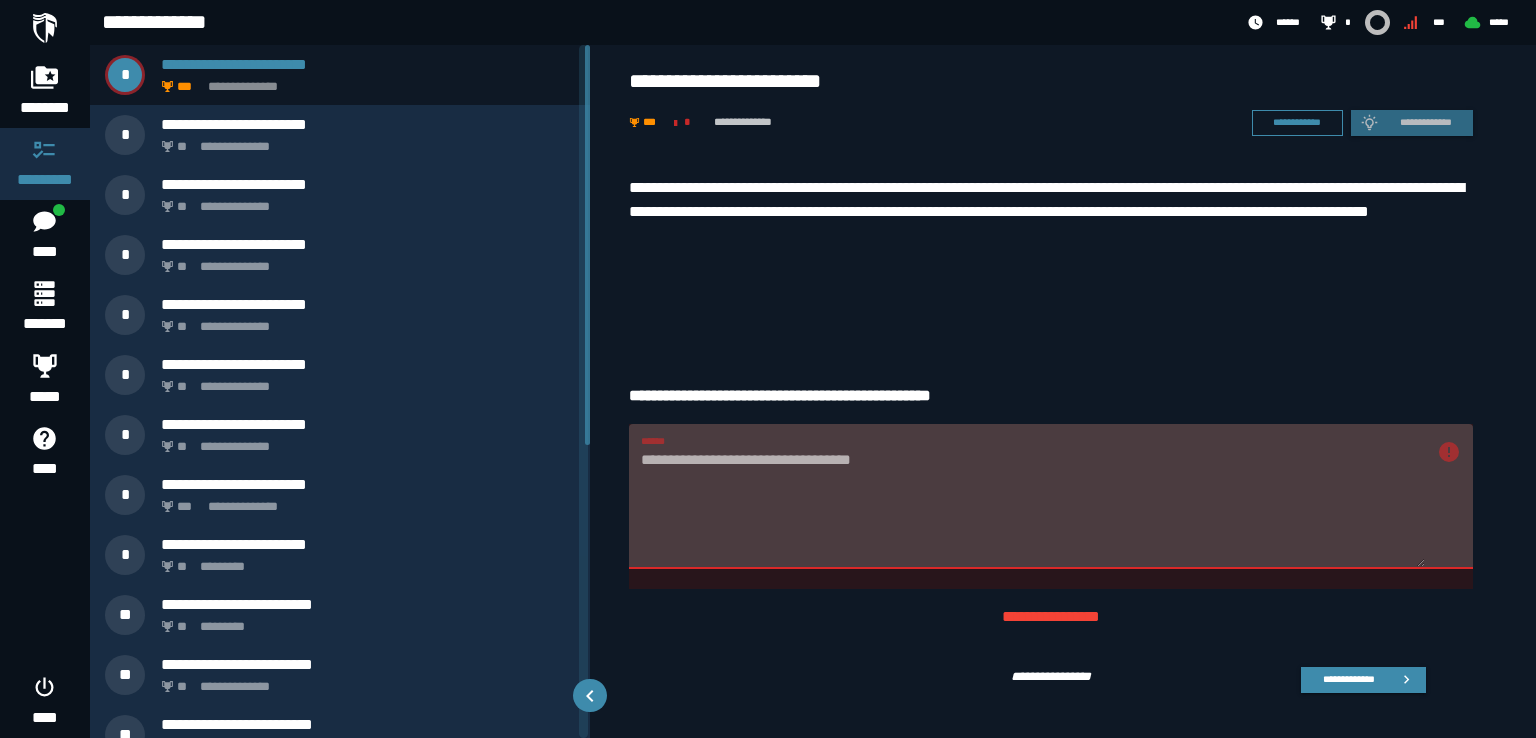 drag, startPoint x: 585, startPoint y: 179, endPoint x: 558, endPoint y: 56, distance: 125.92855 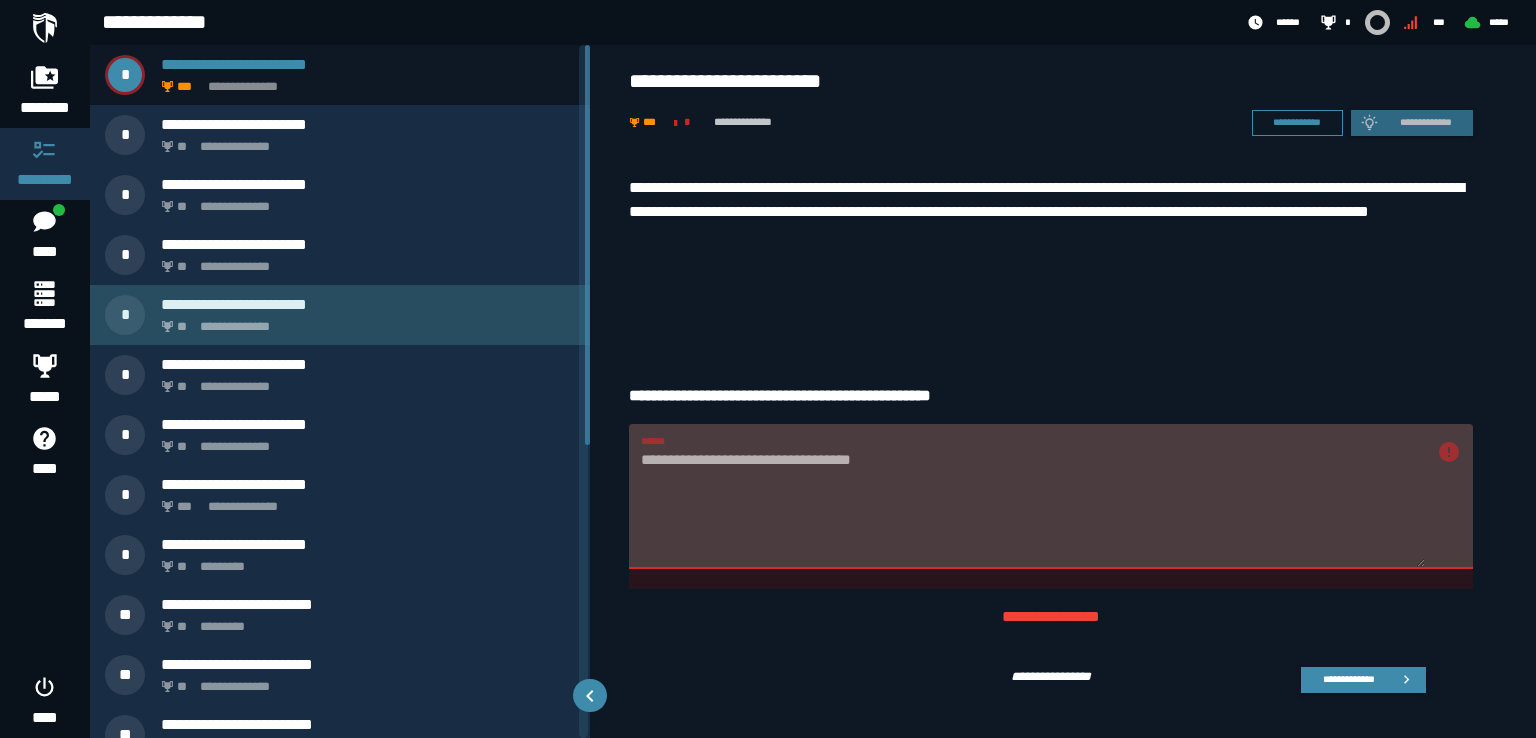 click on "**********" at bounding box center (364, 321) 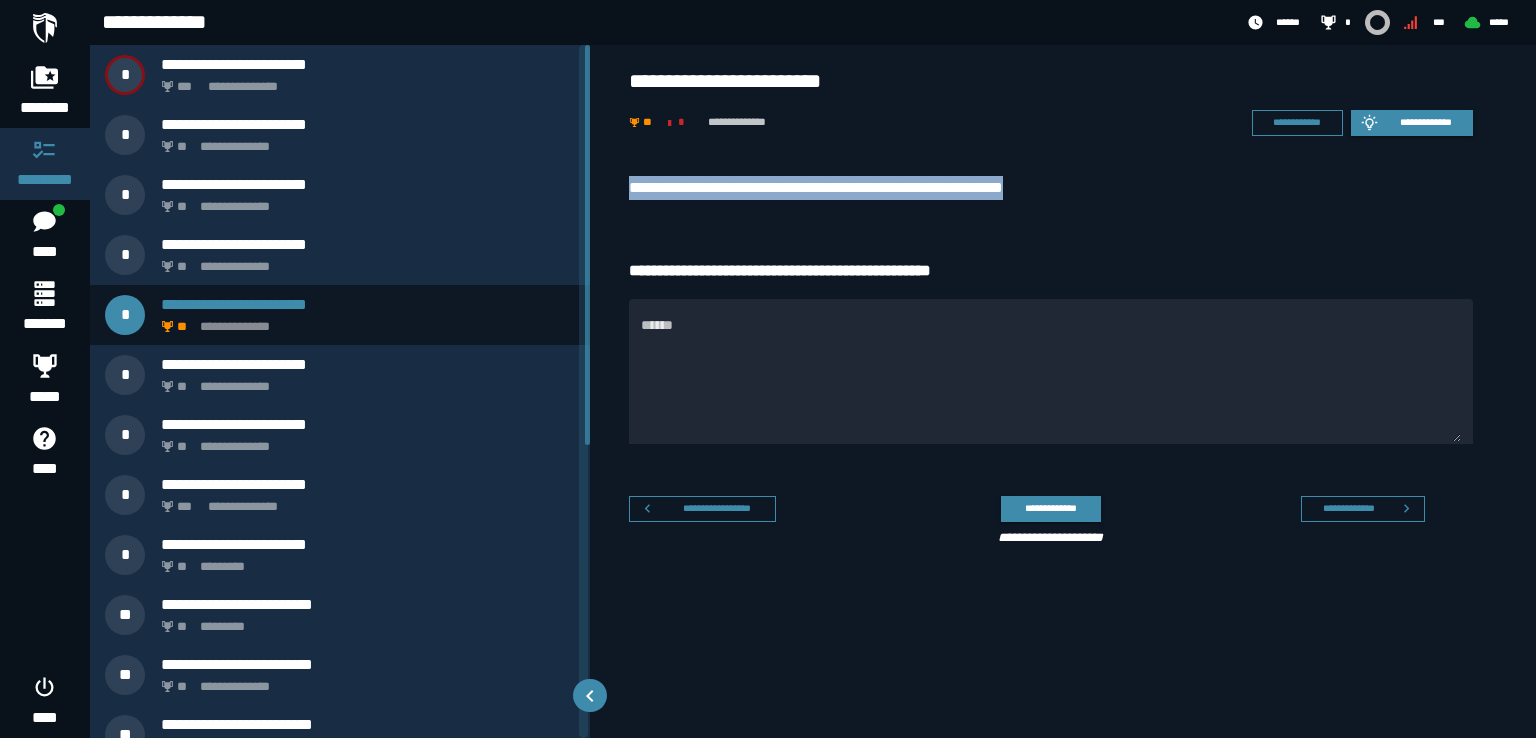 drag, startPoint x: 1071, startPoint y: 178, endPoint x: 619, endPoint y: 191, distance: 452.18692 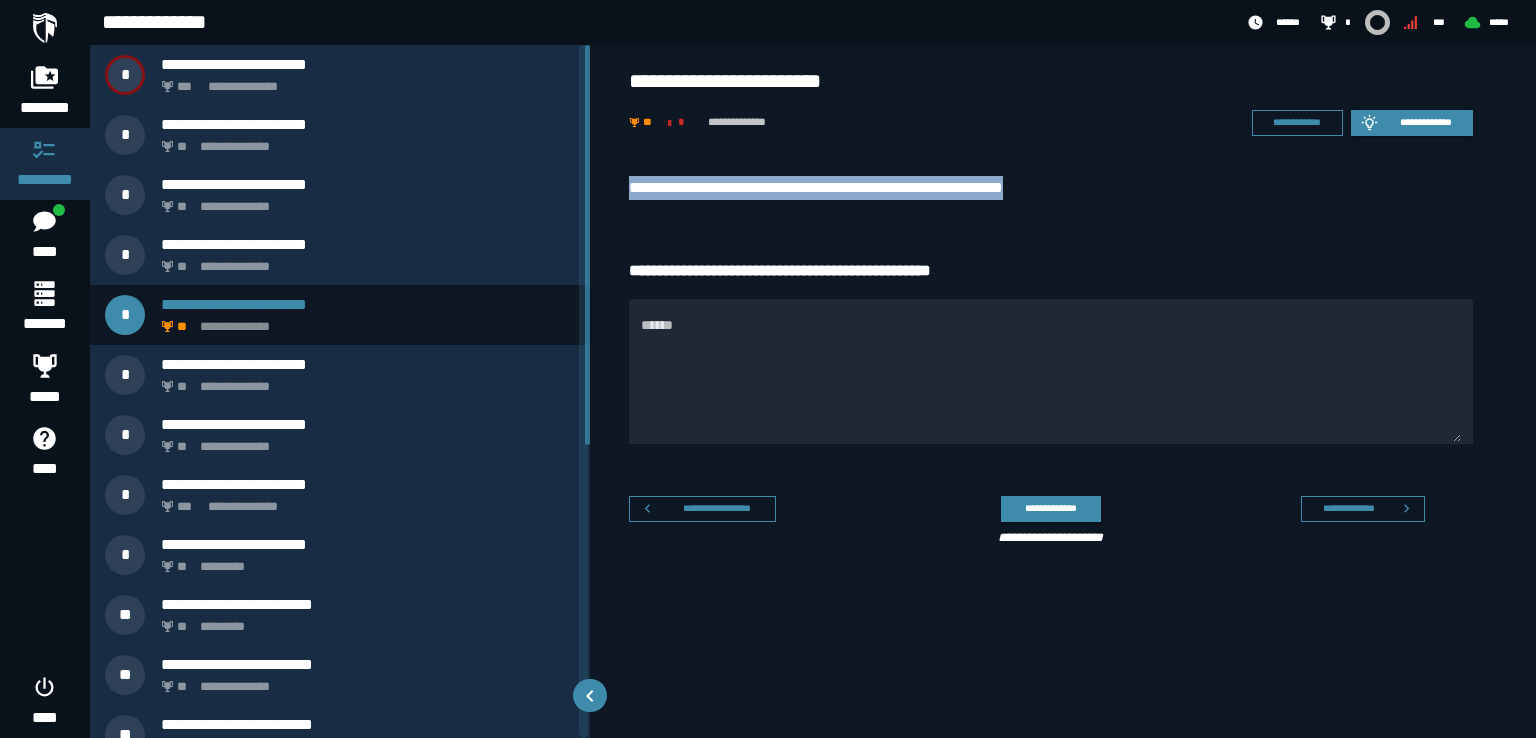 copy on "**********" 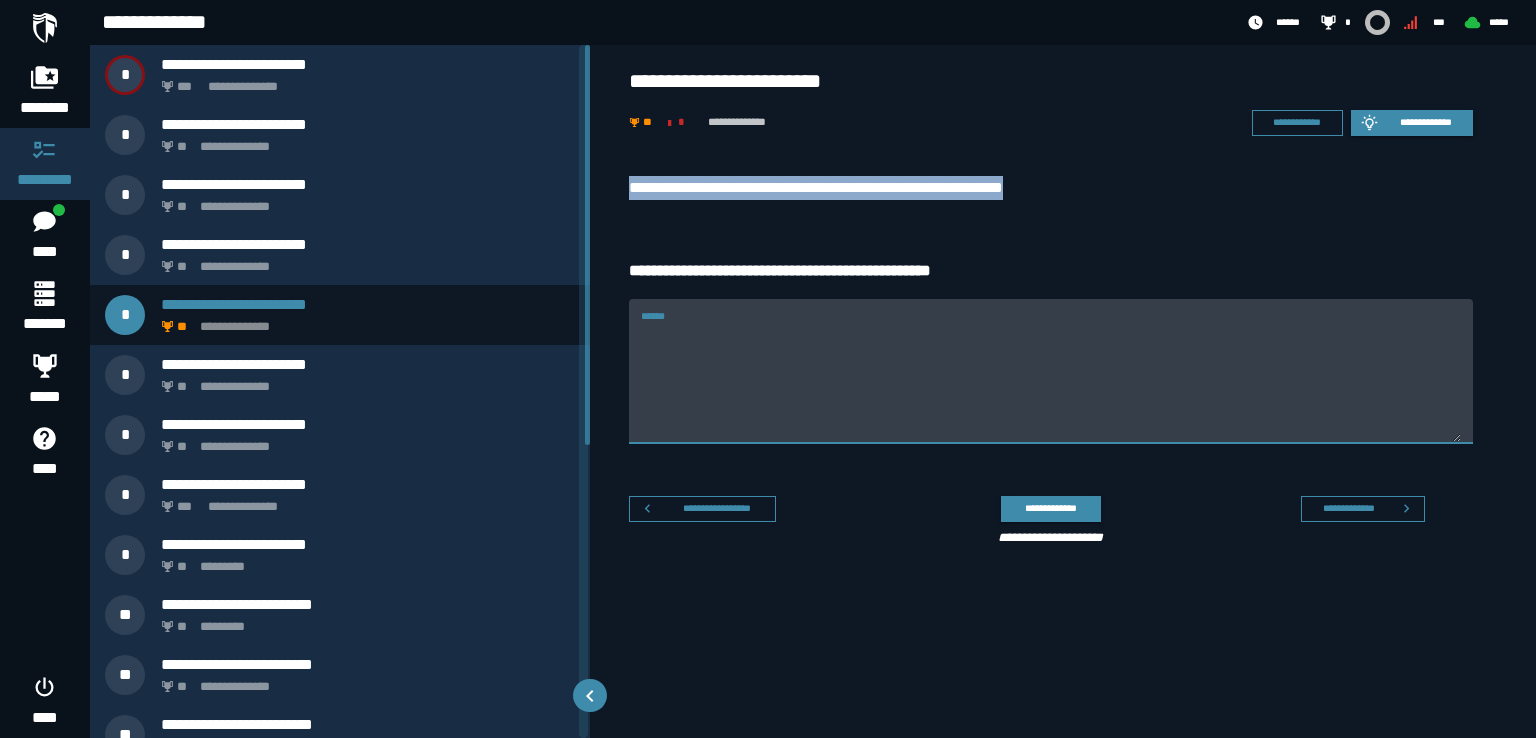 click on "******" at bounding box center [1051, 383] 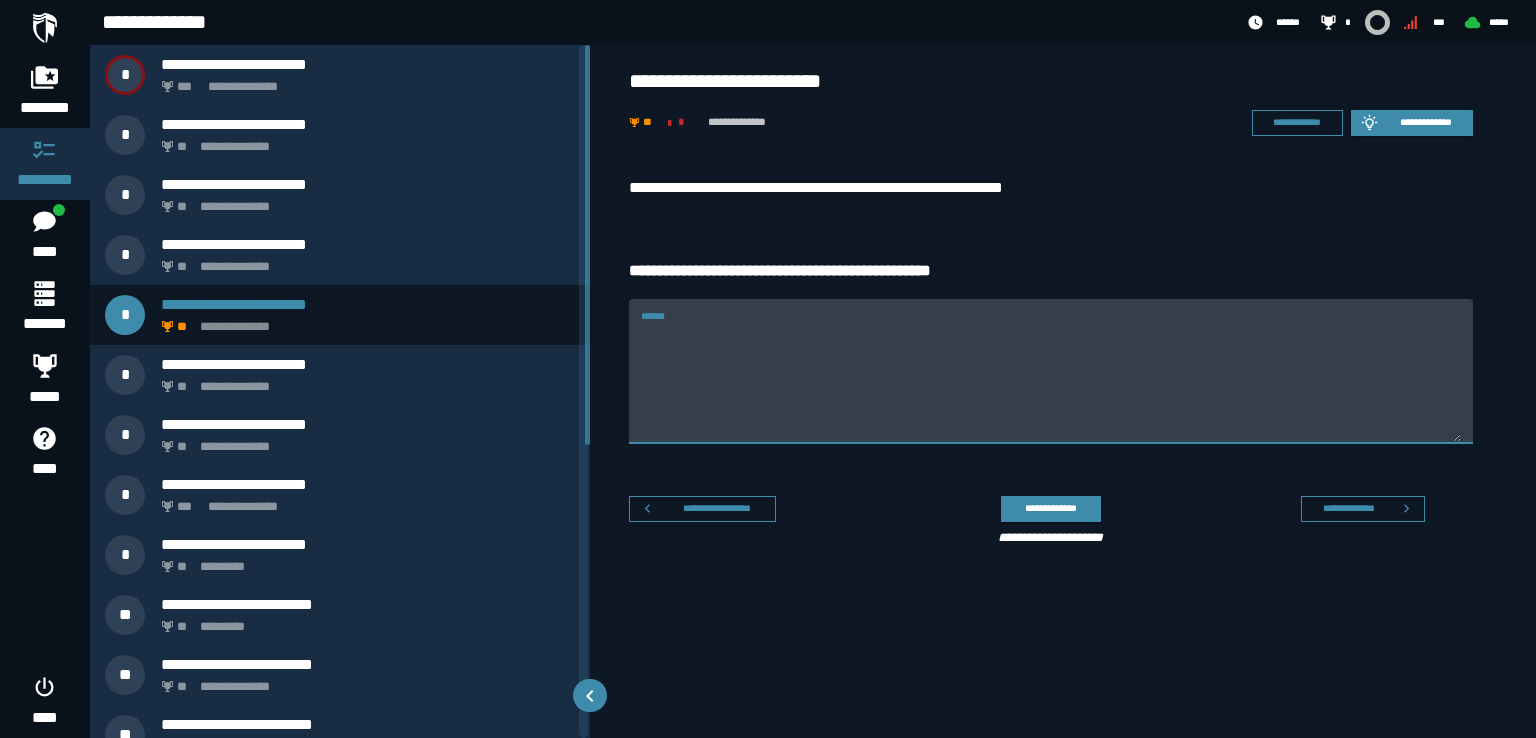 paste on "**********" 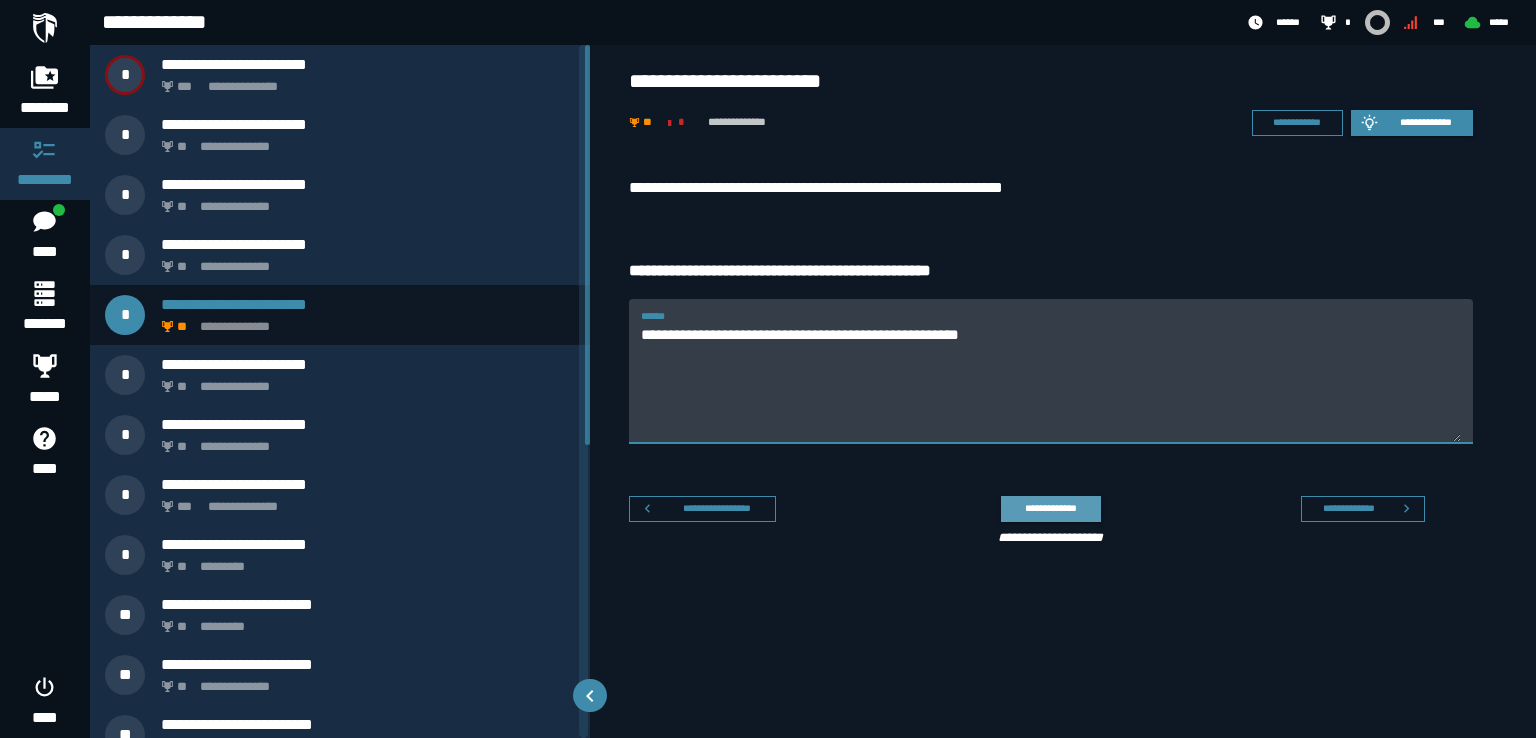 type on "**********" 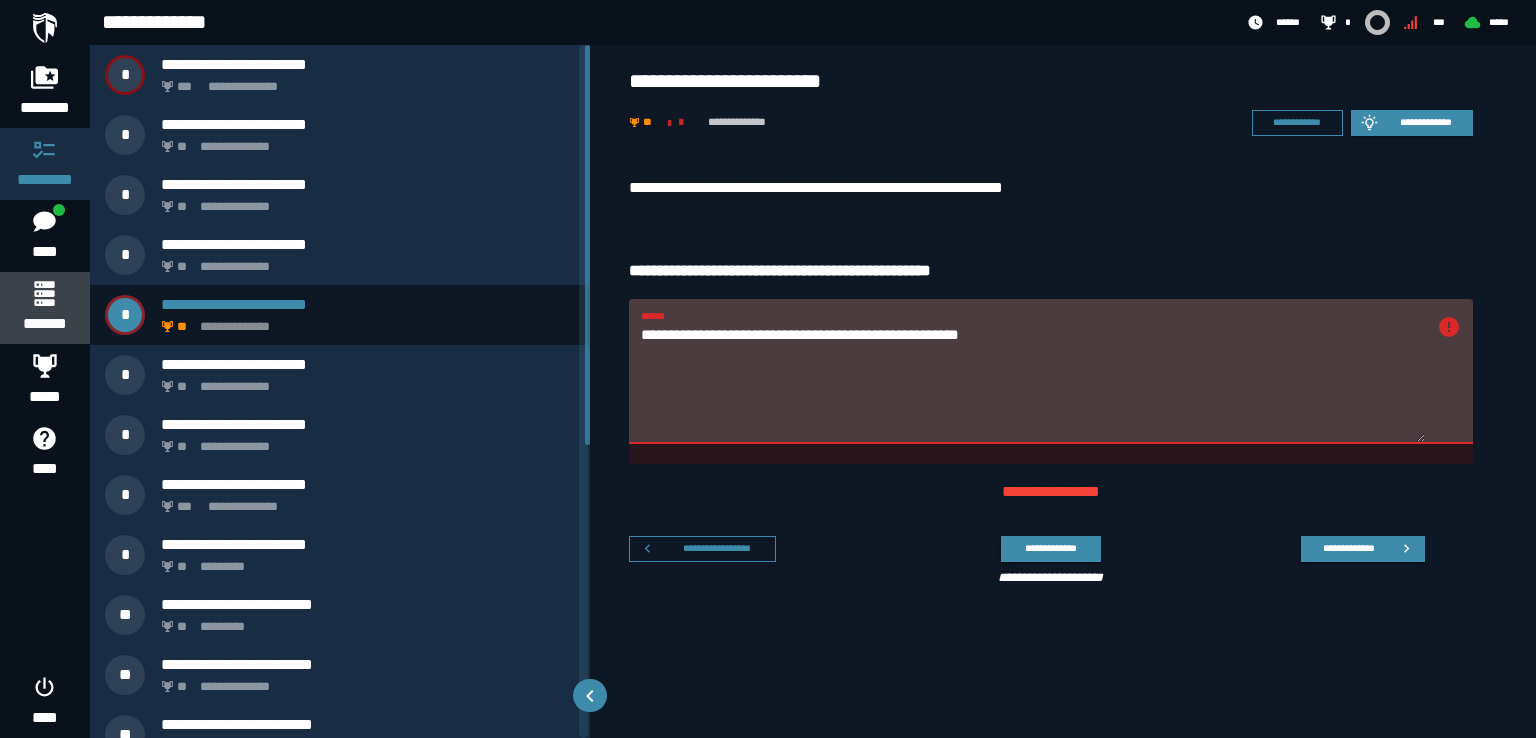 click 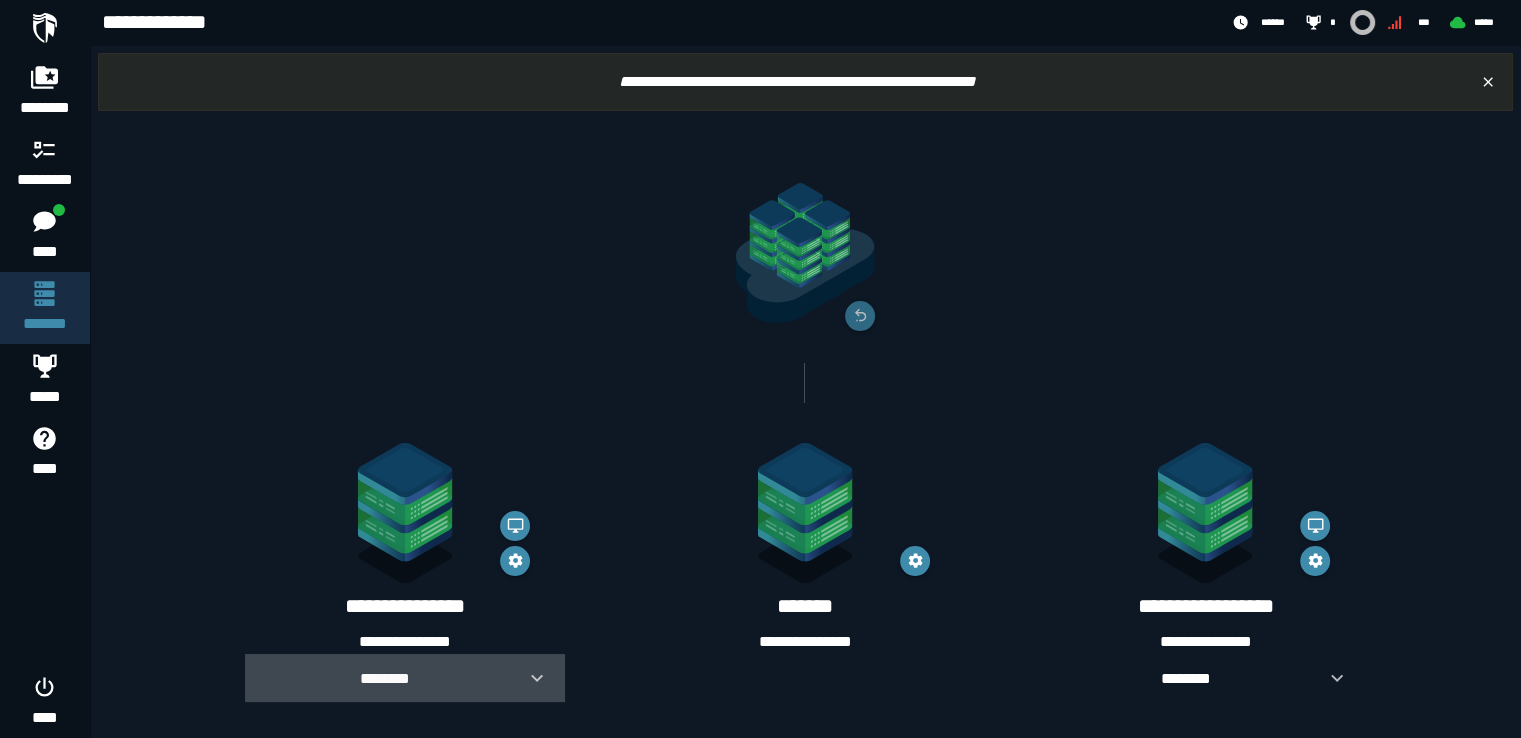click 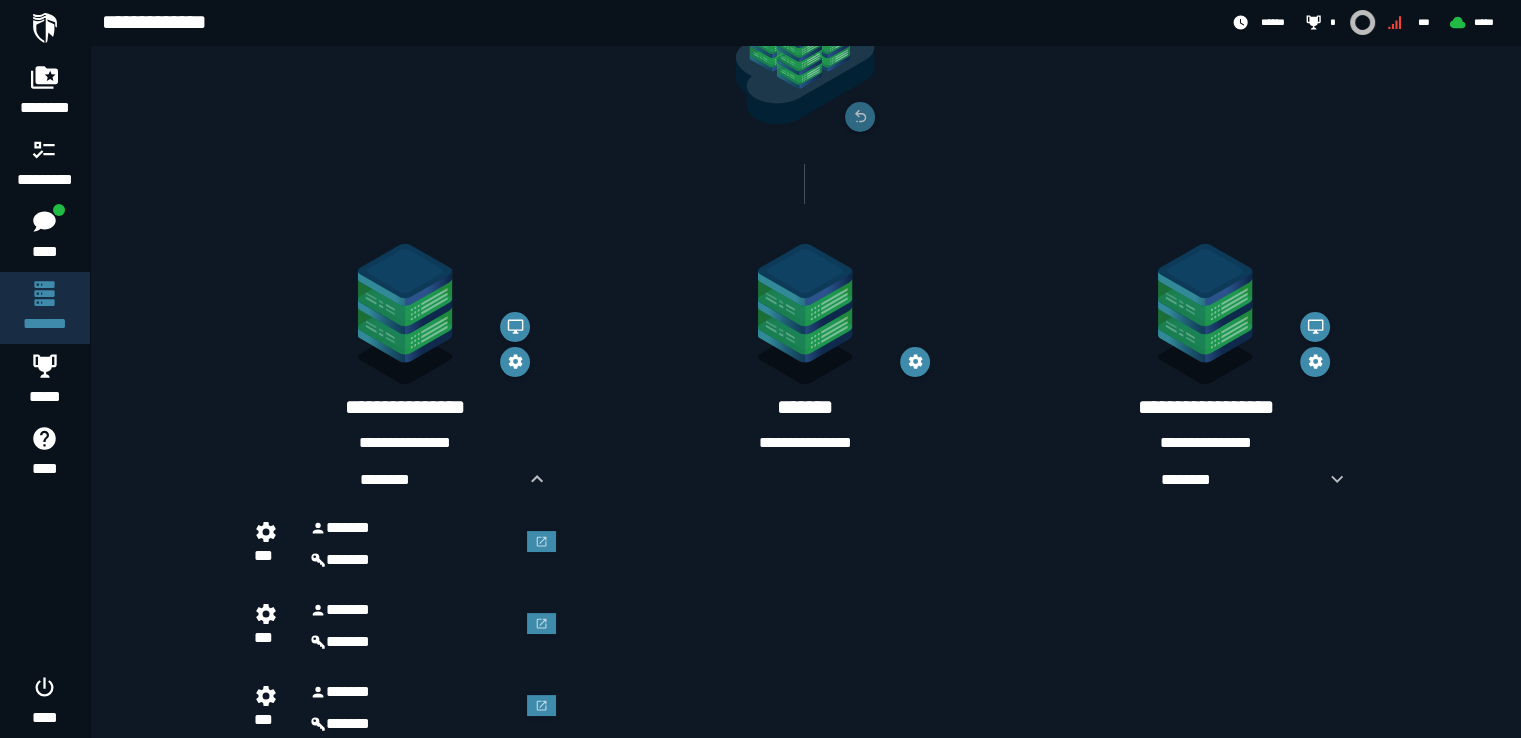 scroll, scrollTop: 202, scrollLeft: 0, axis: vertical 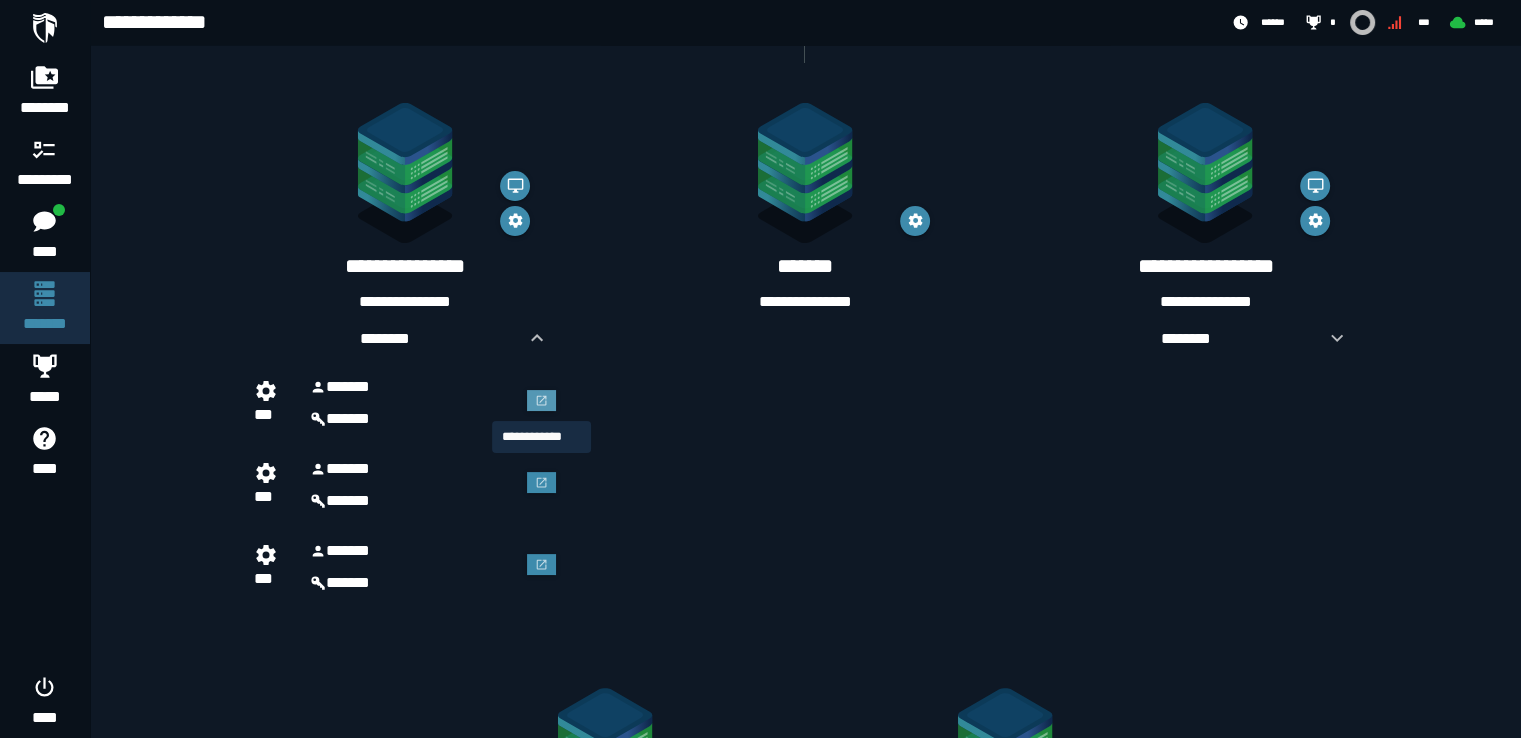 click 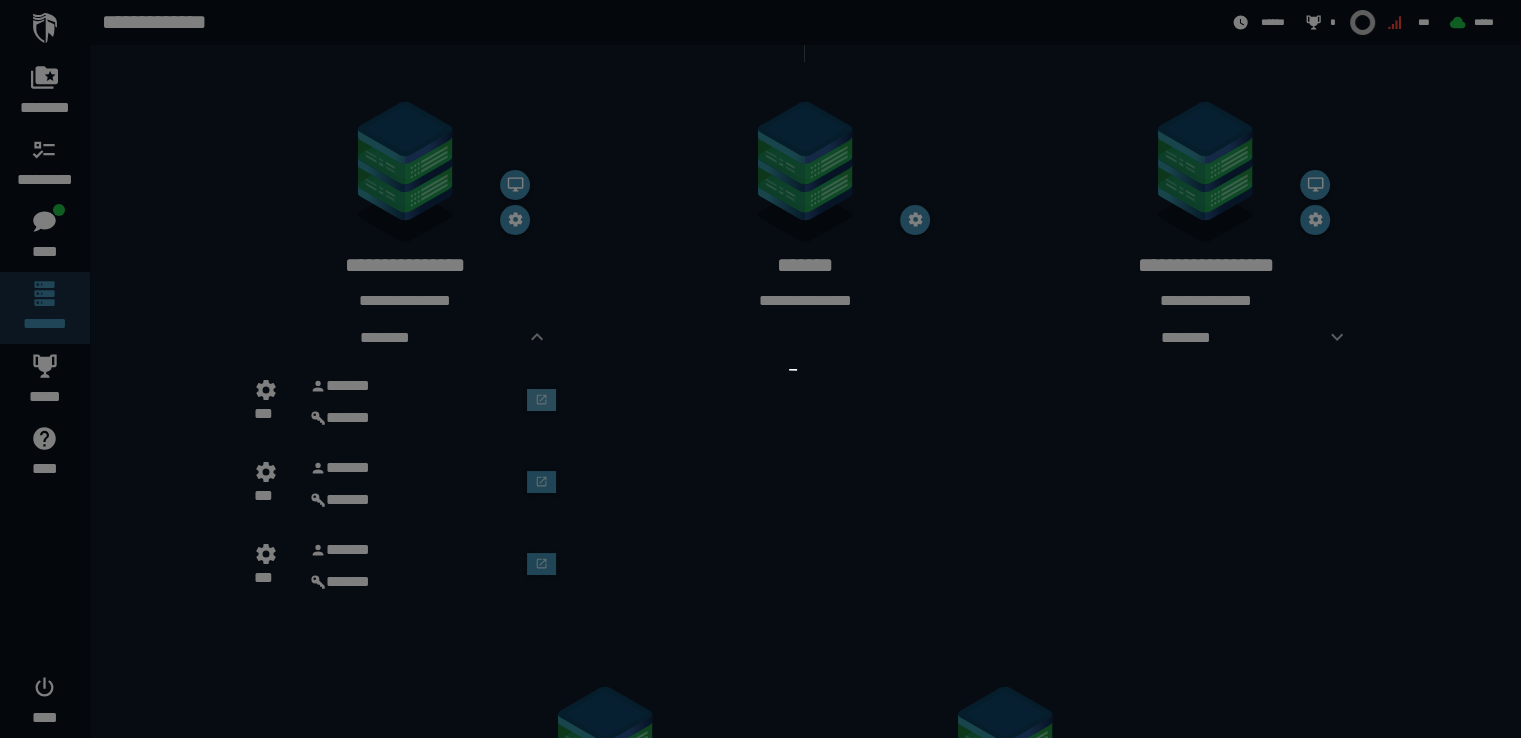scroll, scrollTop: 0, scrollLeft: 0, axis: both 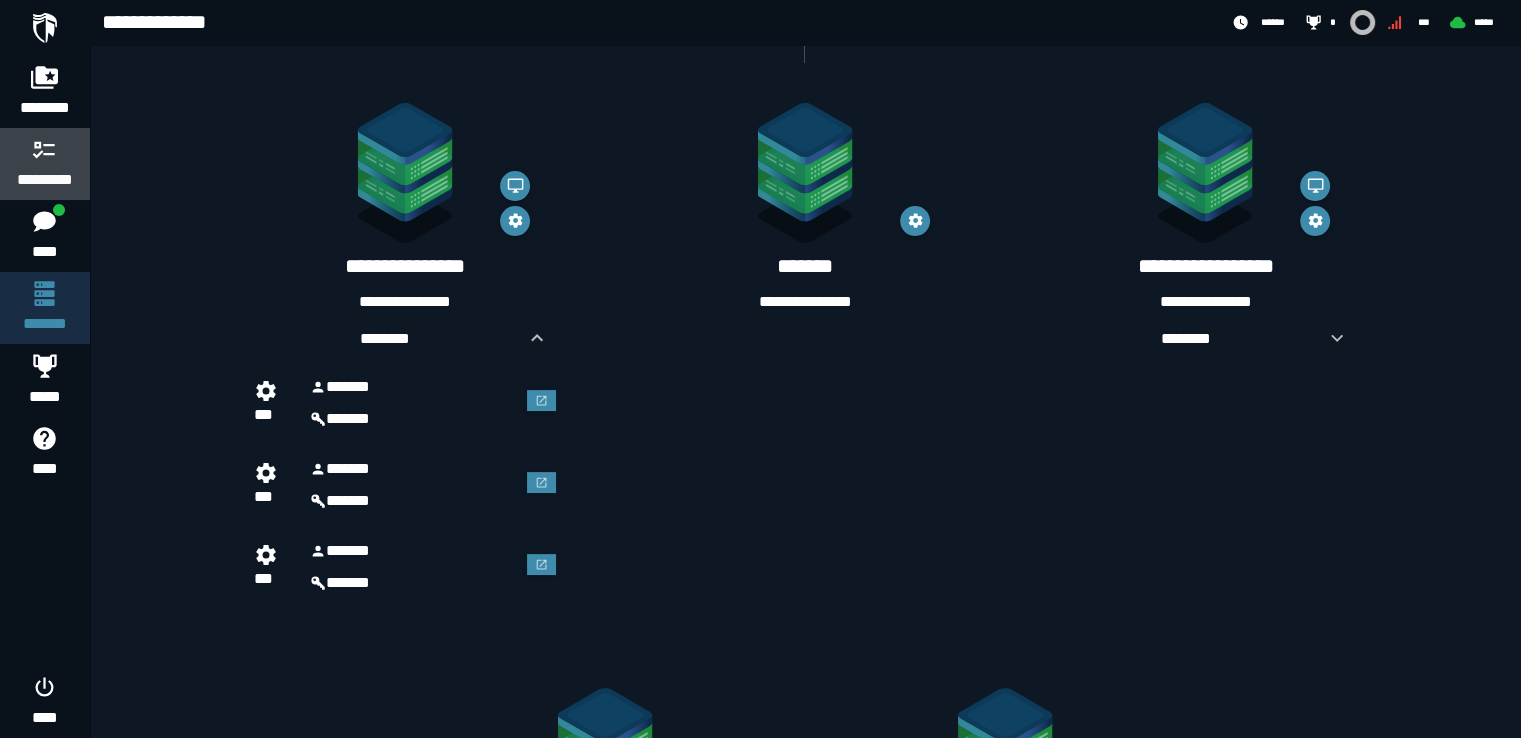 click on "*********" at bounding box center [45, 164] 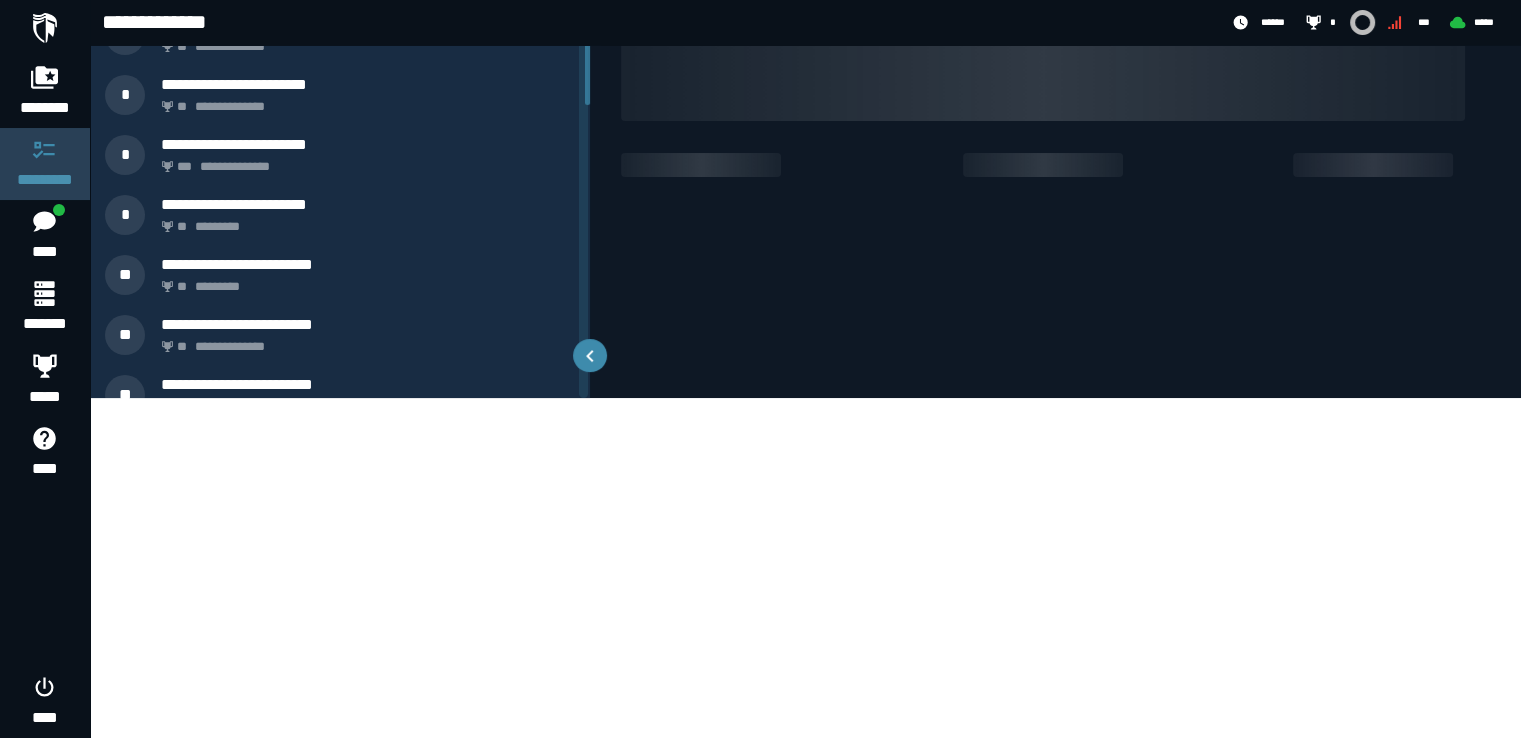 scroll, scrollTop: 0, scrollLeft: 0, axis: both 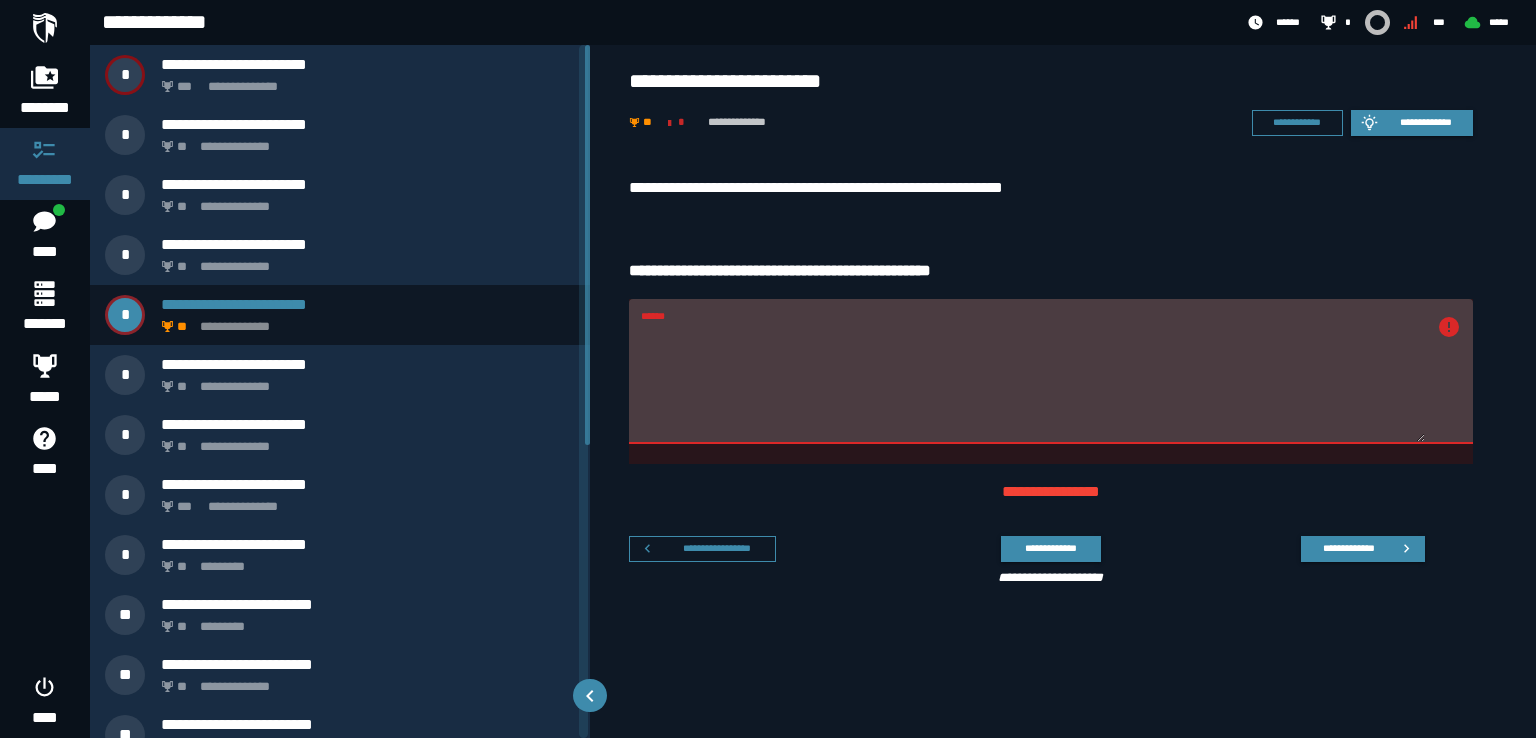 click on "******" at bounding box center [1033, 383] 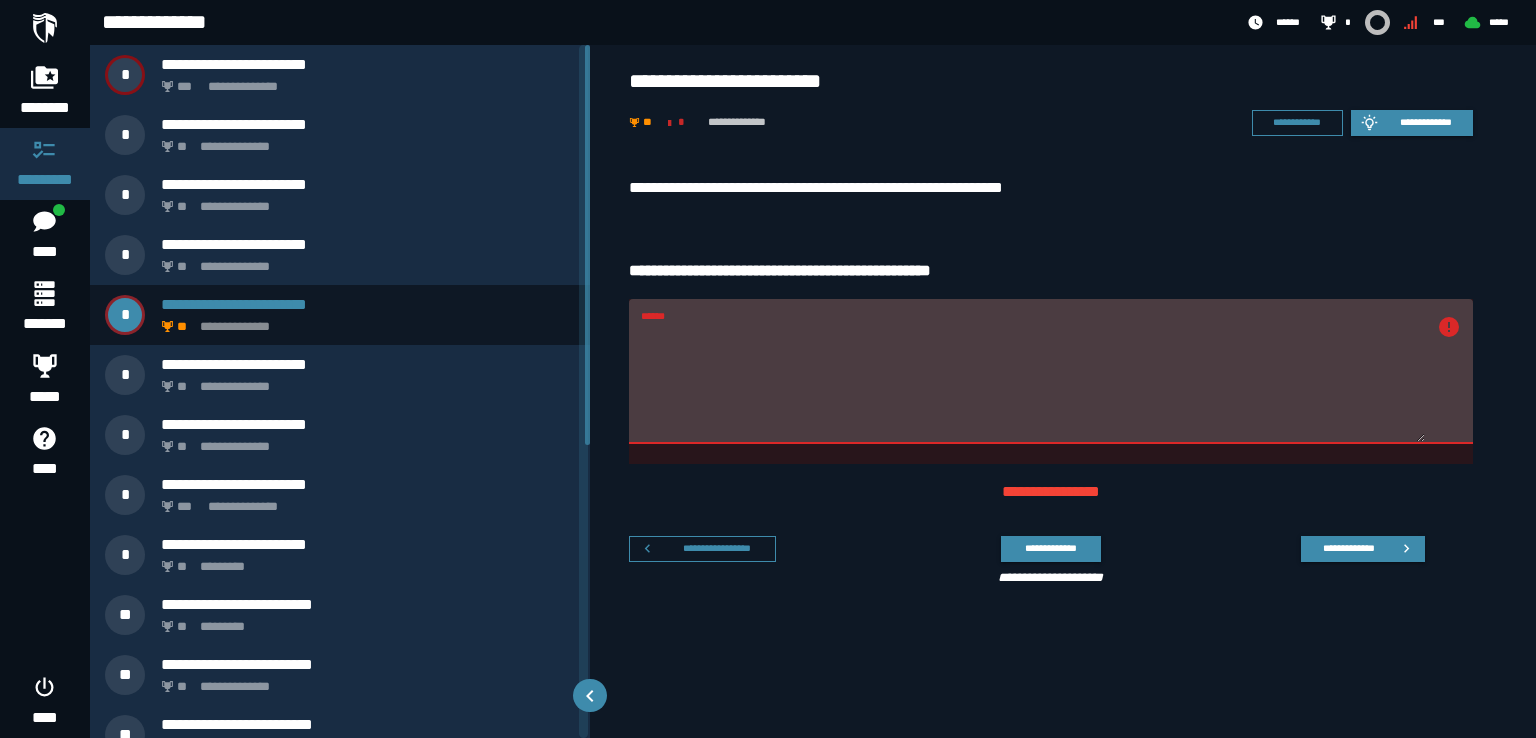 paste on "**********" 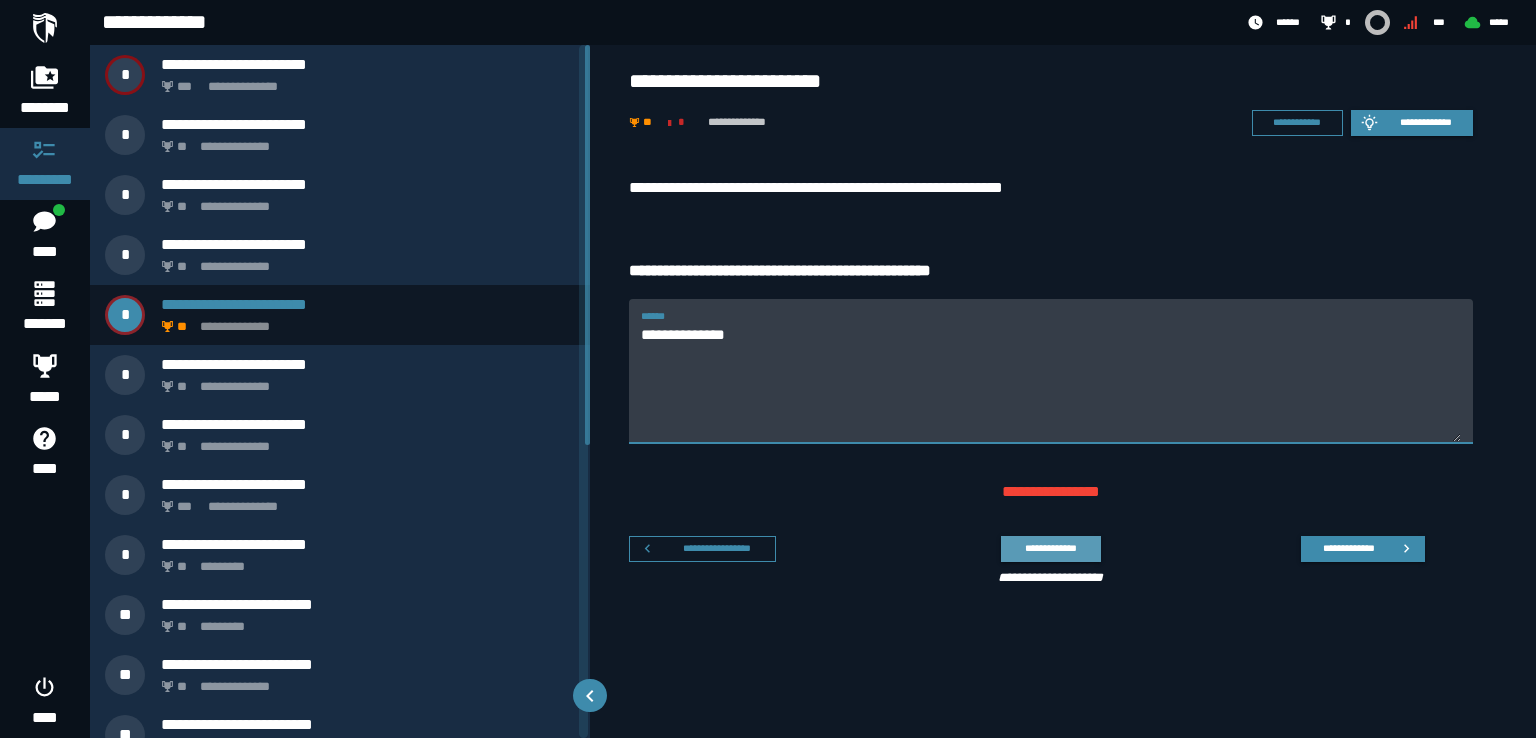 type on "**********" 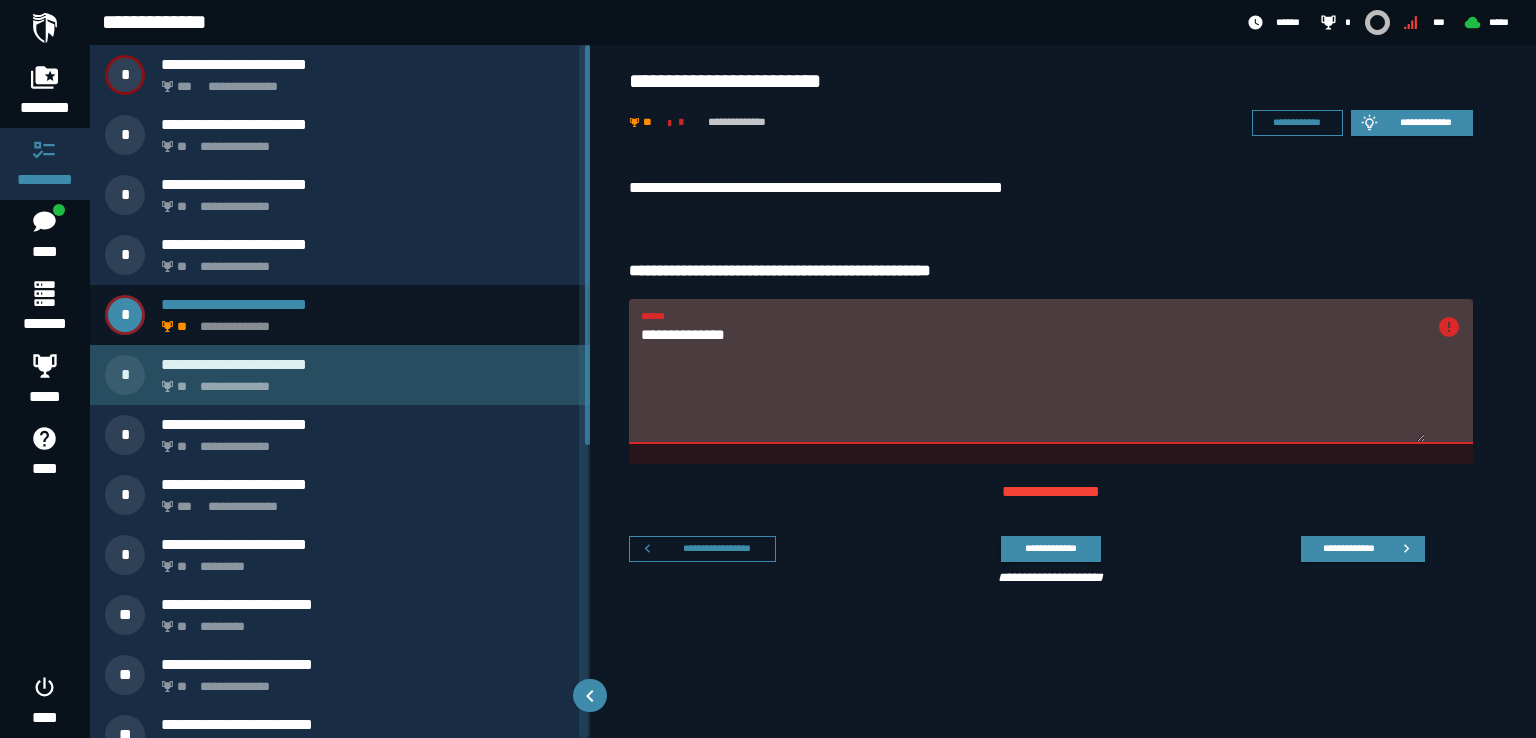 click on "**********" 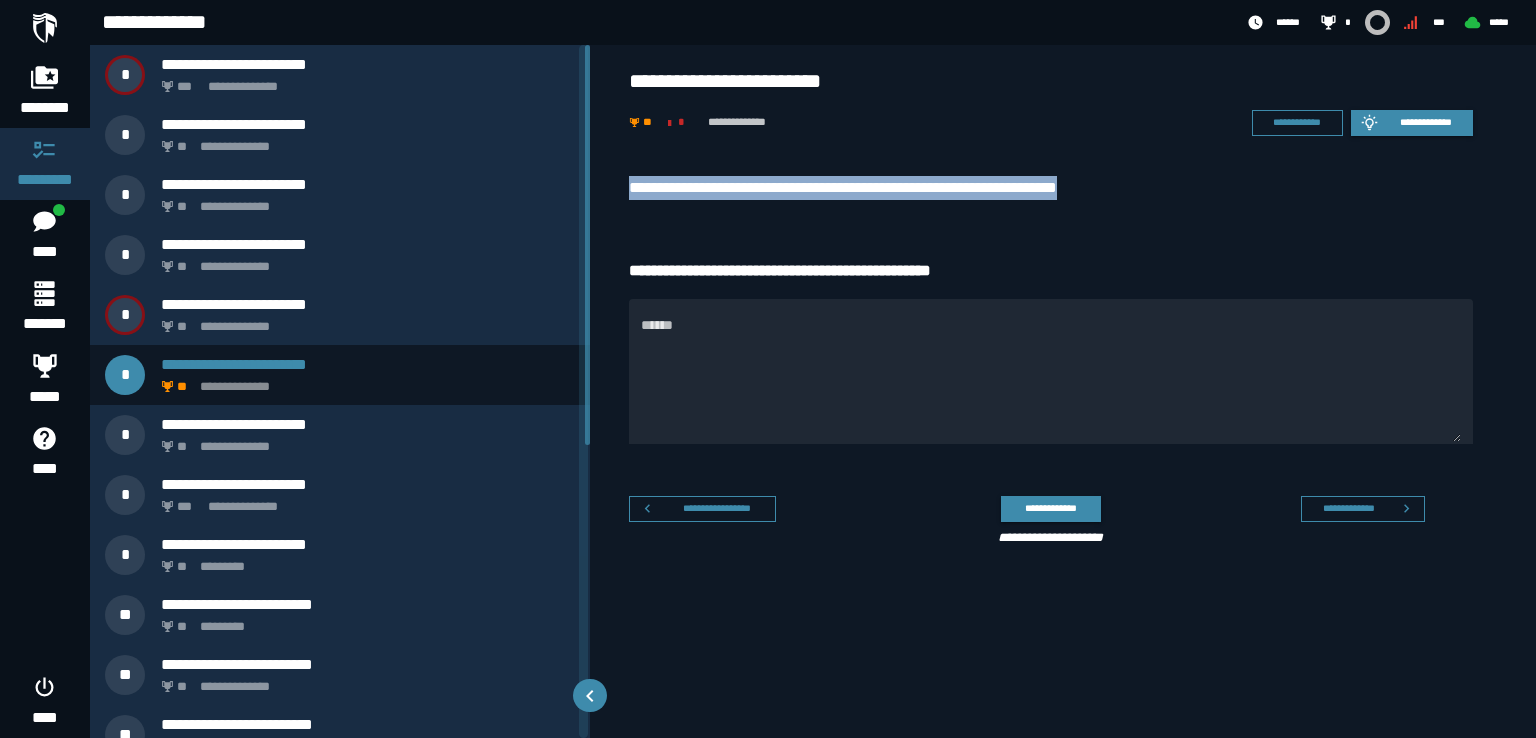 drag, startPoint x: 1157, startPoint y: 190, endPoint x: 625, endPoint y: 184, distance: 532.0338 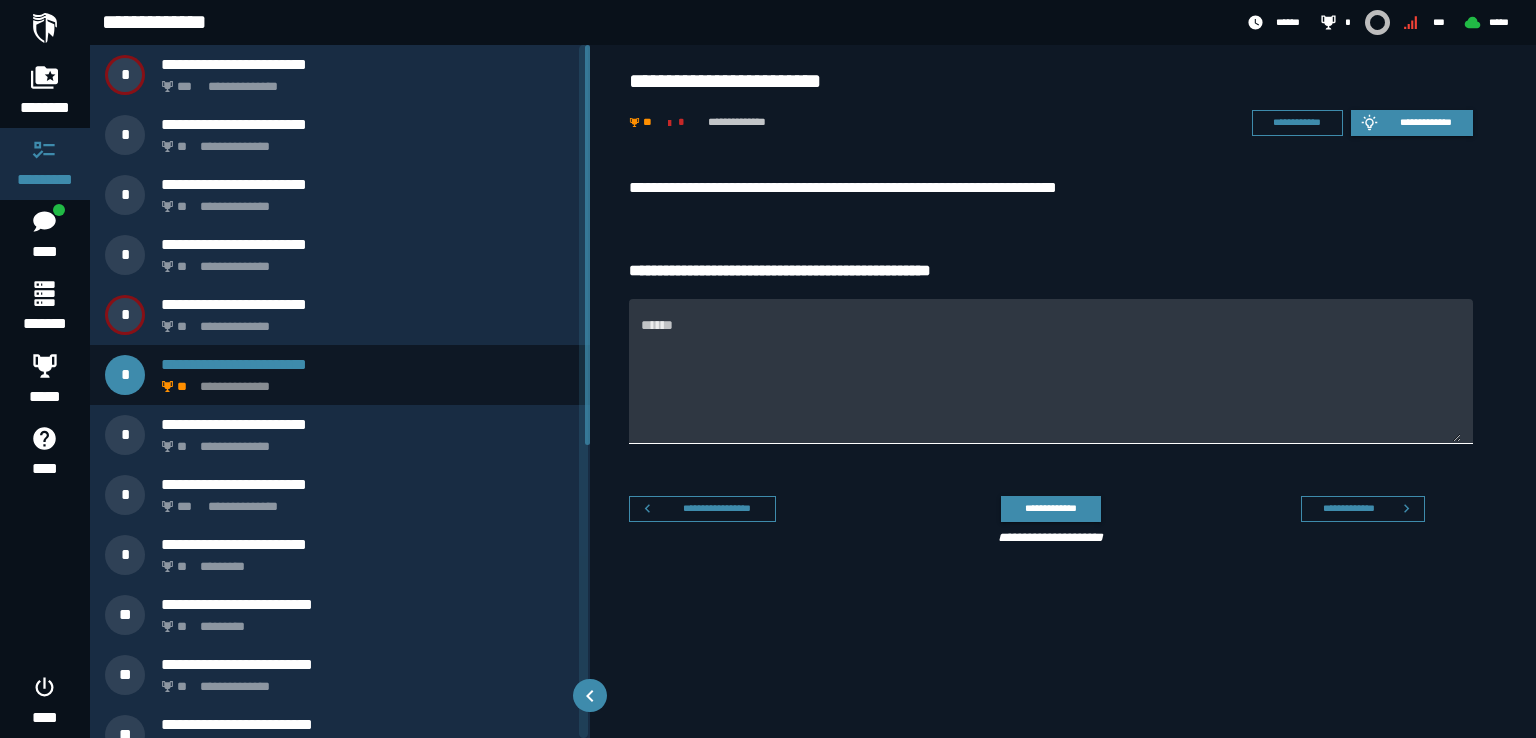 click on "******" at bounding box center [1051, 383] 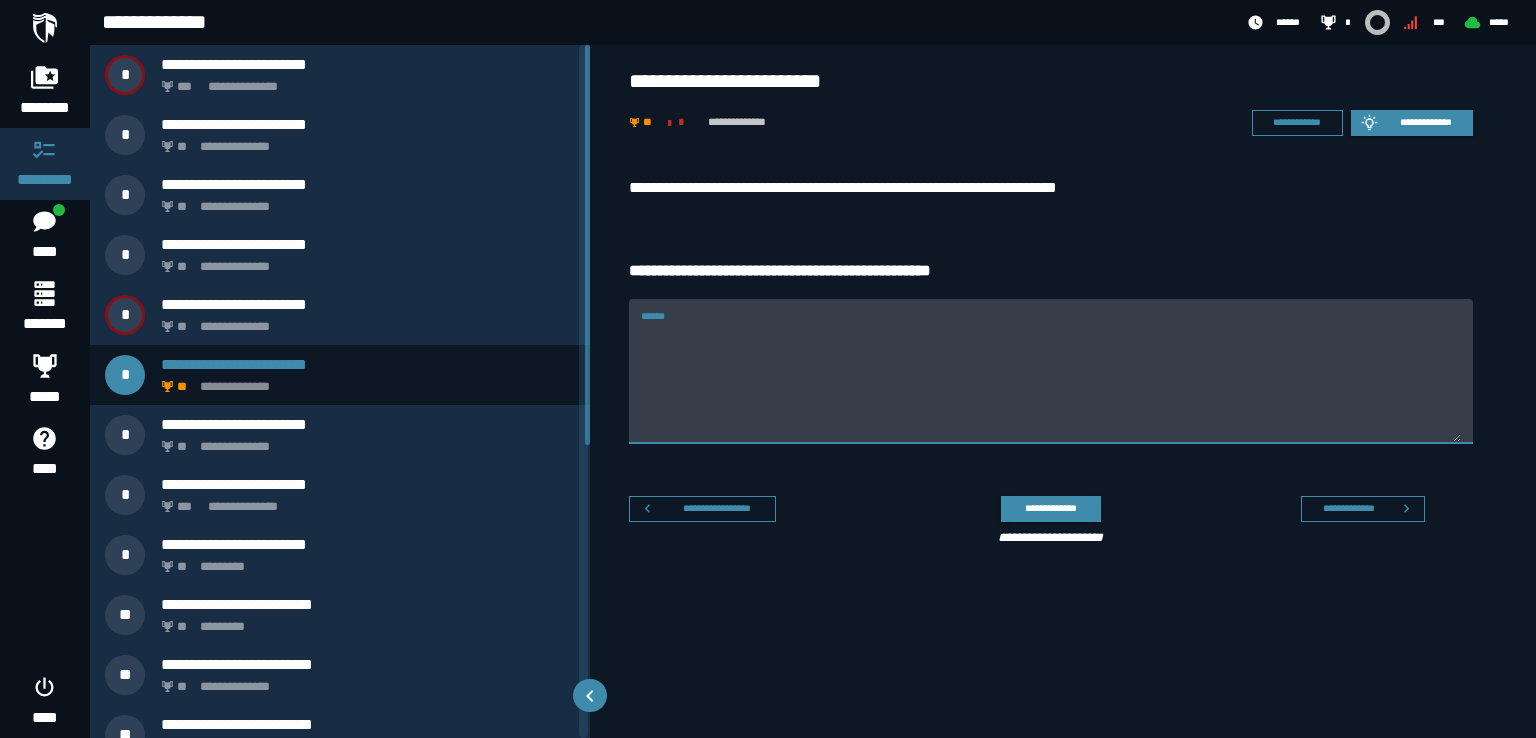 paste on "********" 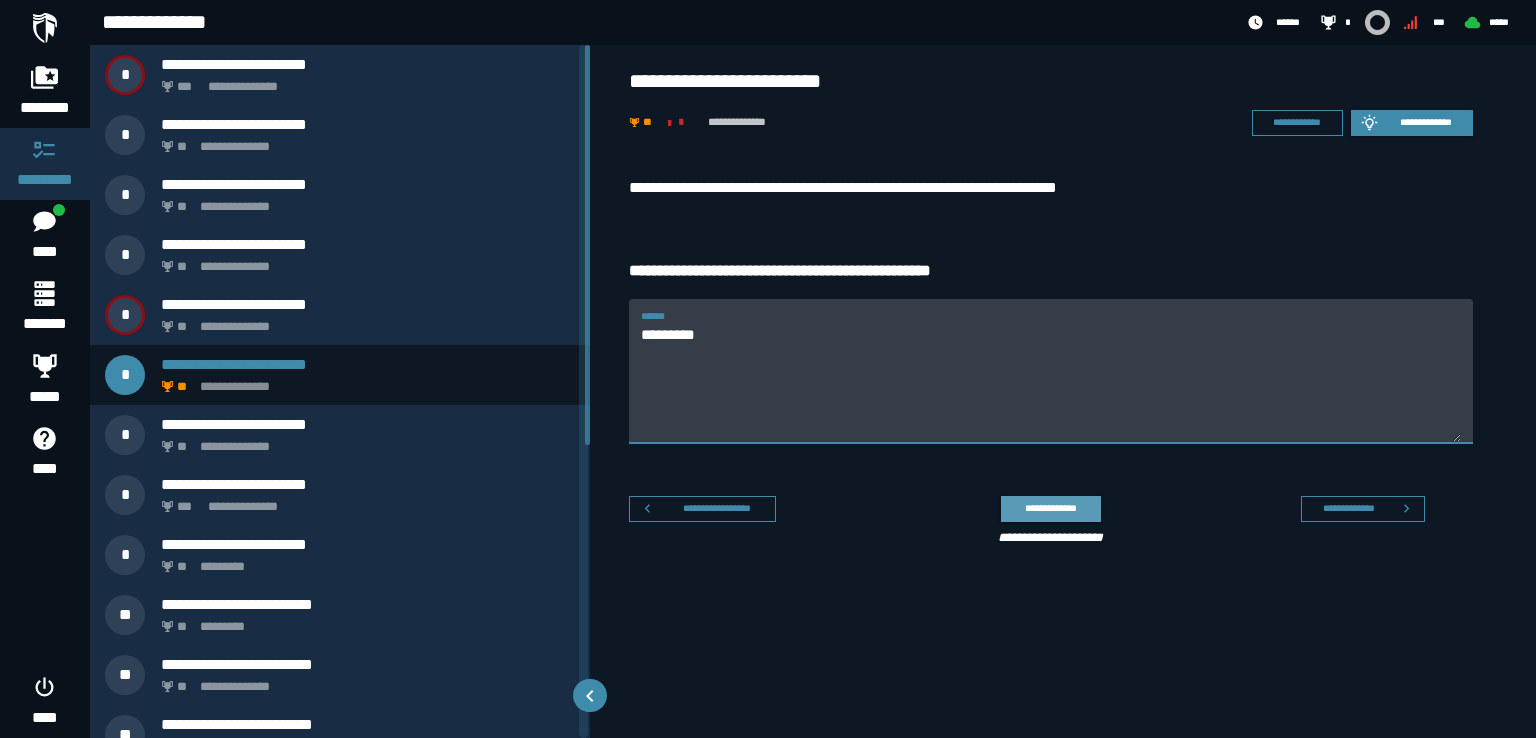type on "********" 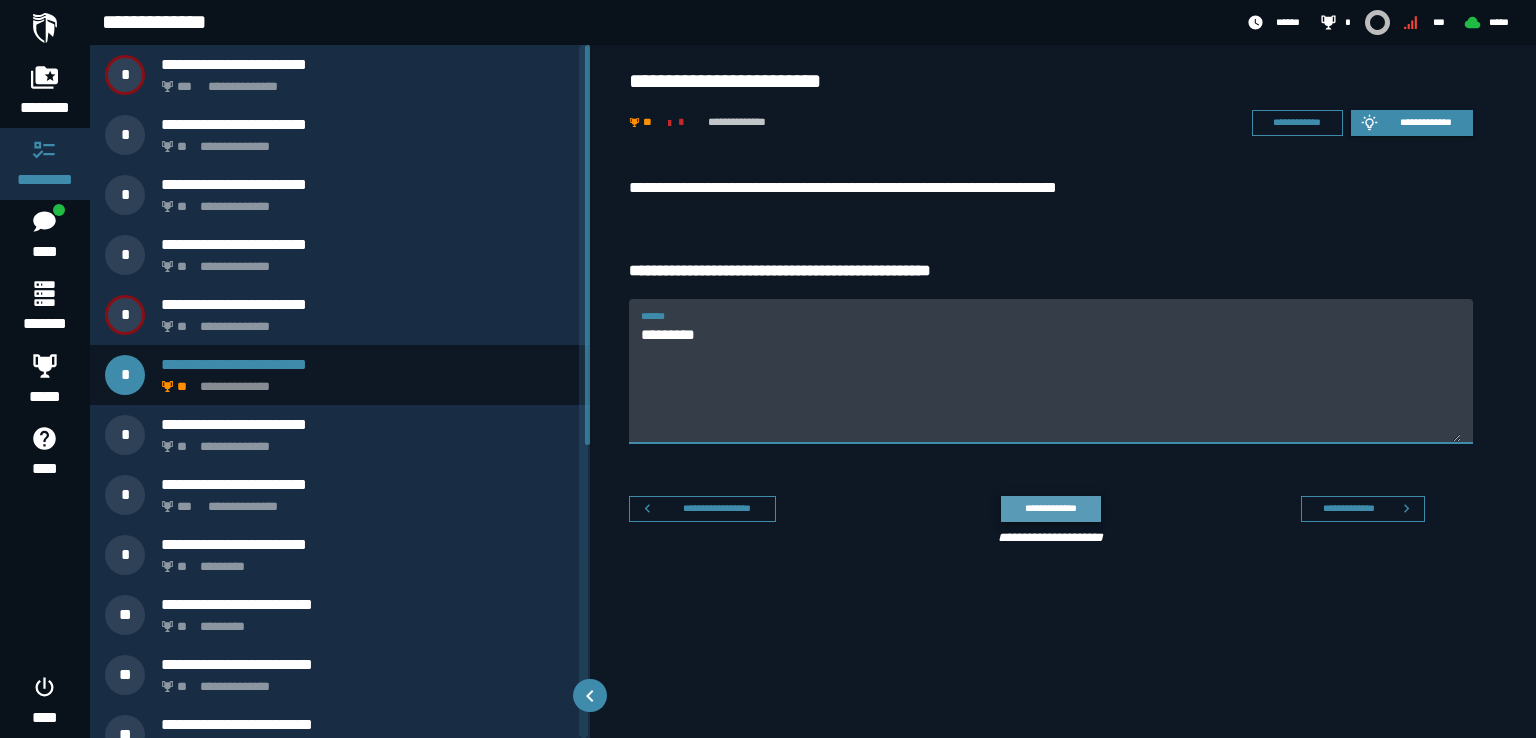 click on "**********" 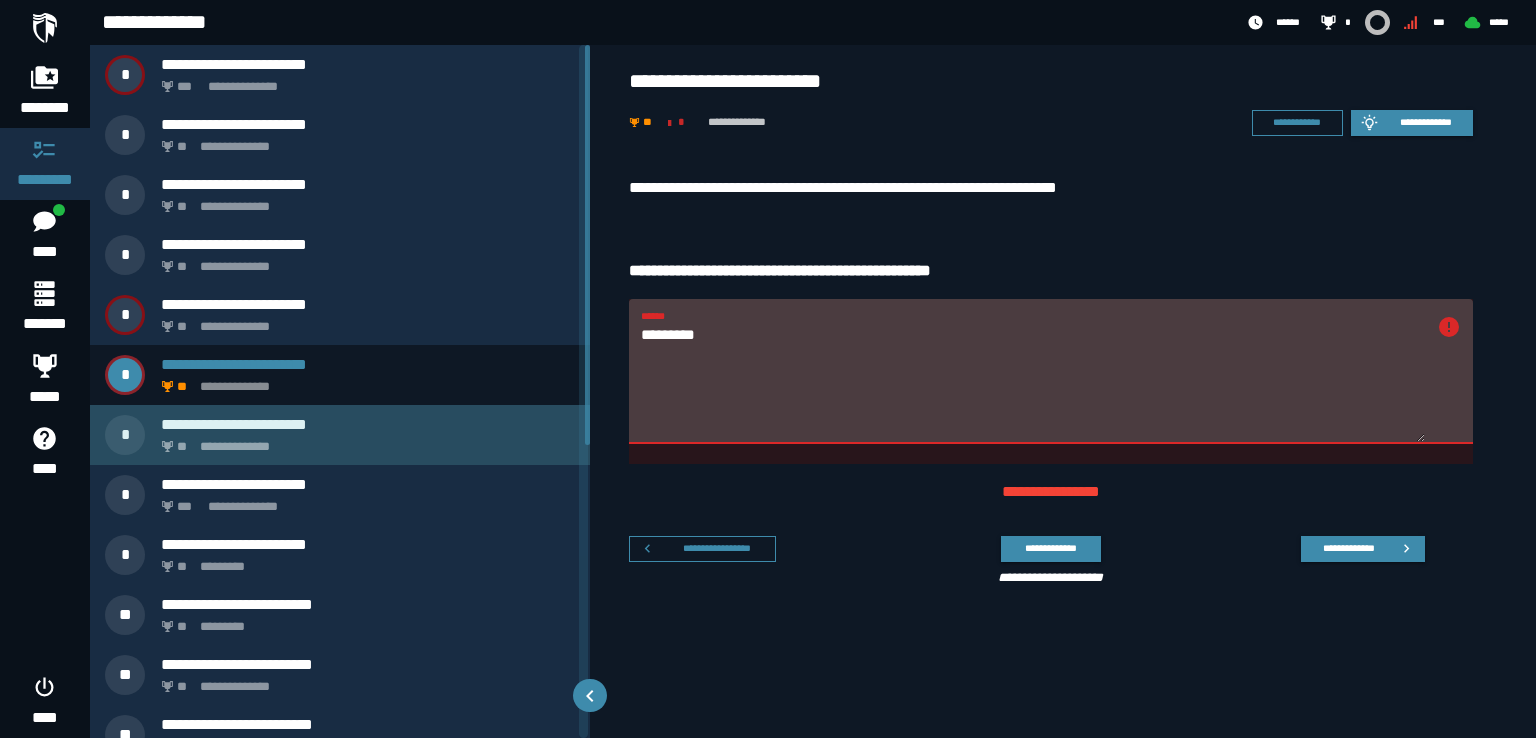 click on "**********" at bounding box center (364, 441) 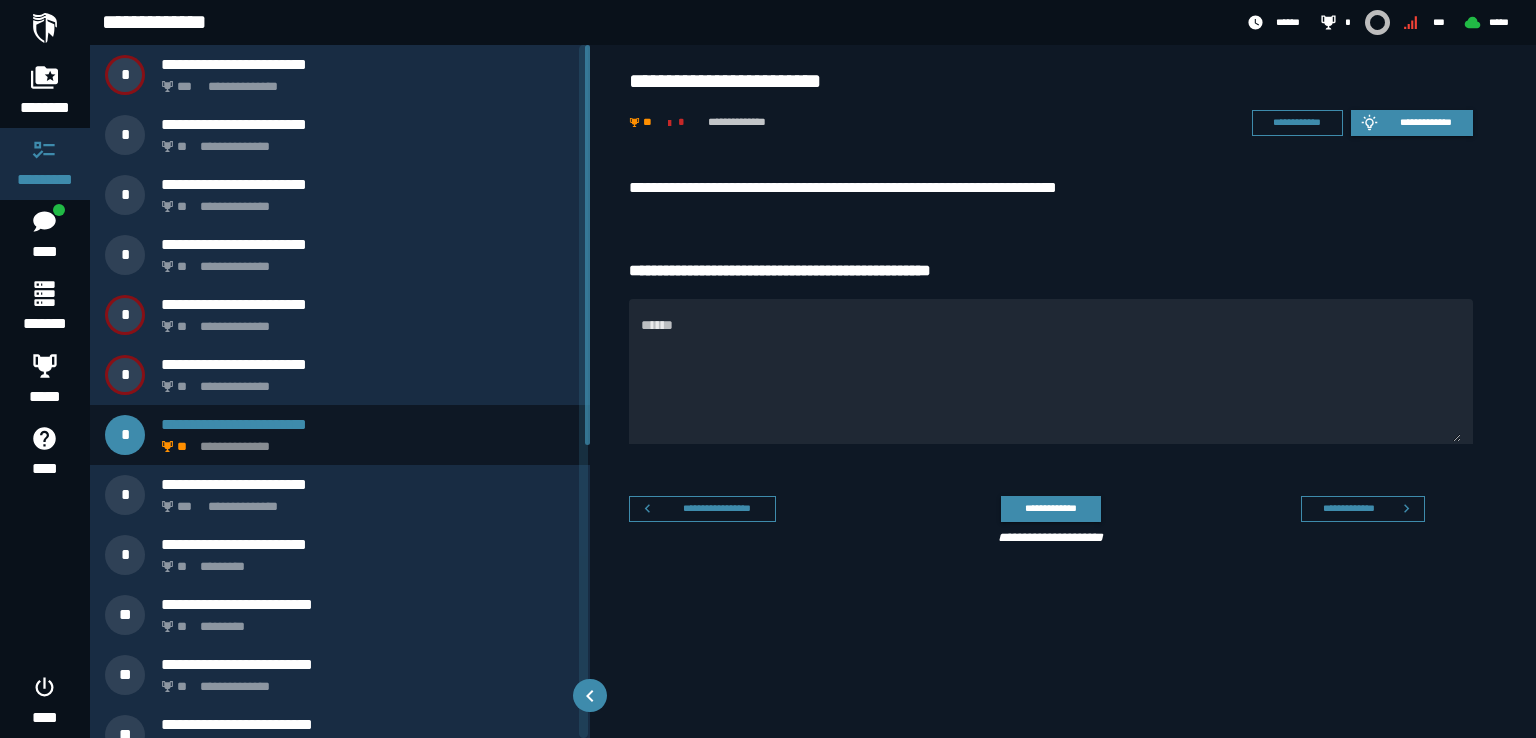 drag, startPoint x: 588, startPoint y: 419, endPoint x: 562, endPoint y: 240, distance: 180.87842 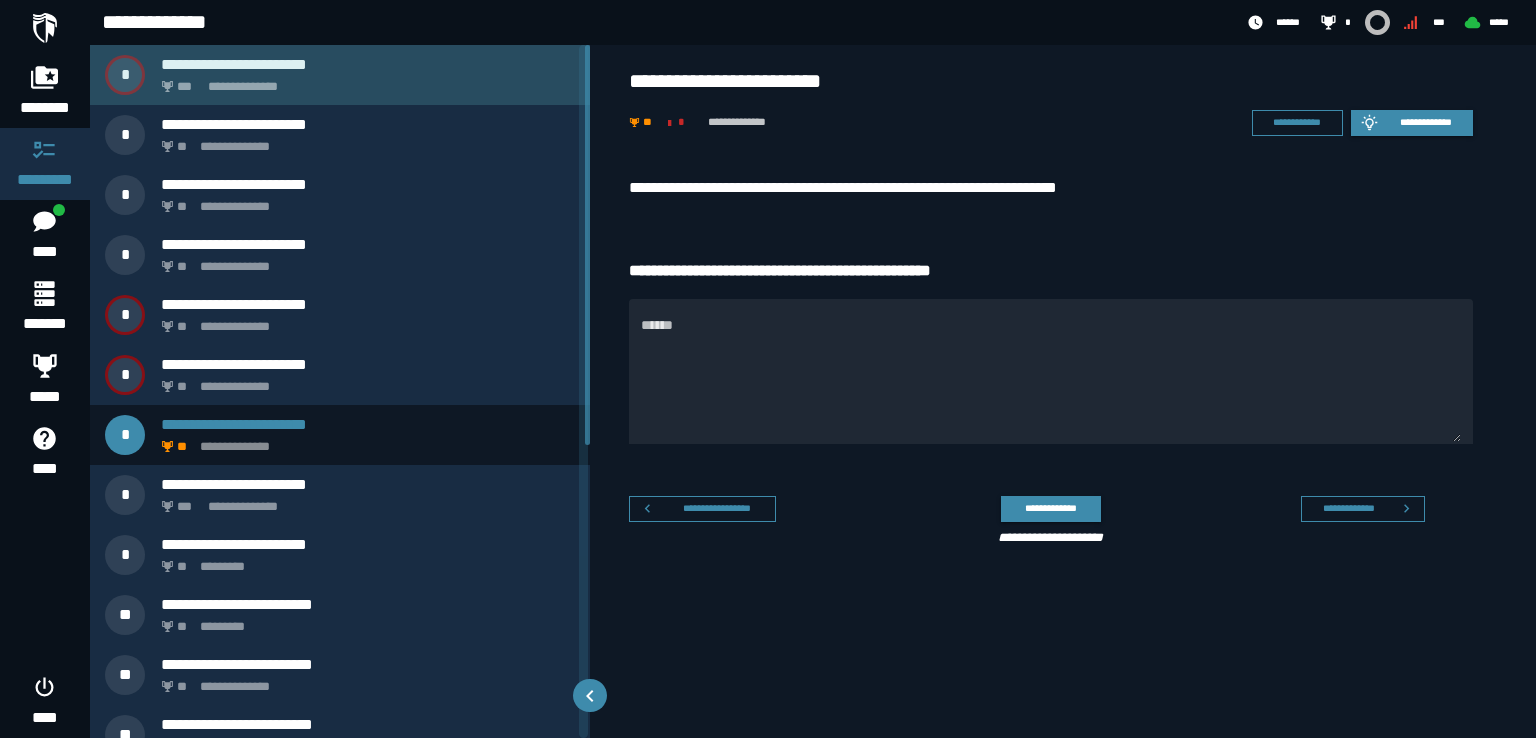 click on "**********" at bounding box center (364, 81) 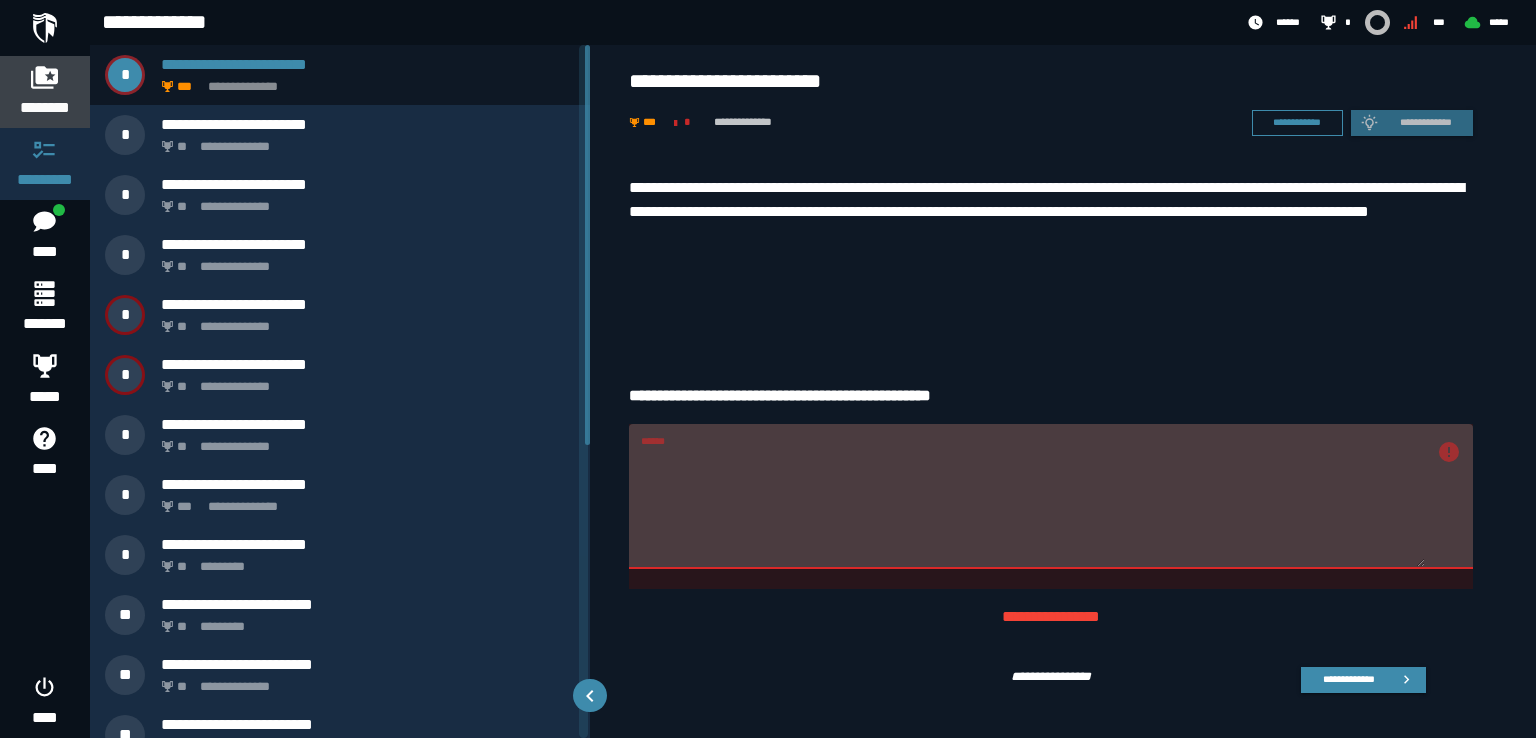 click on "********" at bounding box center [45, 108] 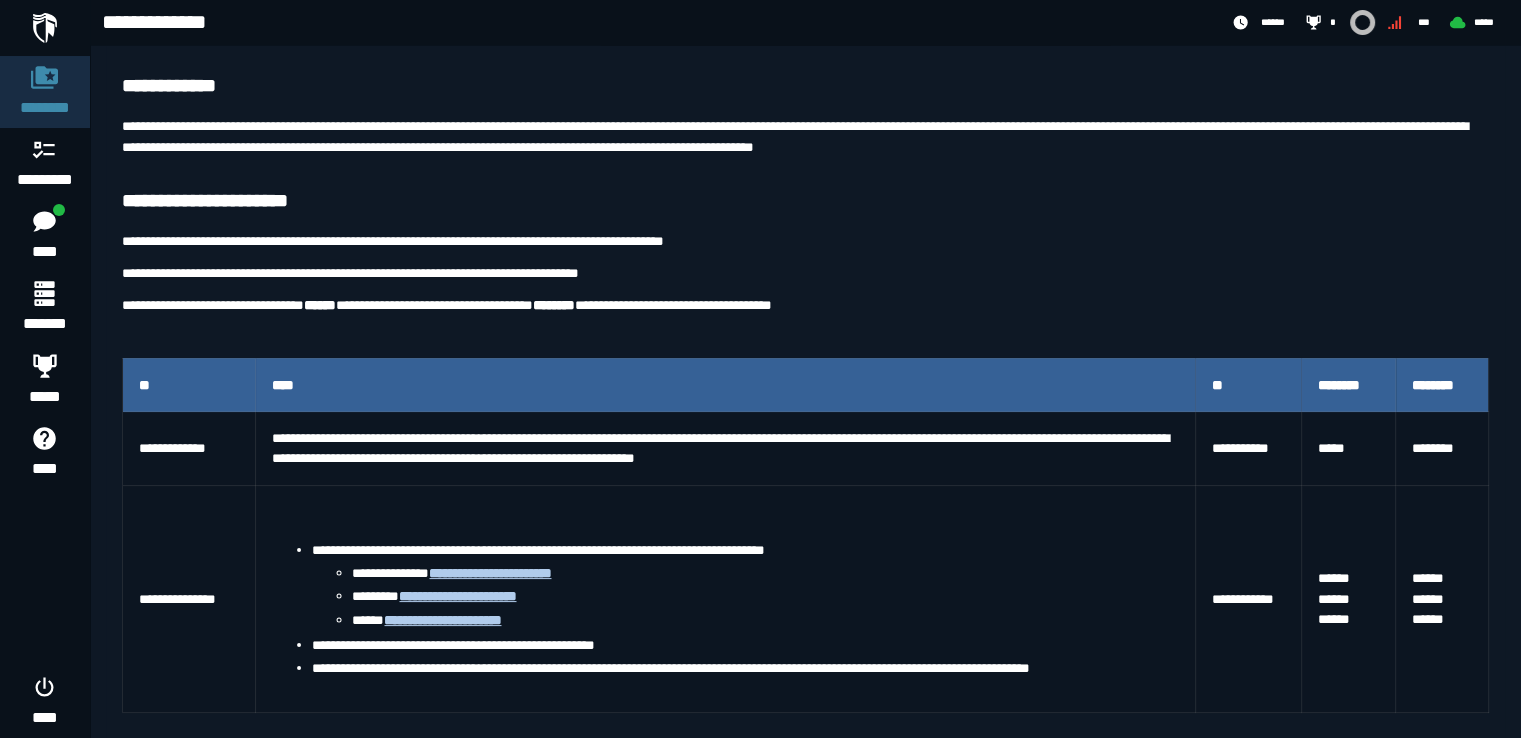 scroll, scrollTop: 0, scrollLeft: 0, axis: both 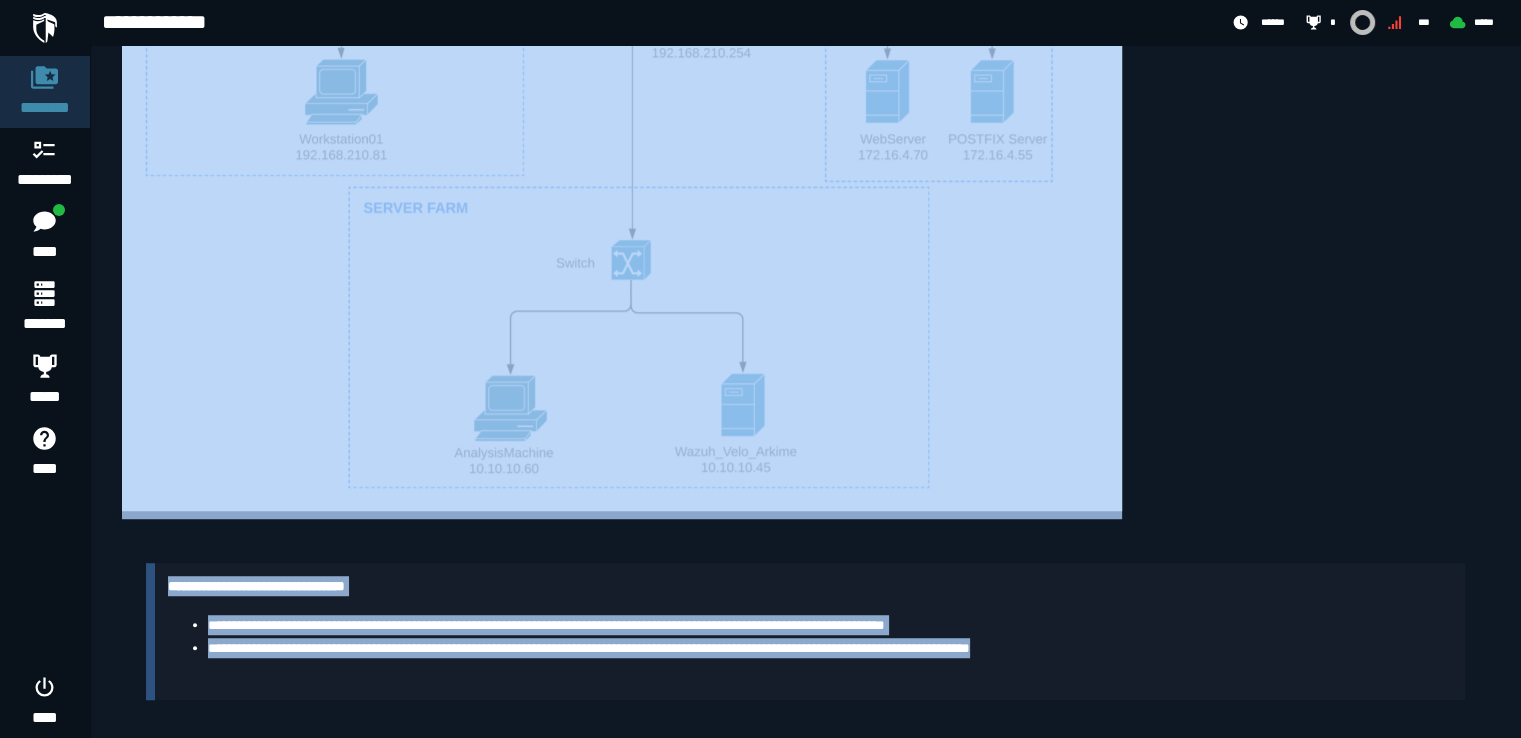 drag, startPoint x: 107, startPoint y: 204, endPoint x: 1160, endPoint y: 649, distance: 1143.1685 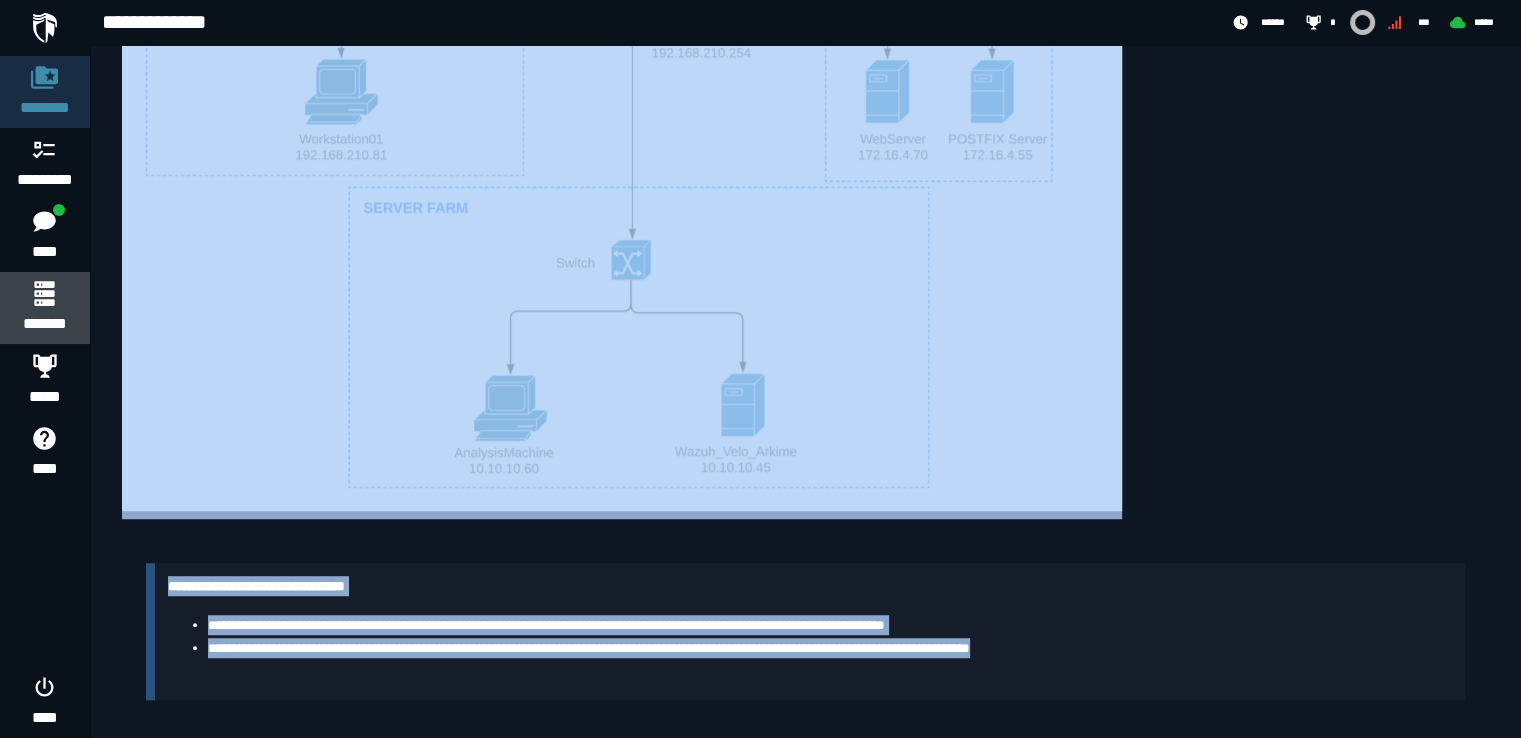 click on "*******" at bounding box center (44, 324) 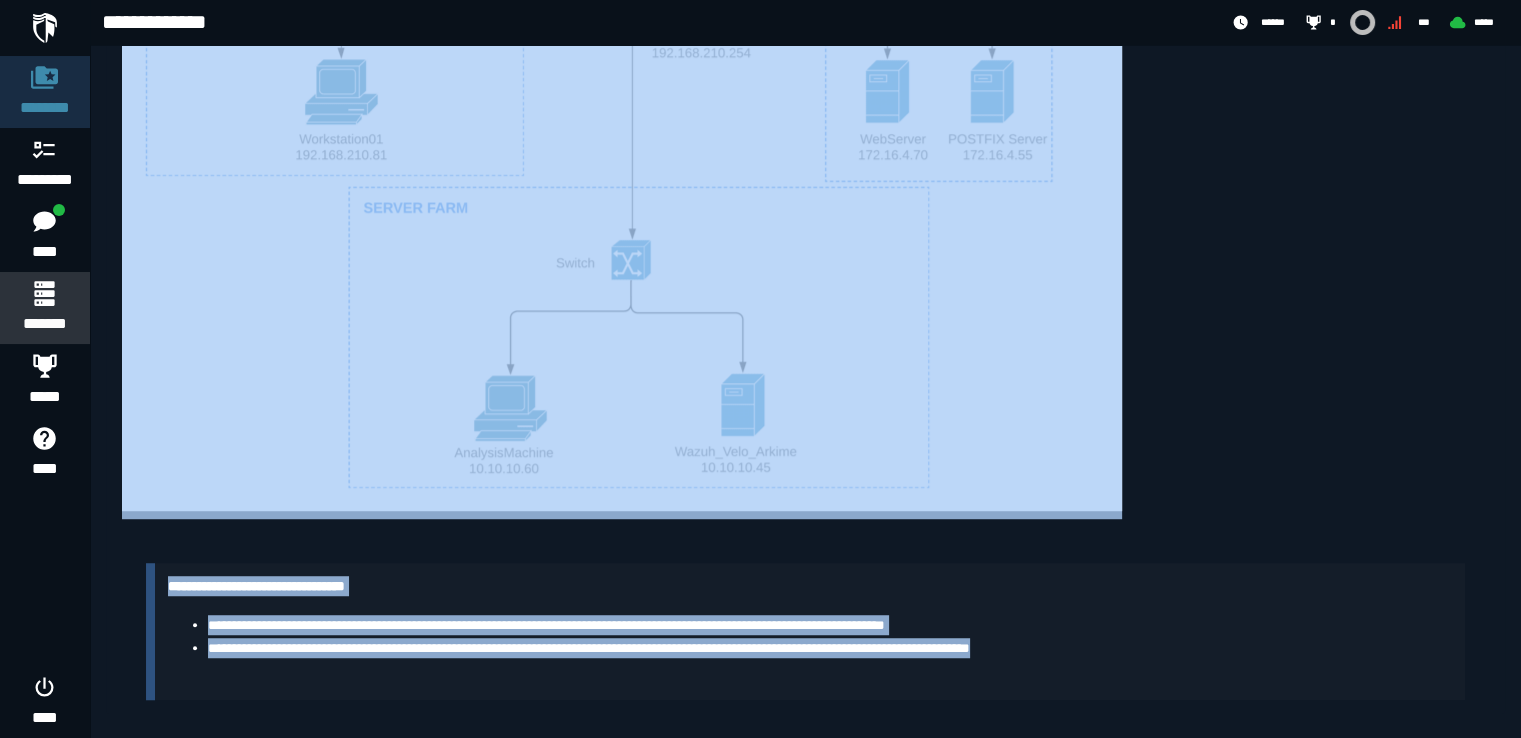 scroll, scrollTop: 0, scrollLeft: 0, axis: both 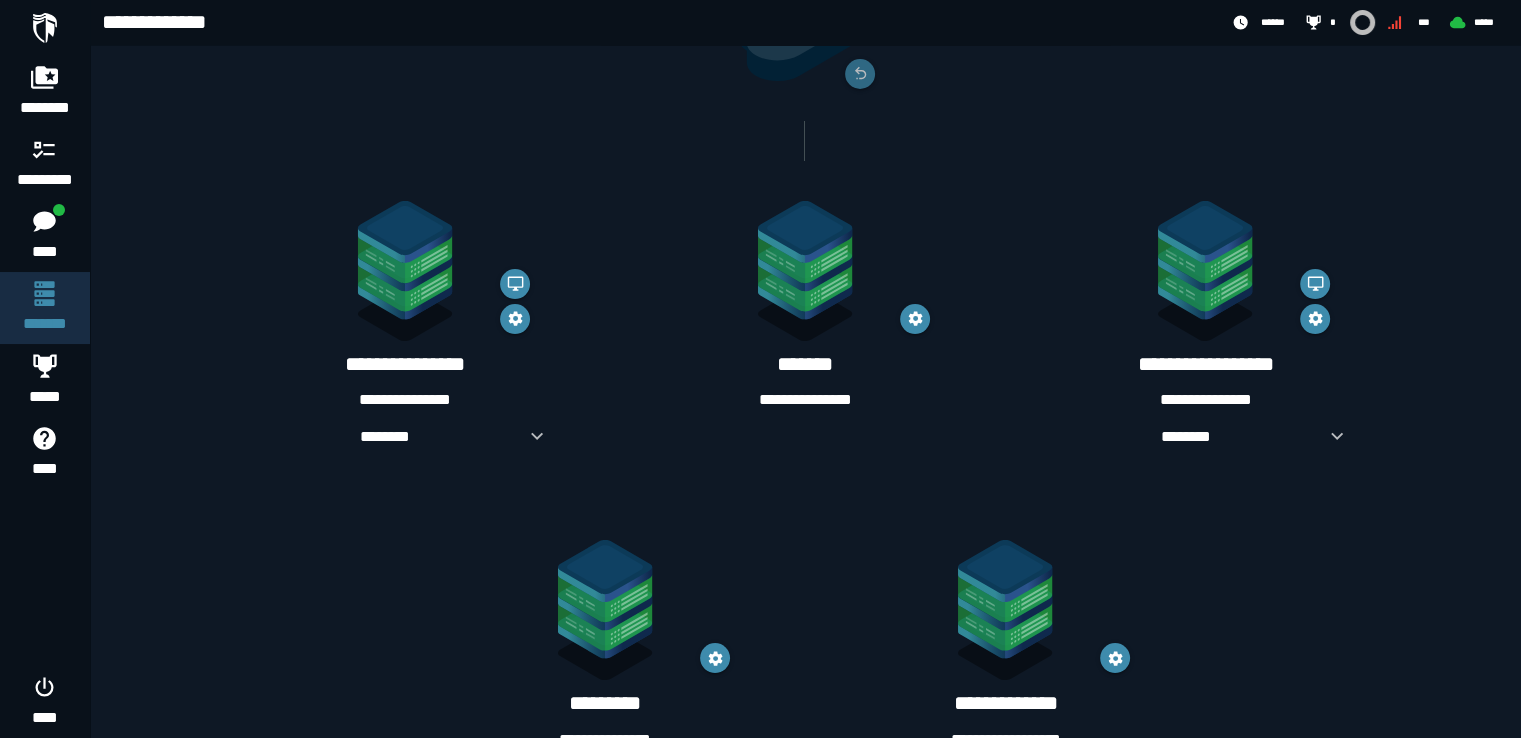 drag, startPoint x: 1519, startPoint y: 411, endPoint x: 1535, endPoint y: 561, distance: 150.85092 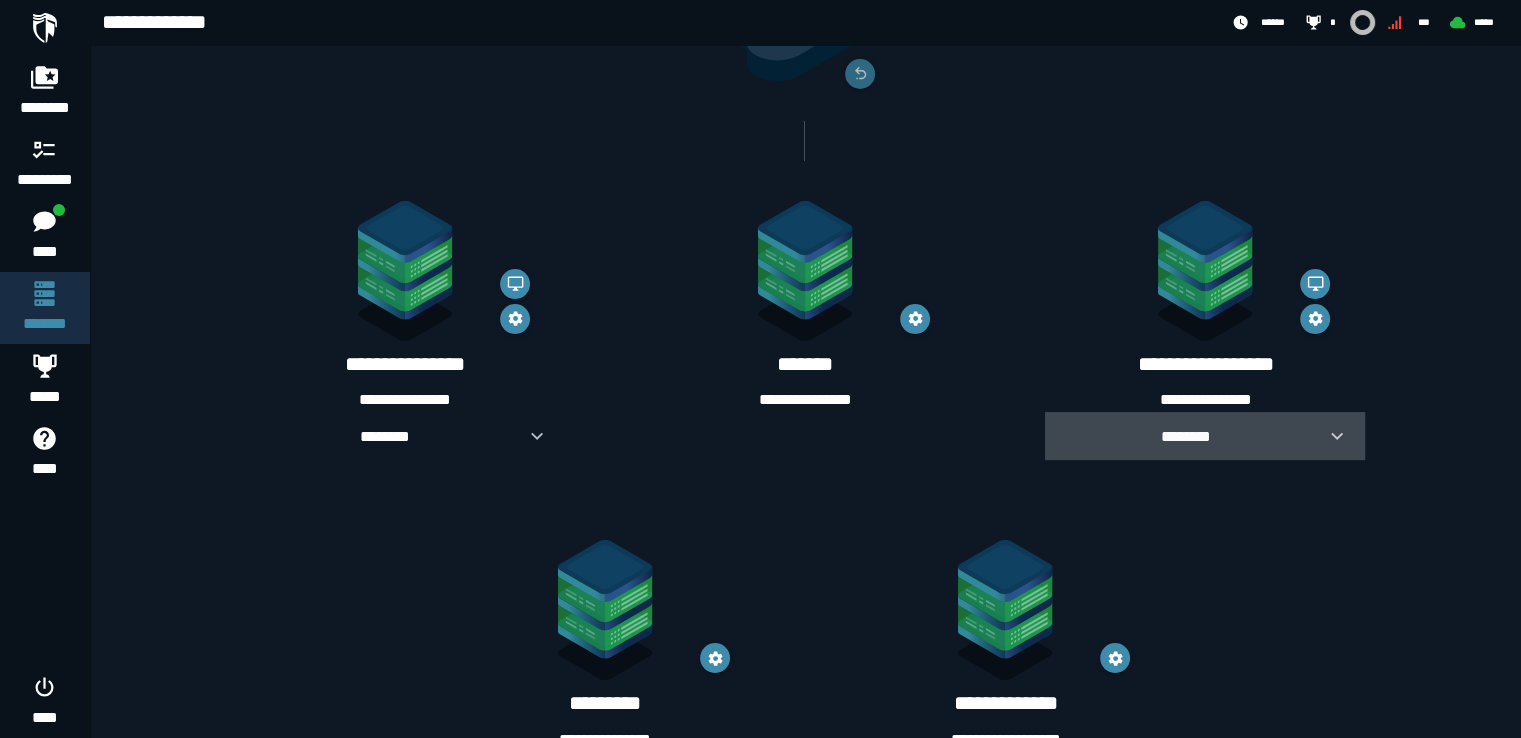 click 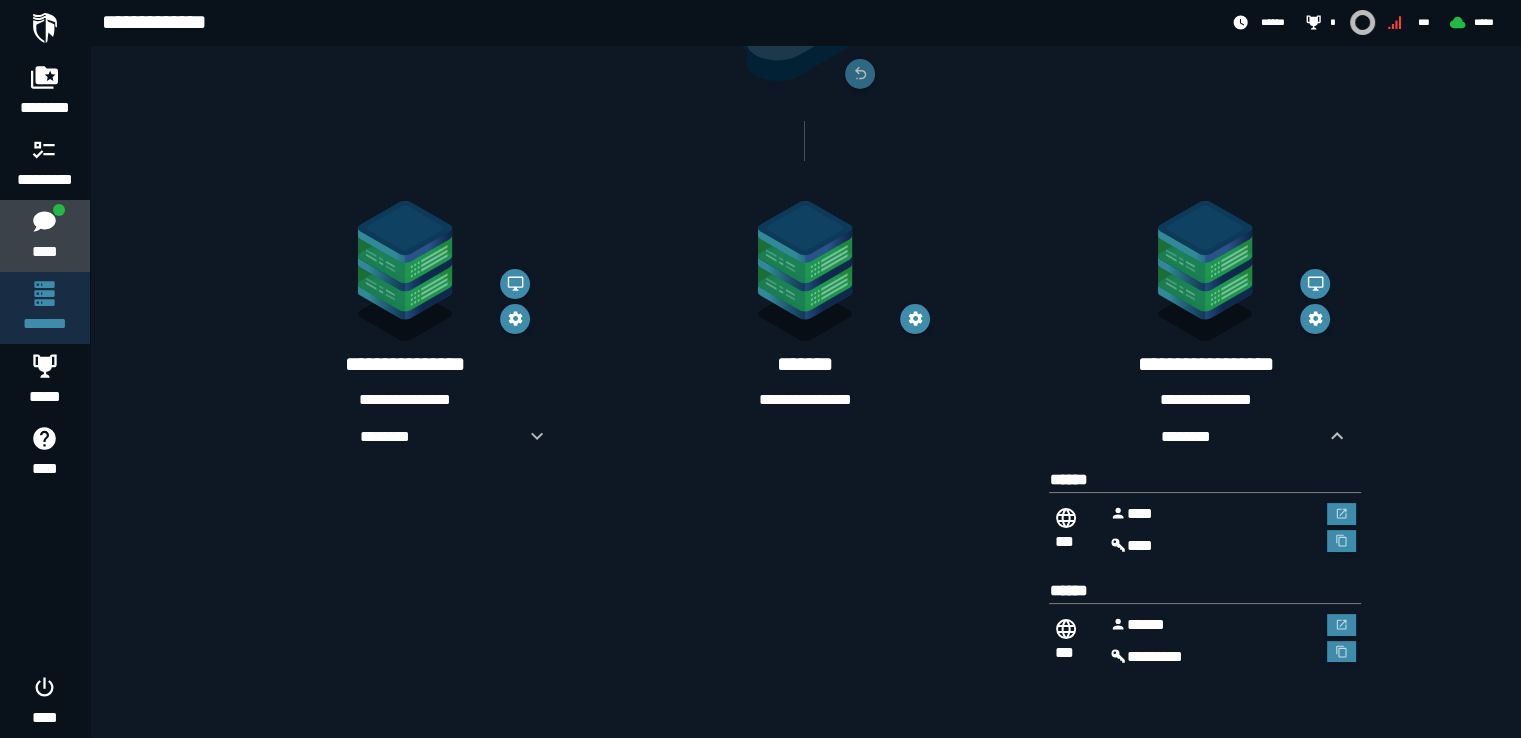 click on "****" at bounding box center (44, 252) 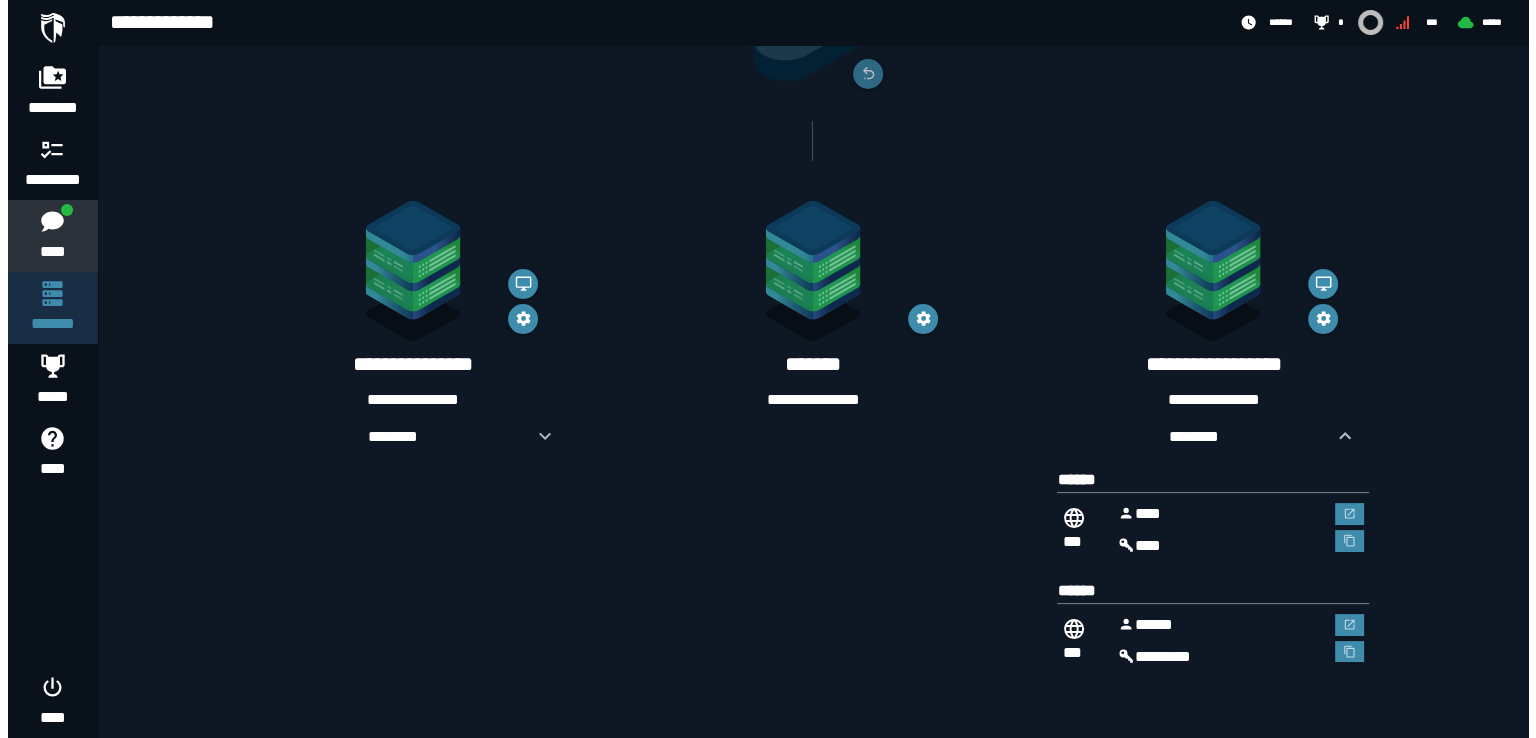 scroll, scrollTop: 0, scrollLeft: 0, axis: both 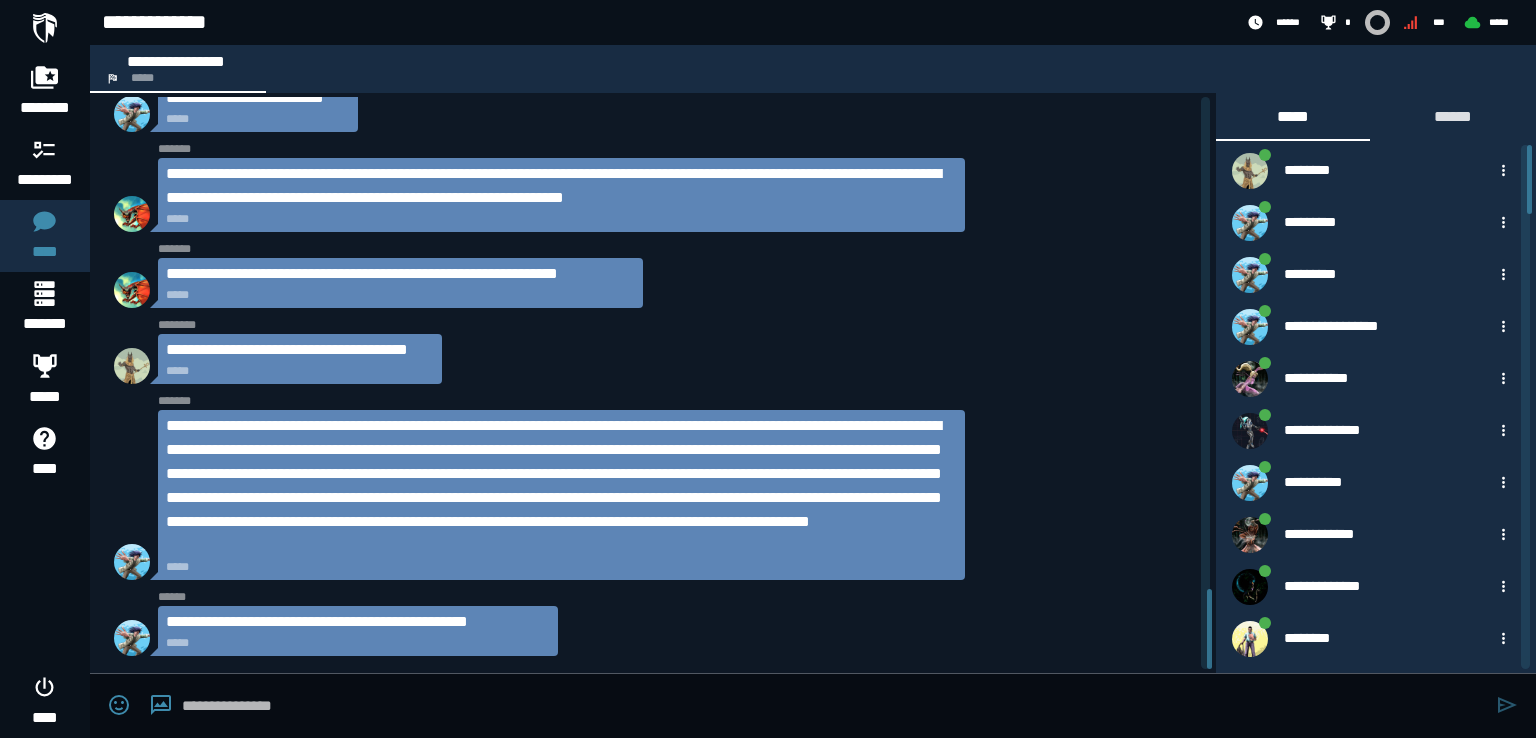 drag, startPoint x: 1209, startPoint y: 621, endPoint x: 1212, endPoint y: 658, distance: 37.12142 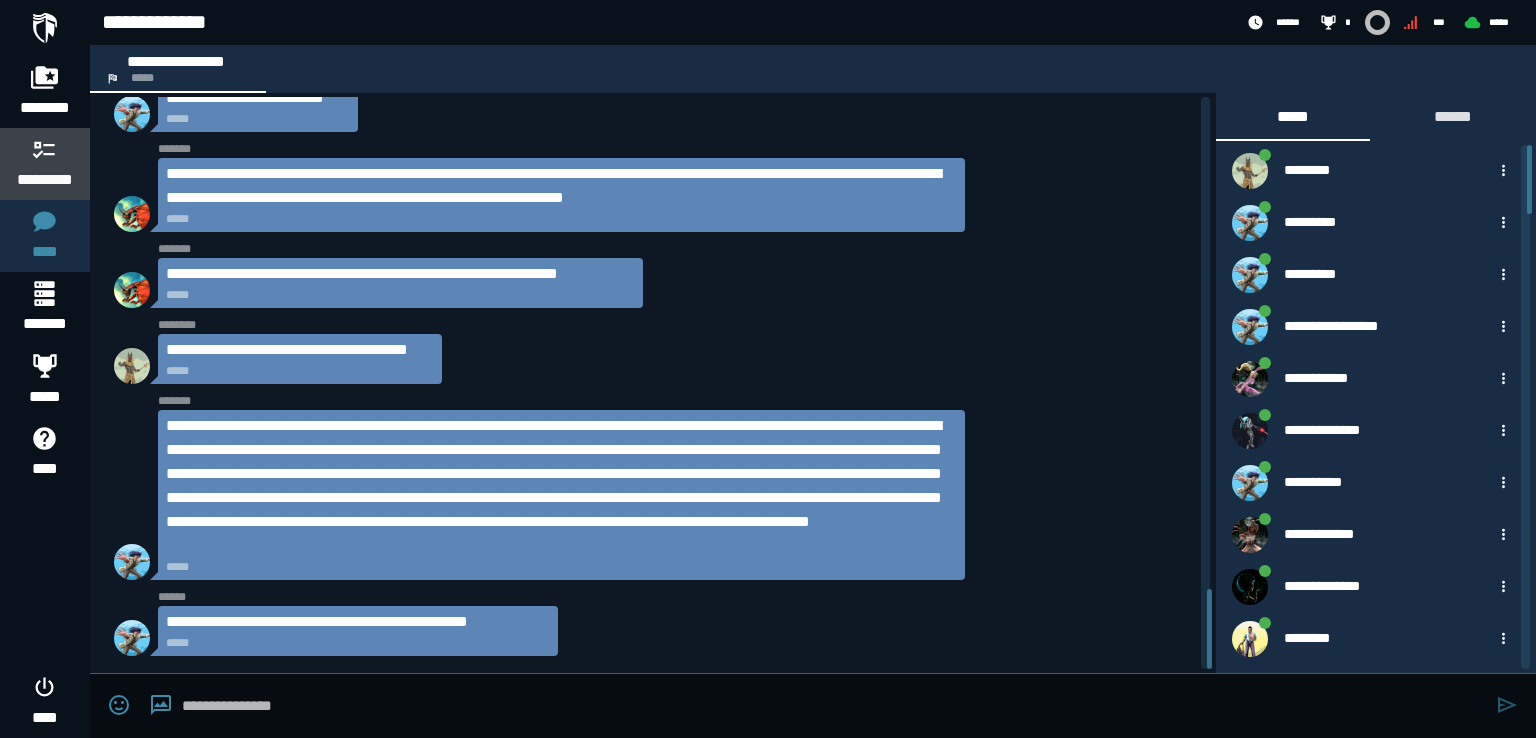 click on "*********" at bounding box center (45, 164) 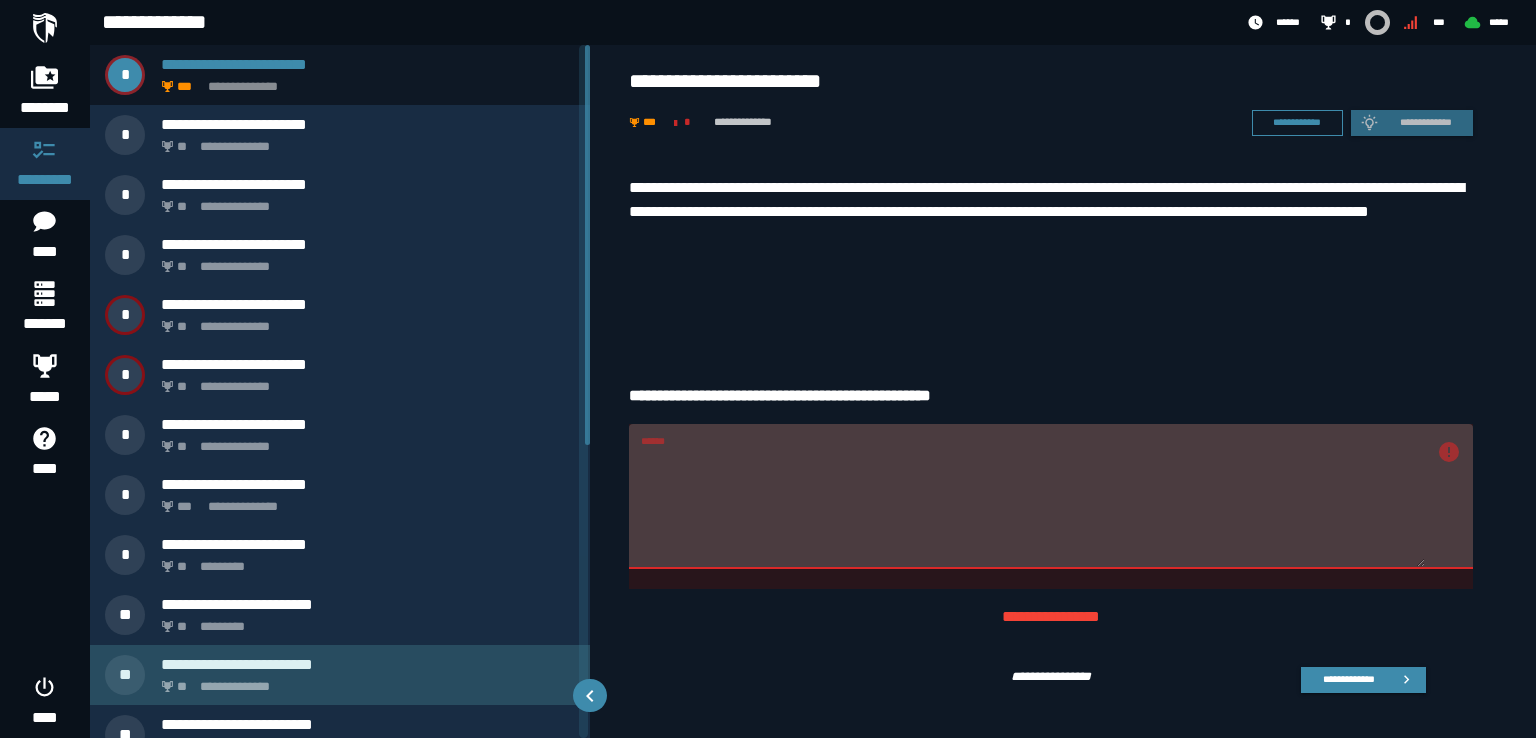 click on "**********" at bounding box center (368, 664) 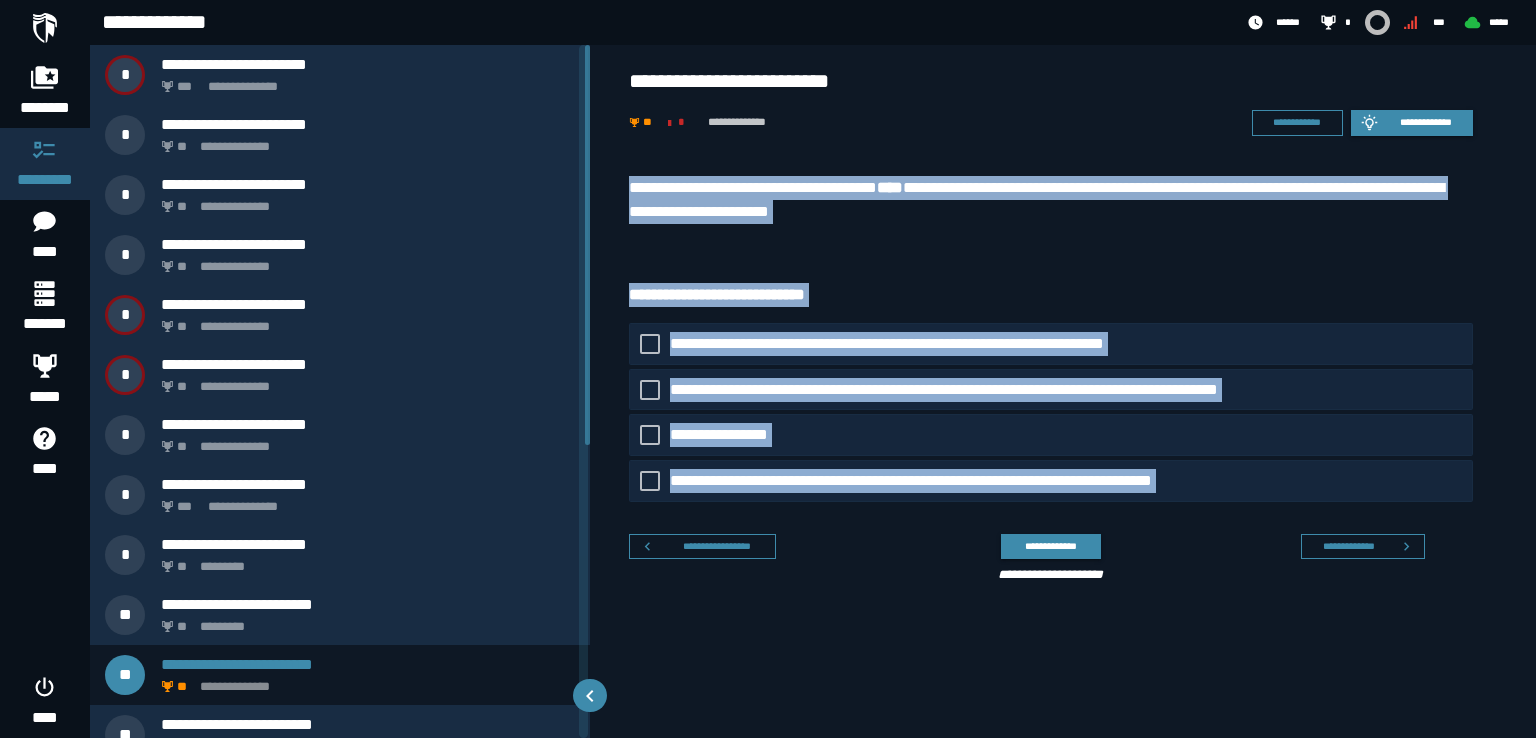 drag, startPoint x: 816, startPoint y: 537, endPoint x: 616, endPoint y: 178, distance: 410.95132 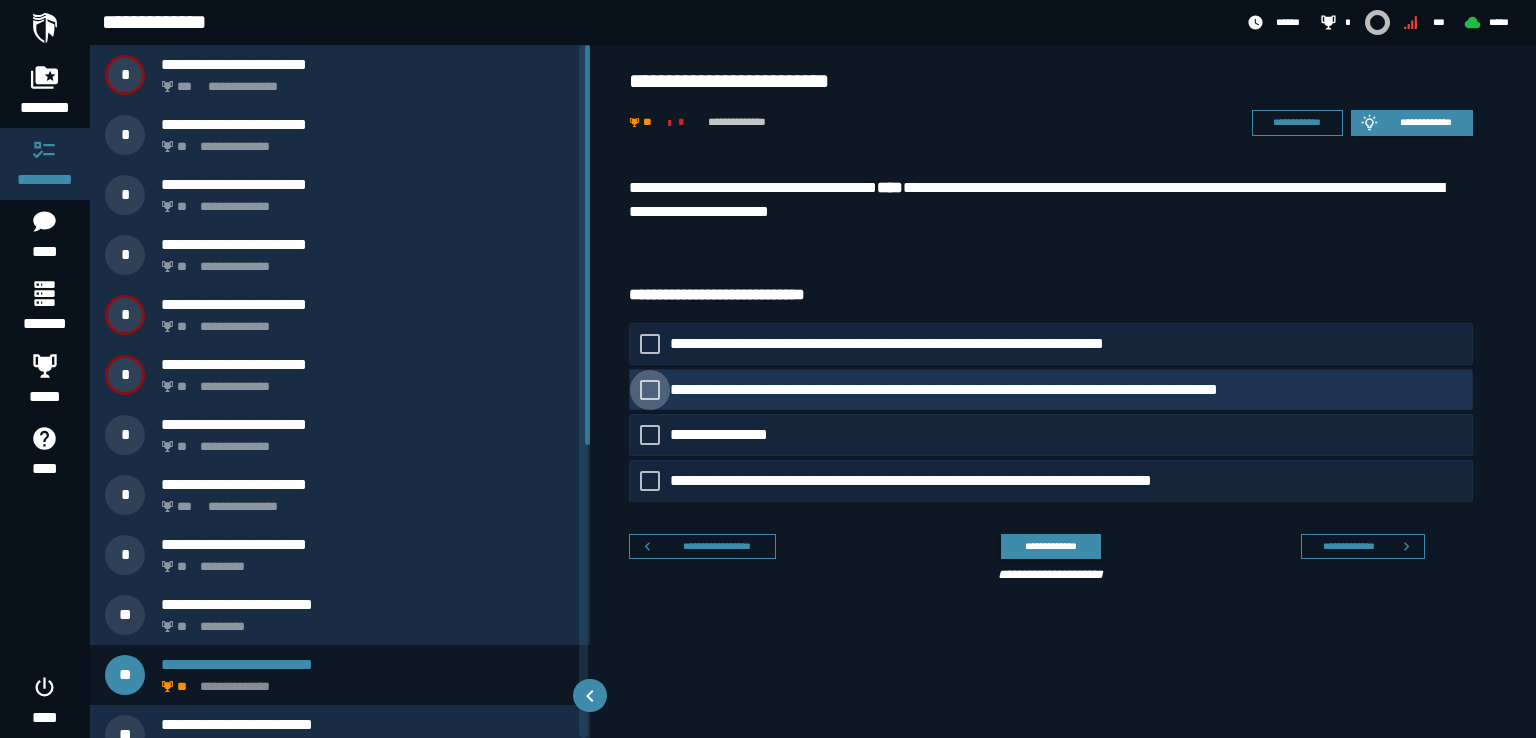 click 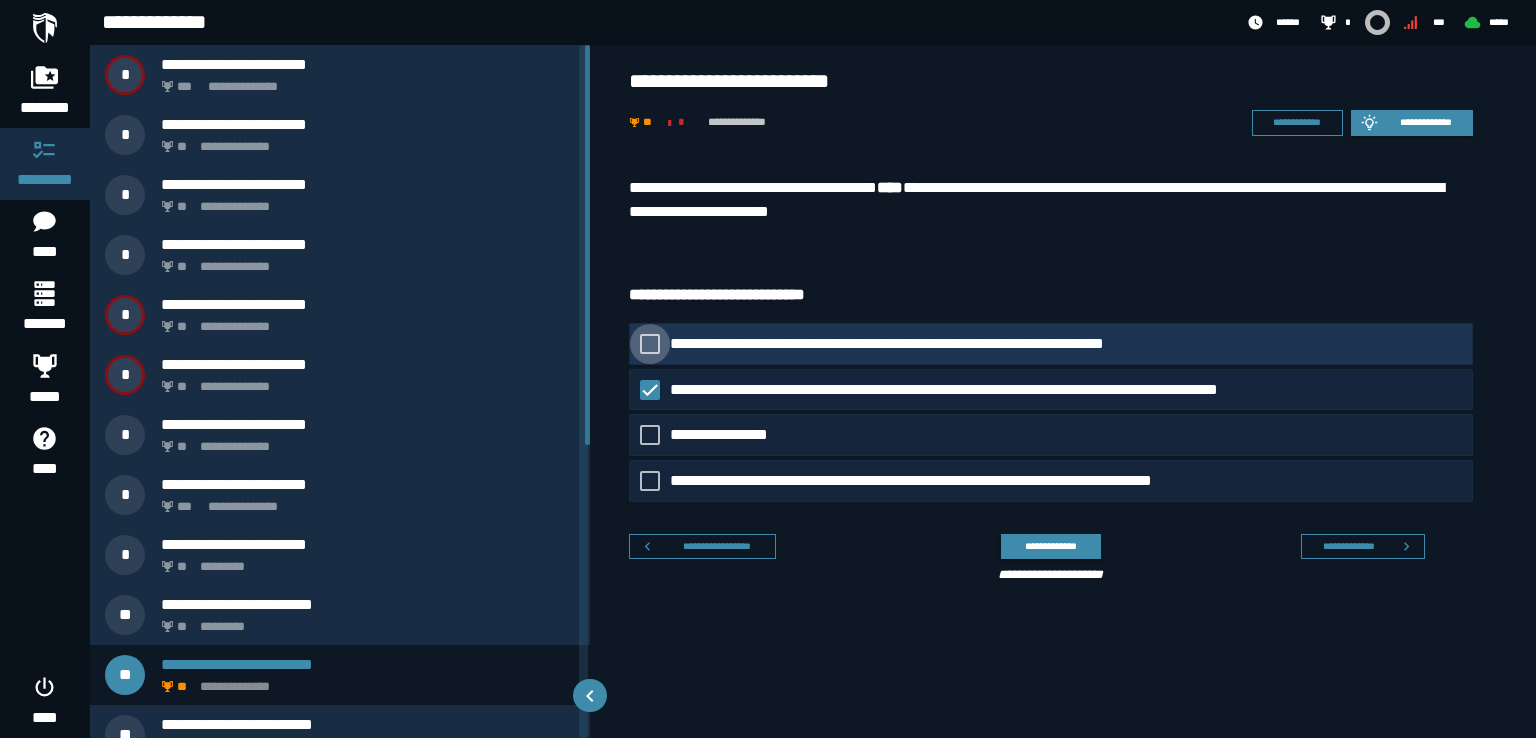 click 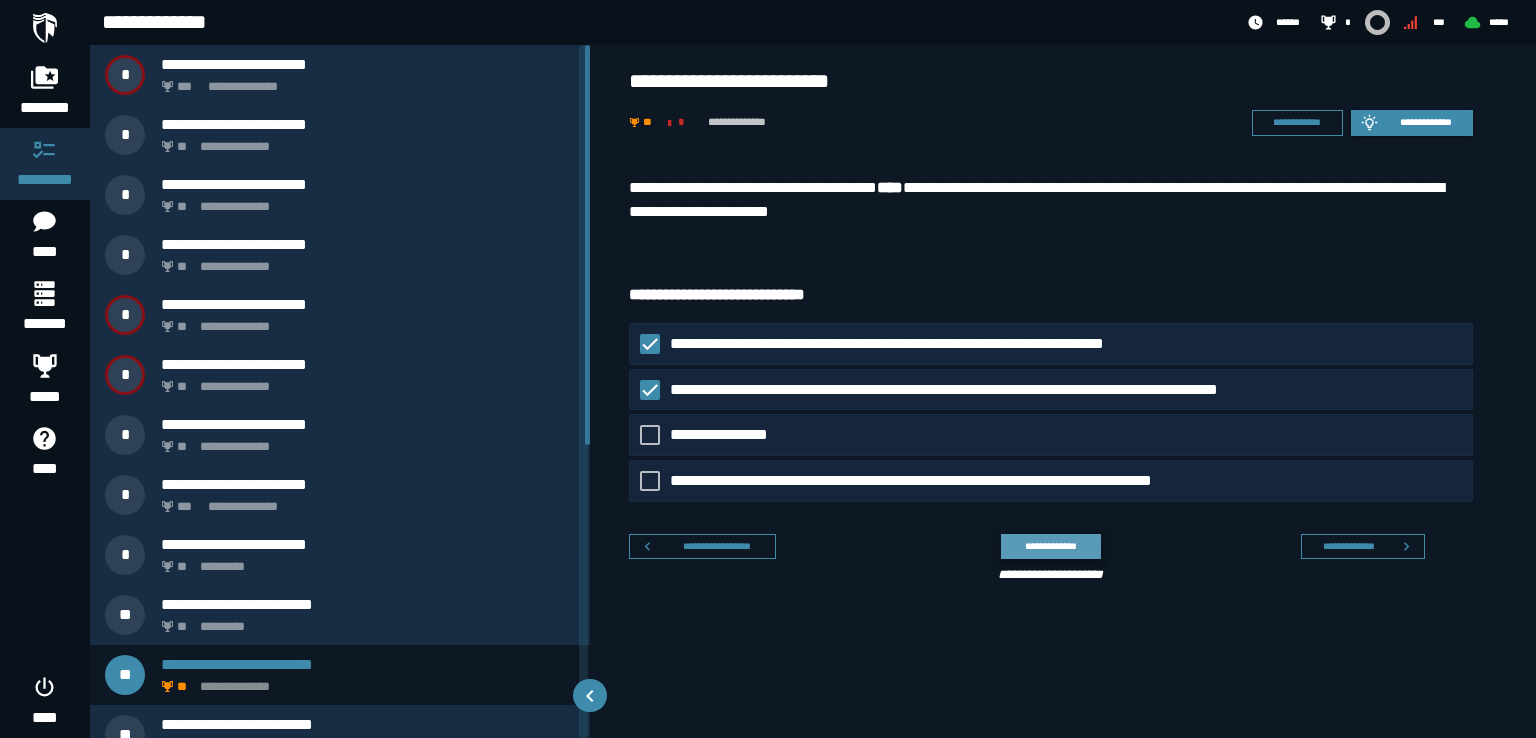 click on "**********" at bounding box center [1050, 546] 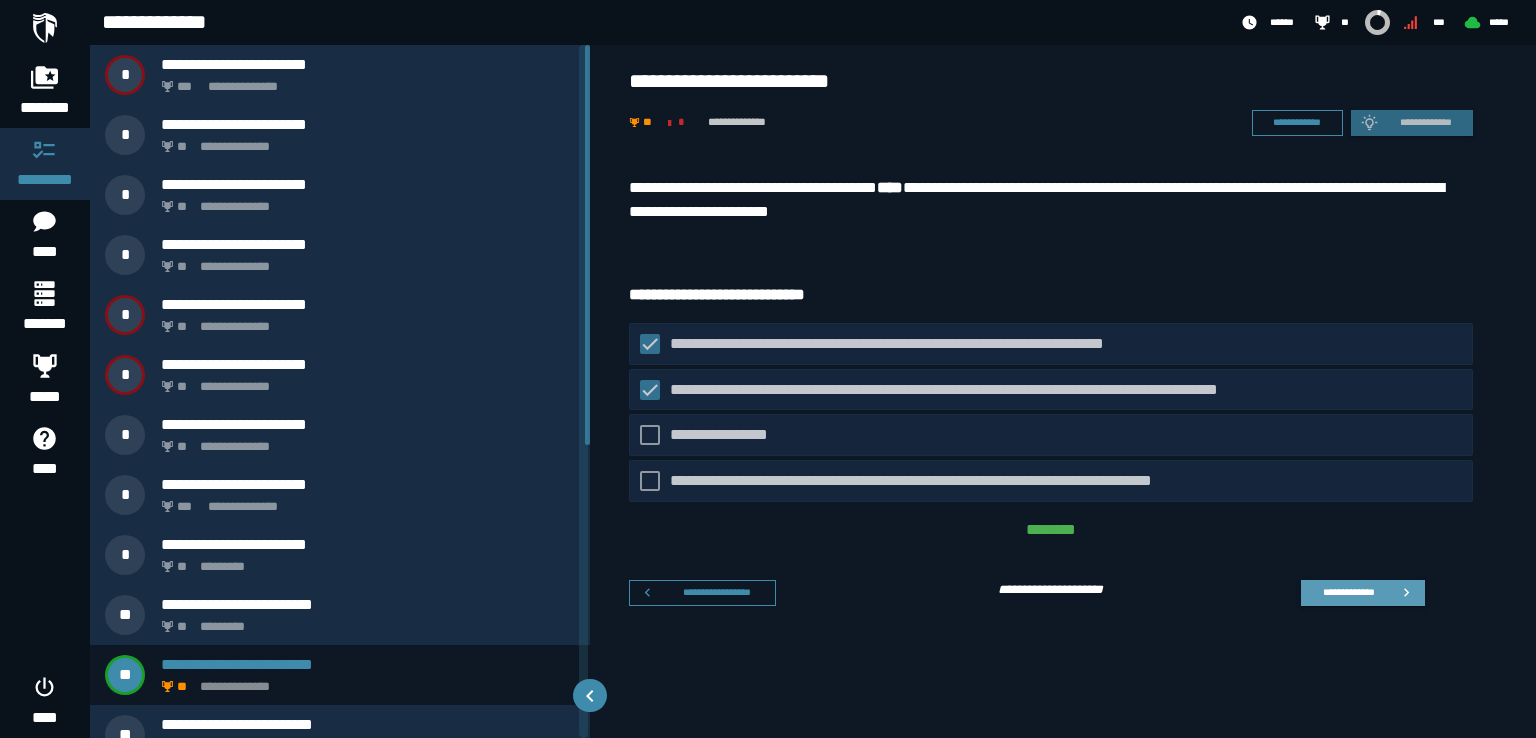click on "**********" at bounding box center (1363, 593) 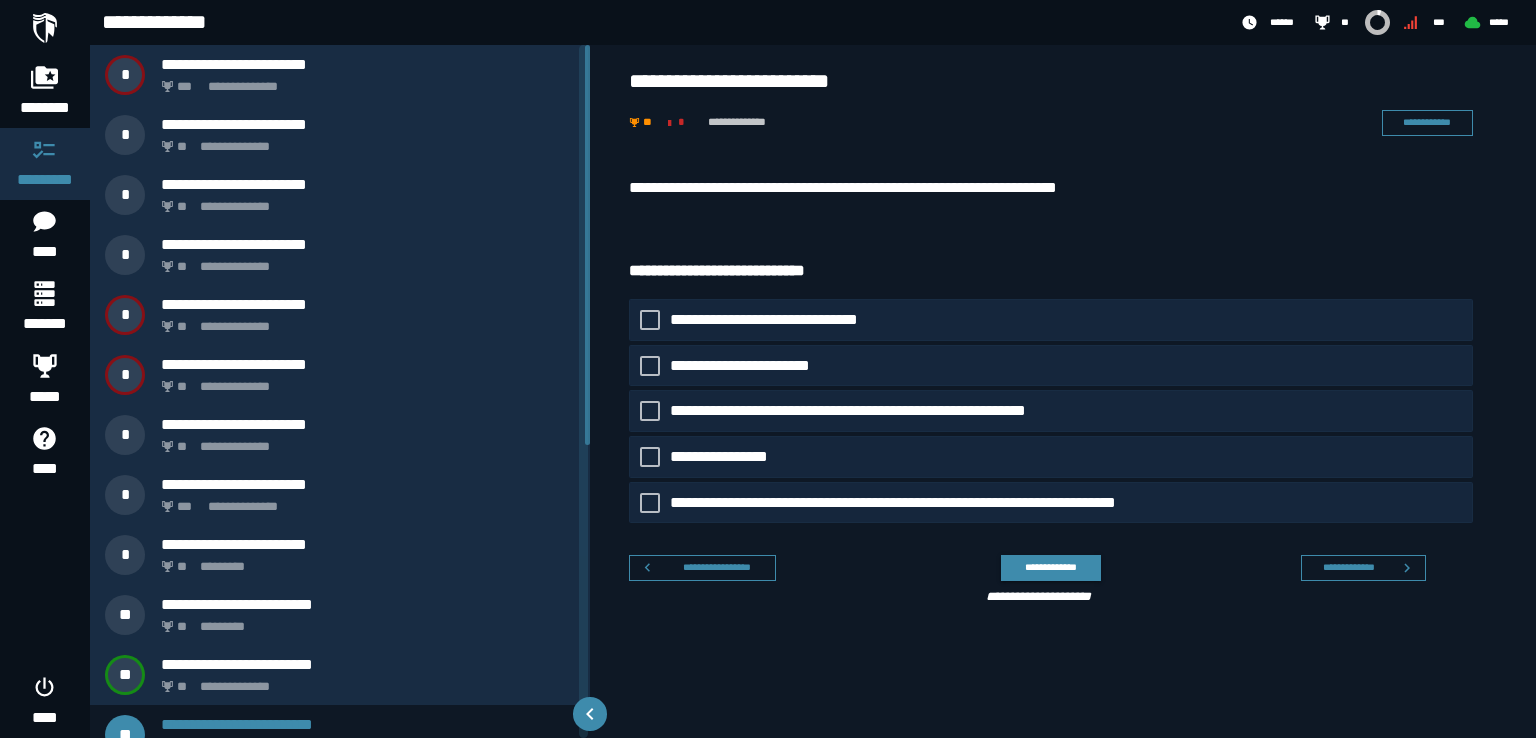 scroll, scrollTop: 27, scrollLeft: 0, axis: vertical 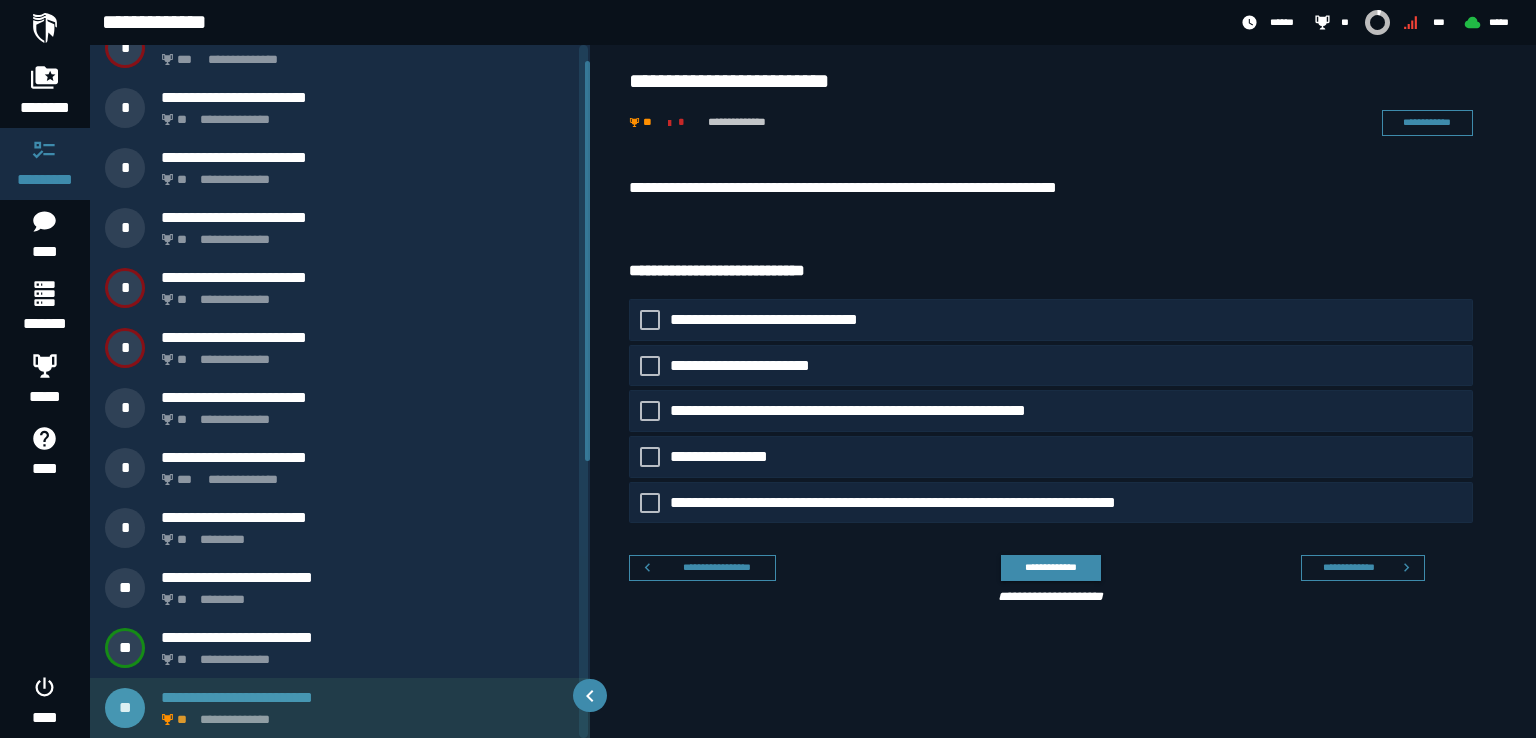 click on "**********" at bounding box center (364, 714) 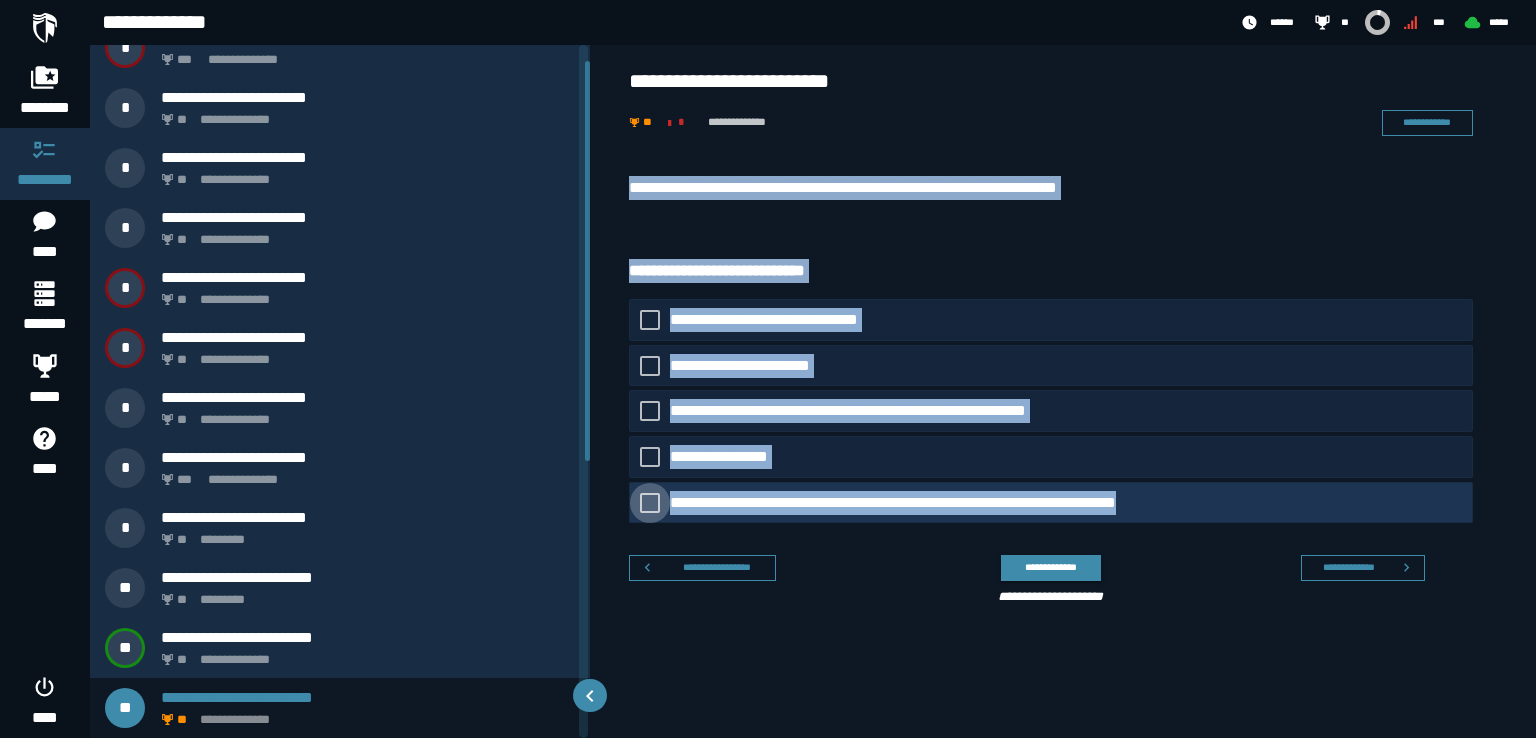 drag, startPoint x: 628, startPoint y: 181, endPoint x: 1174, endPoint y: 506, distance: 635.4062 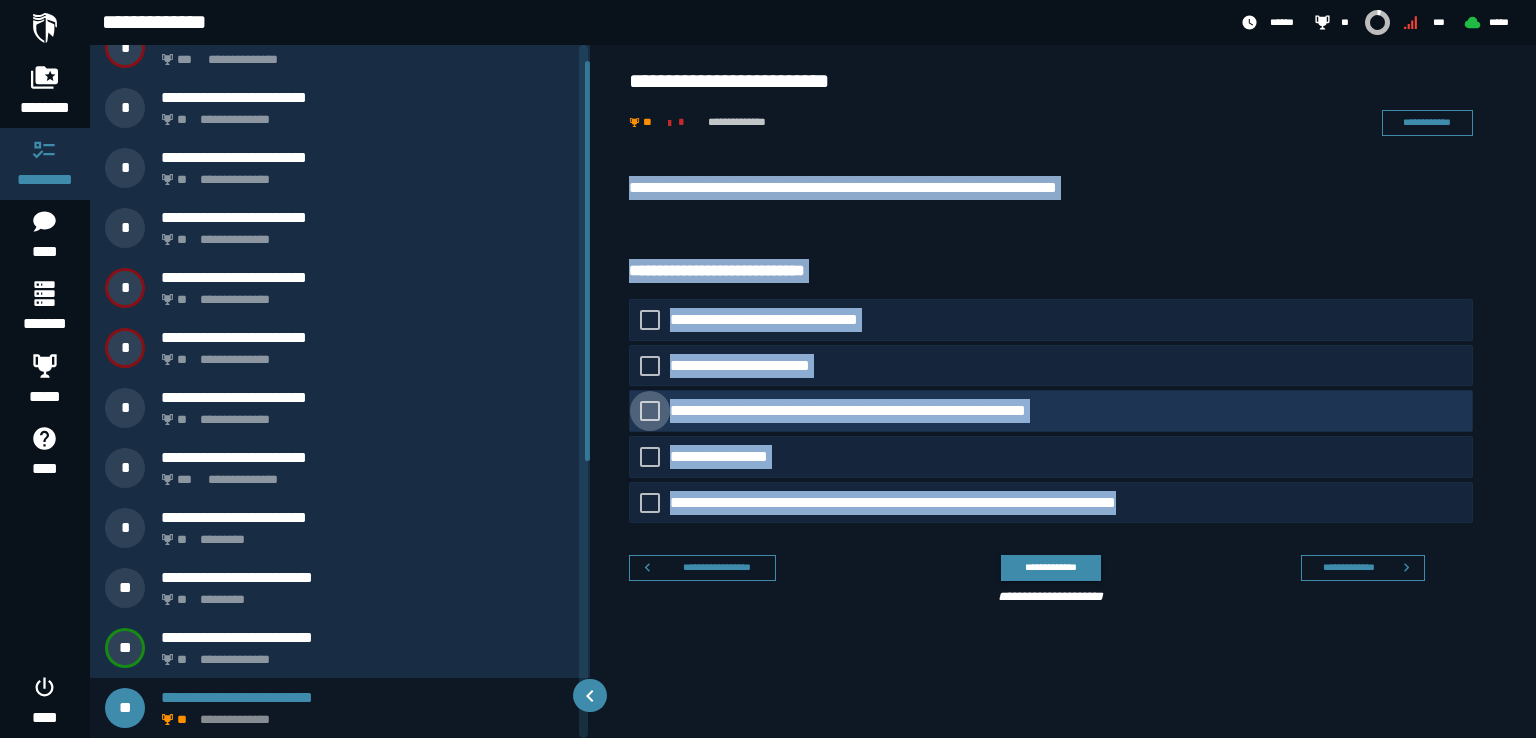 click 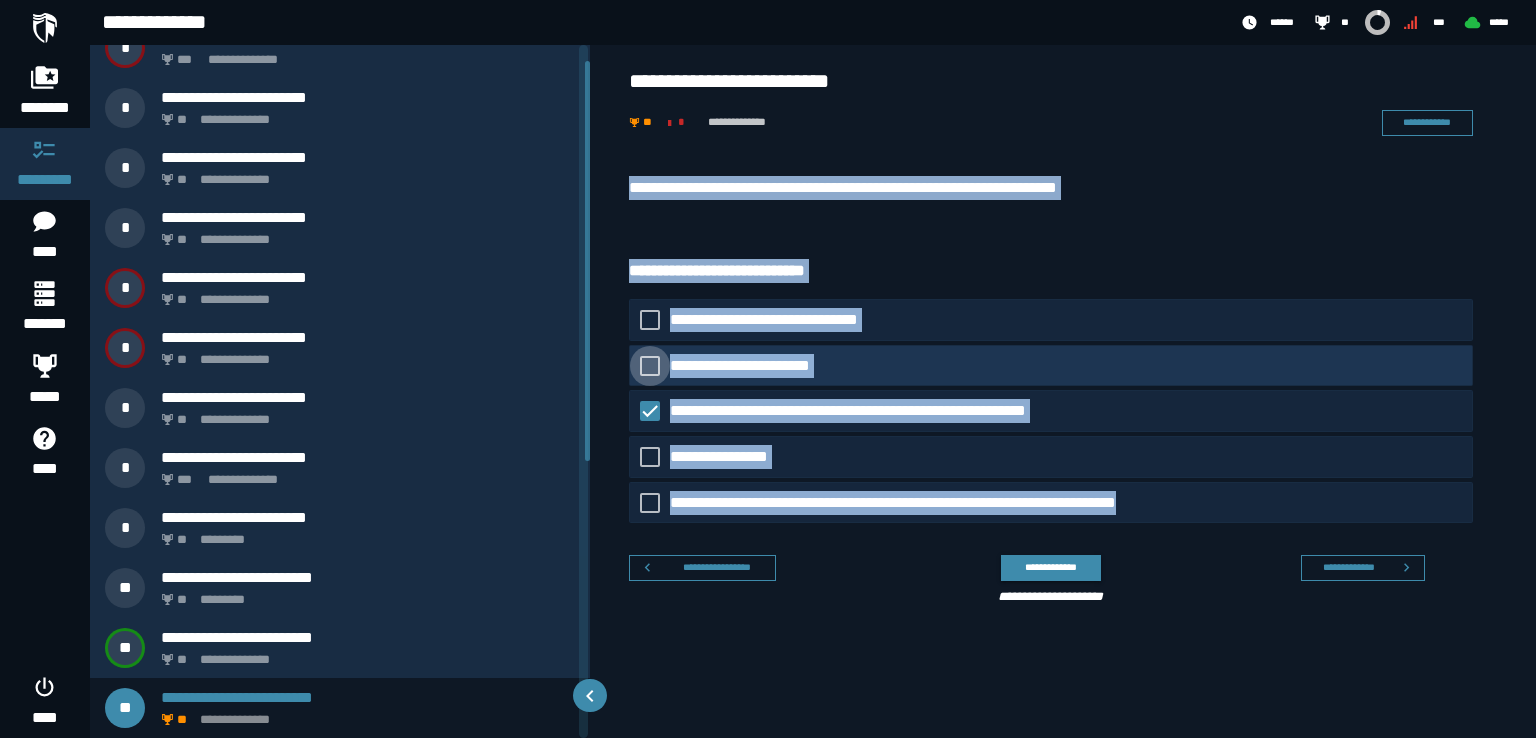 click at bounding box center (650, 365) 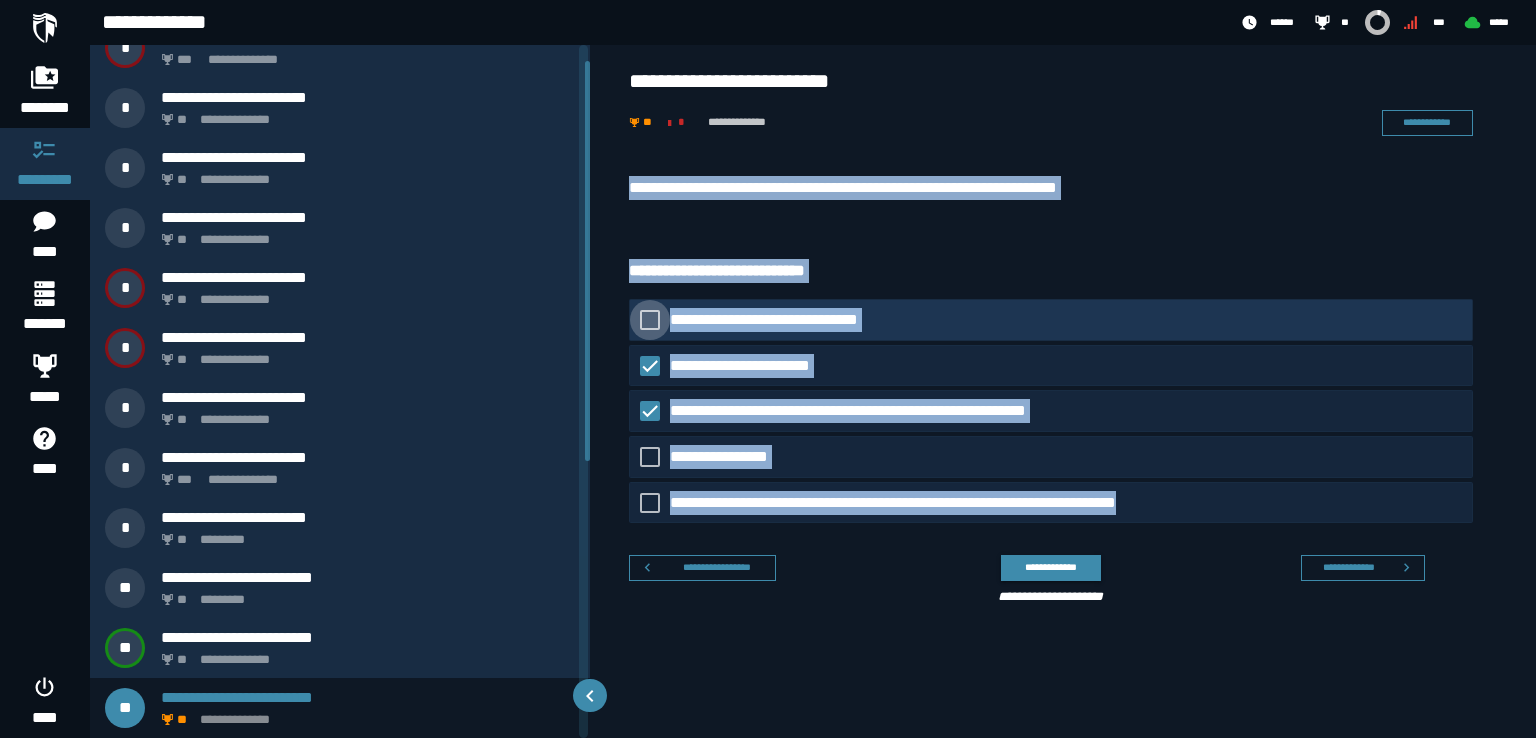 click at bounding box center [650, 320] 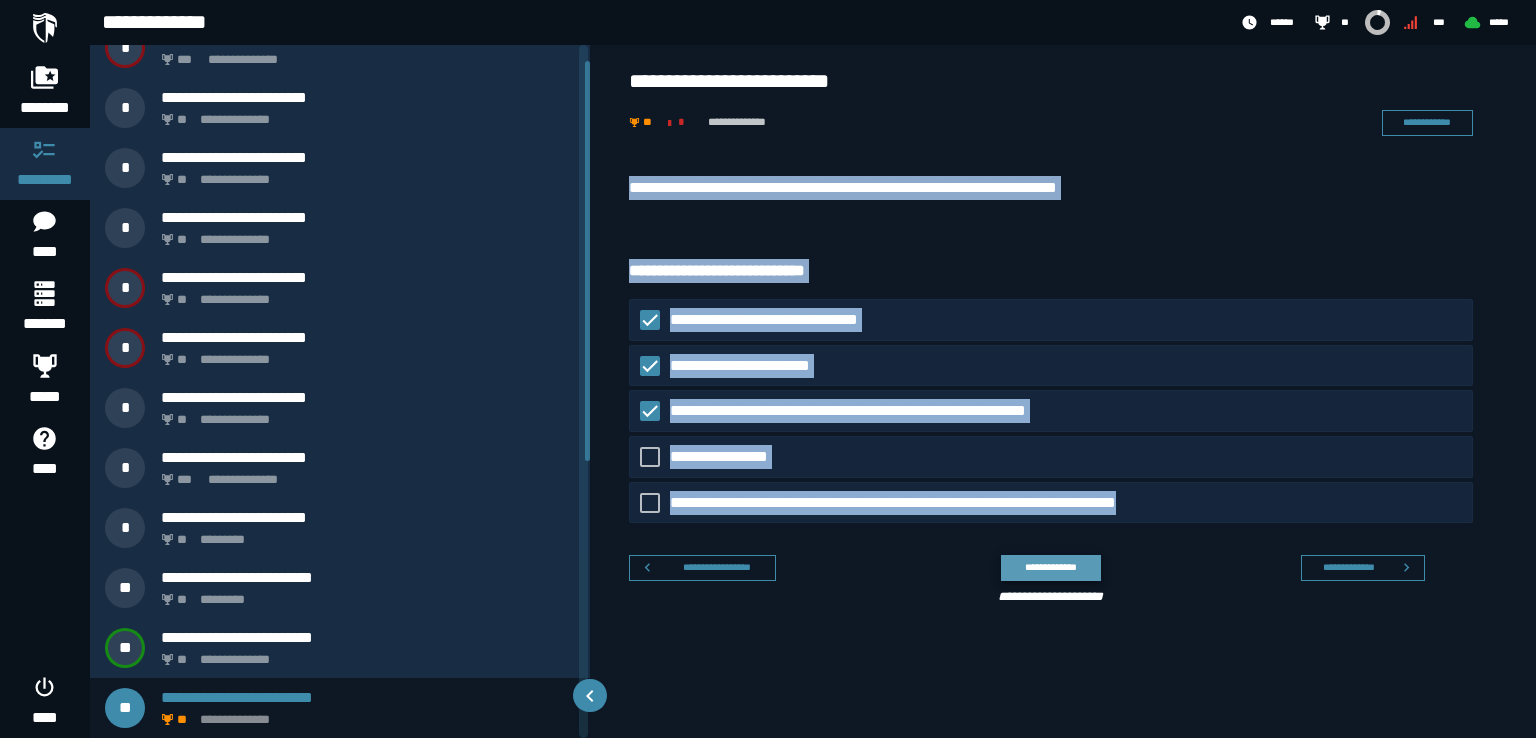 click on "**********" at bounding box center [1050, 567] 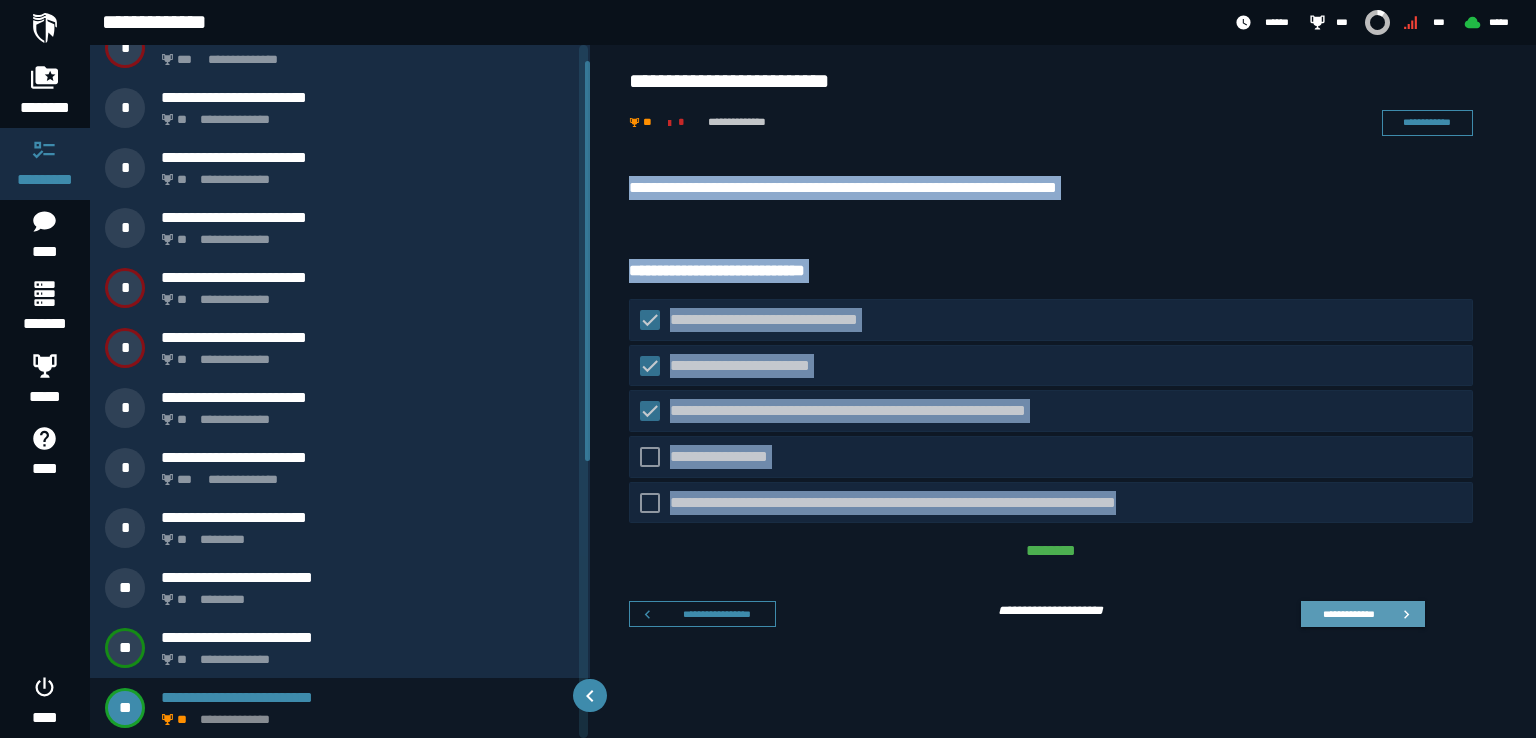 click on "**********" at bounding box center (1348, 613) 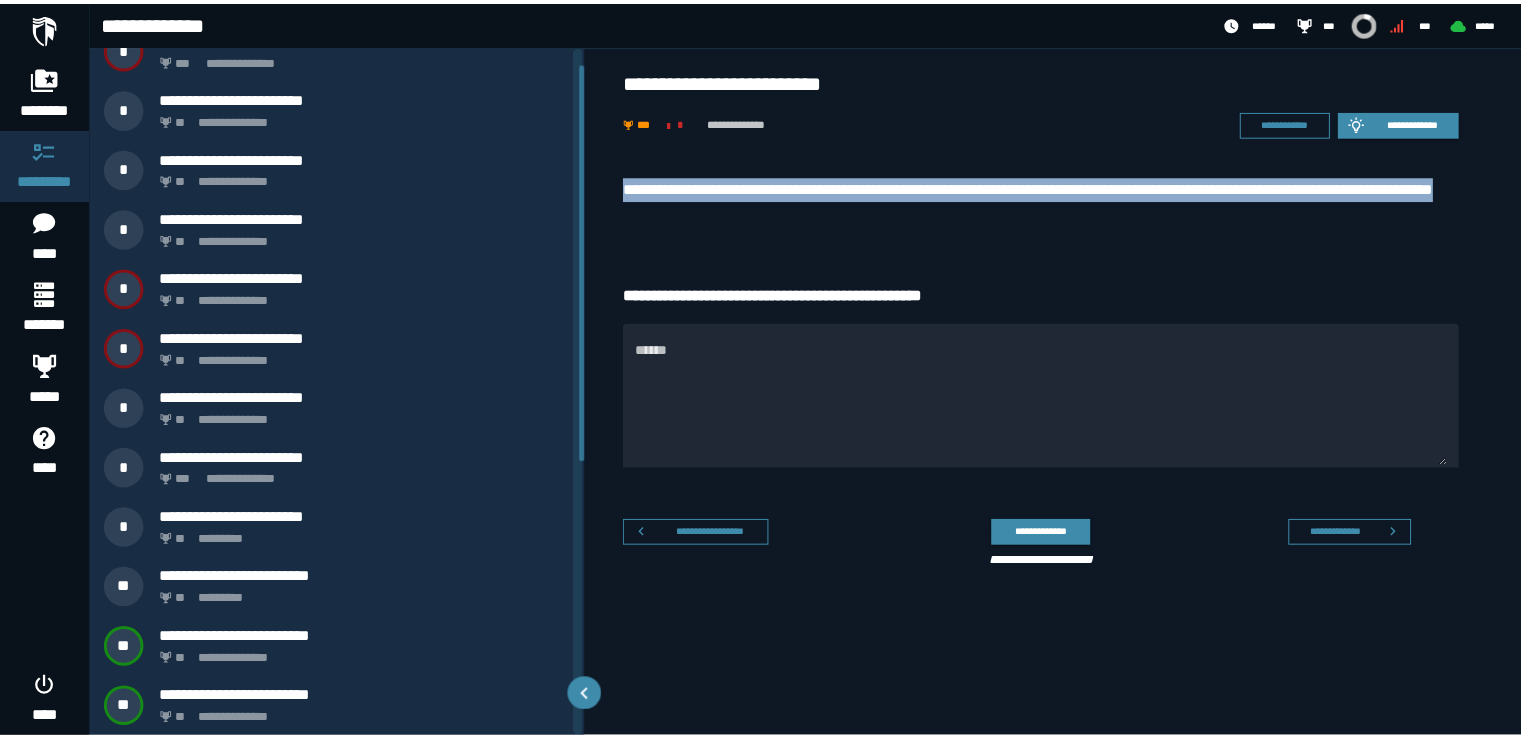 scroll, scrollTop: 87, scrollLeft: 0, axis: vertical 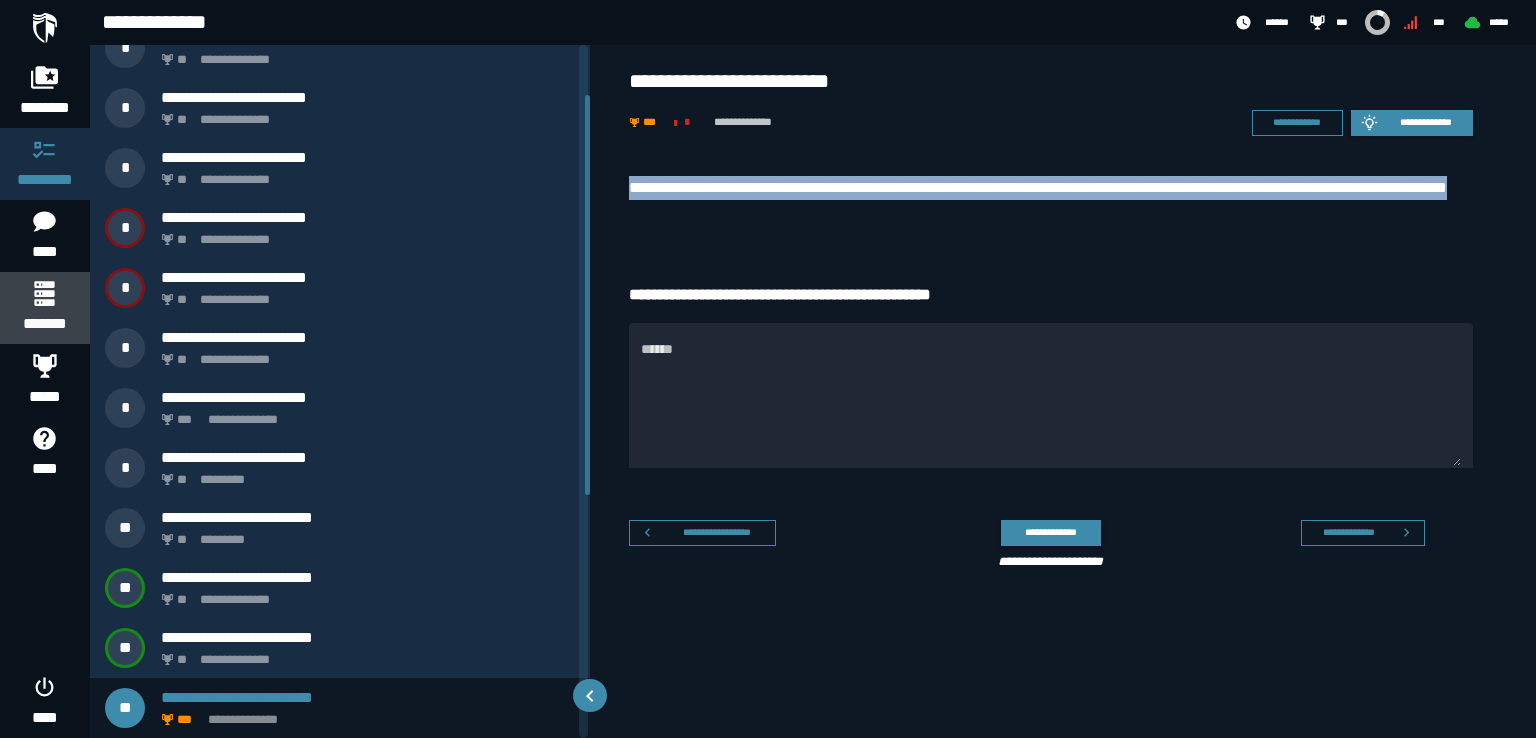 click on "*******" at bounding box center [44, 324] 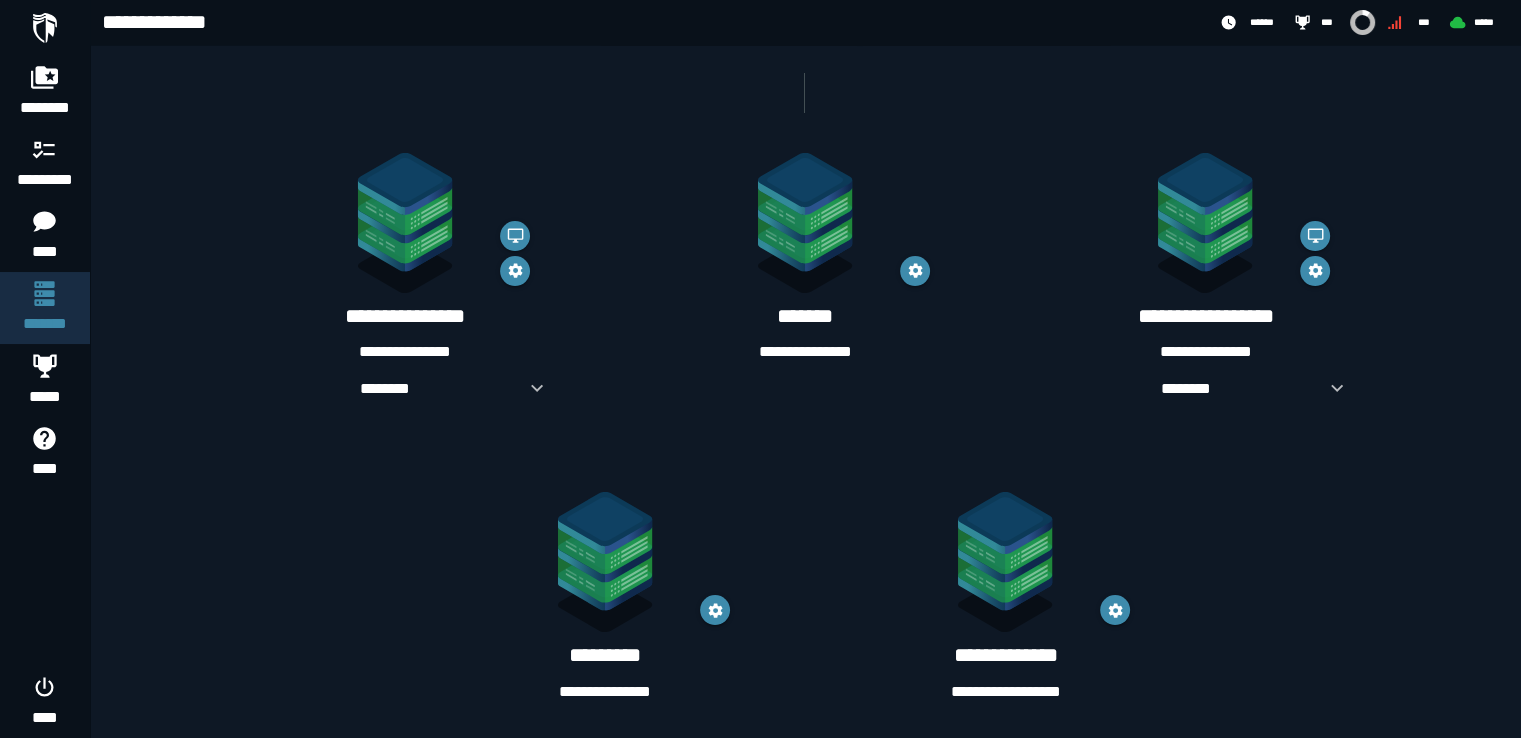 scroll, scrollTop: 299, scrollLeft: 0, axis: vertical 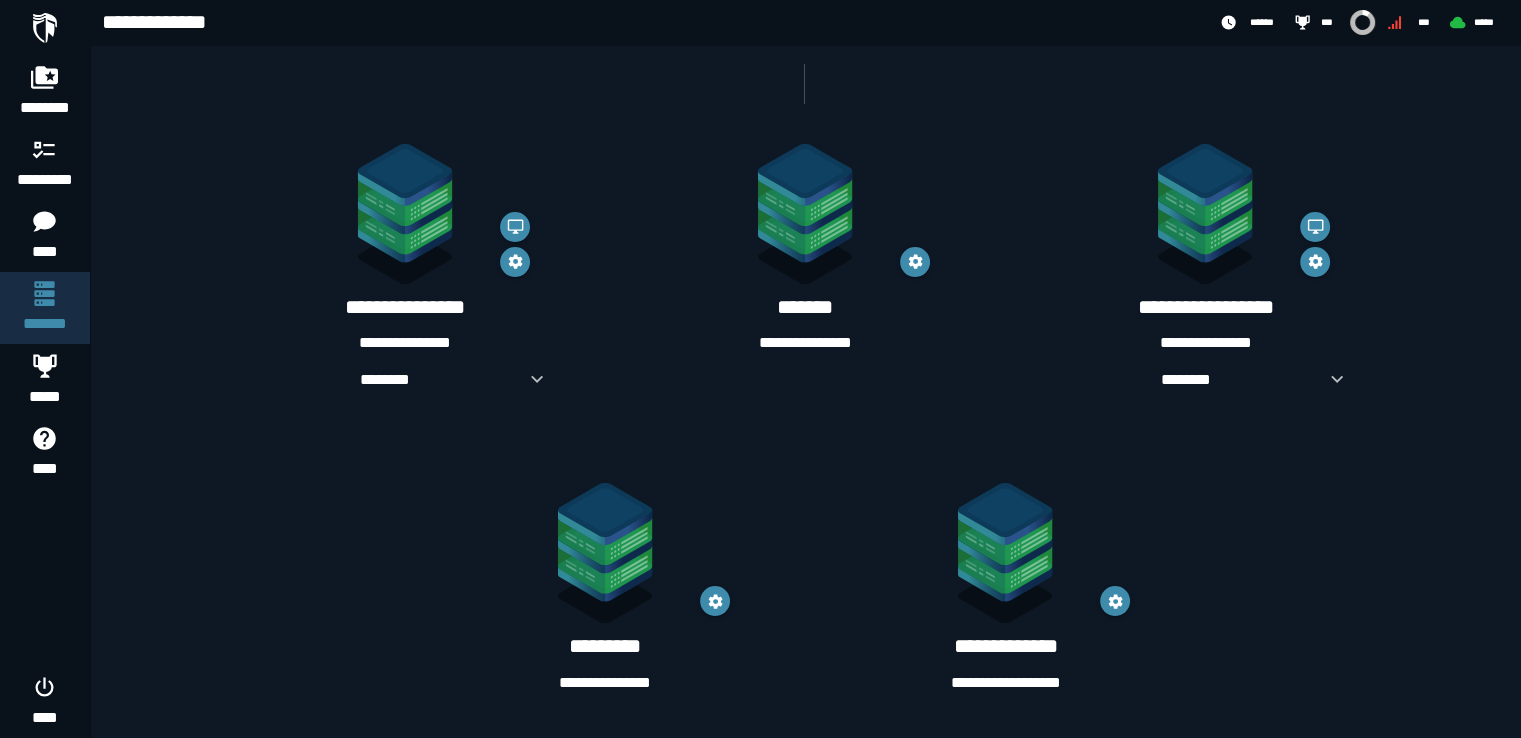 click on "**********" 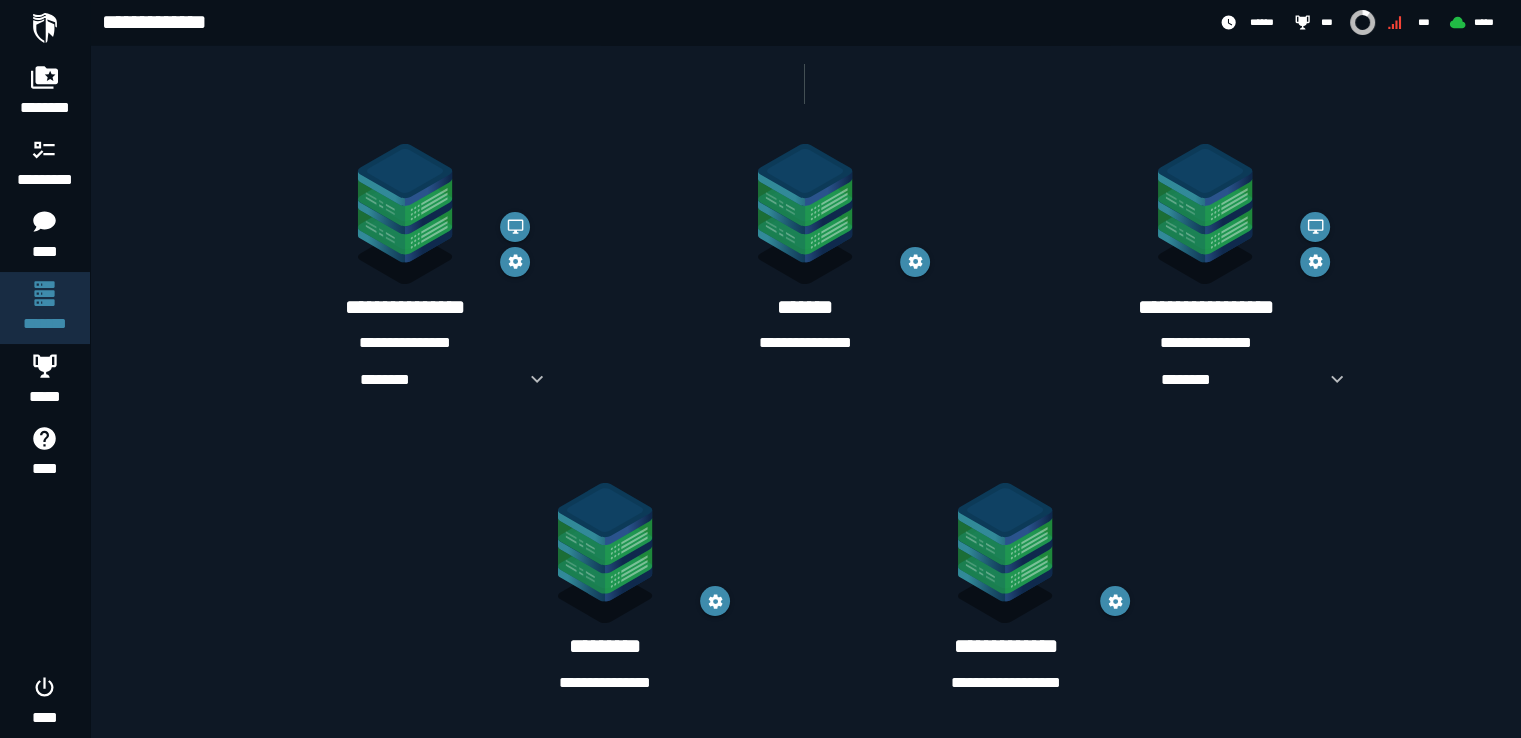 click at bounding box center [605, 557] 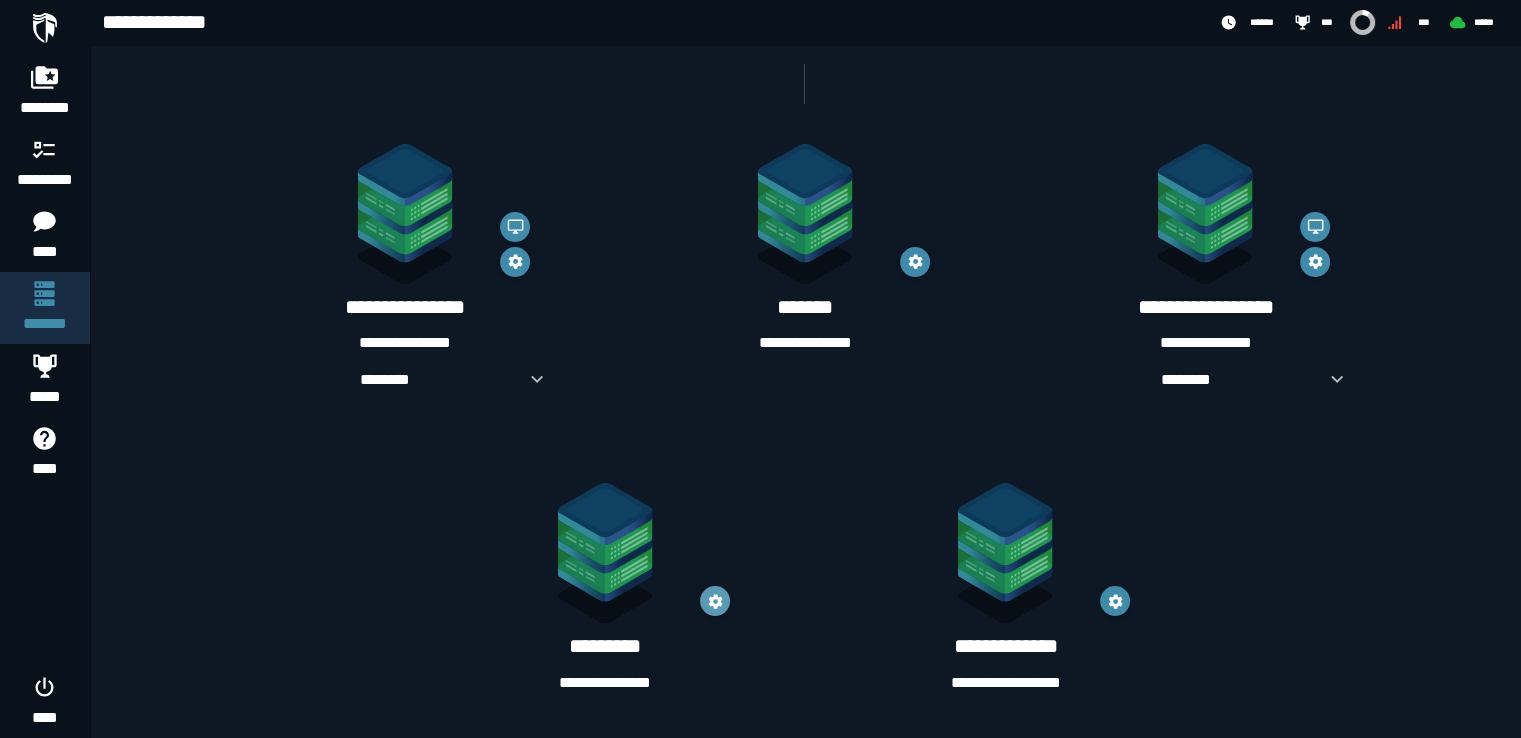 click 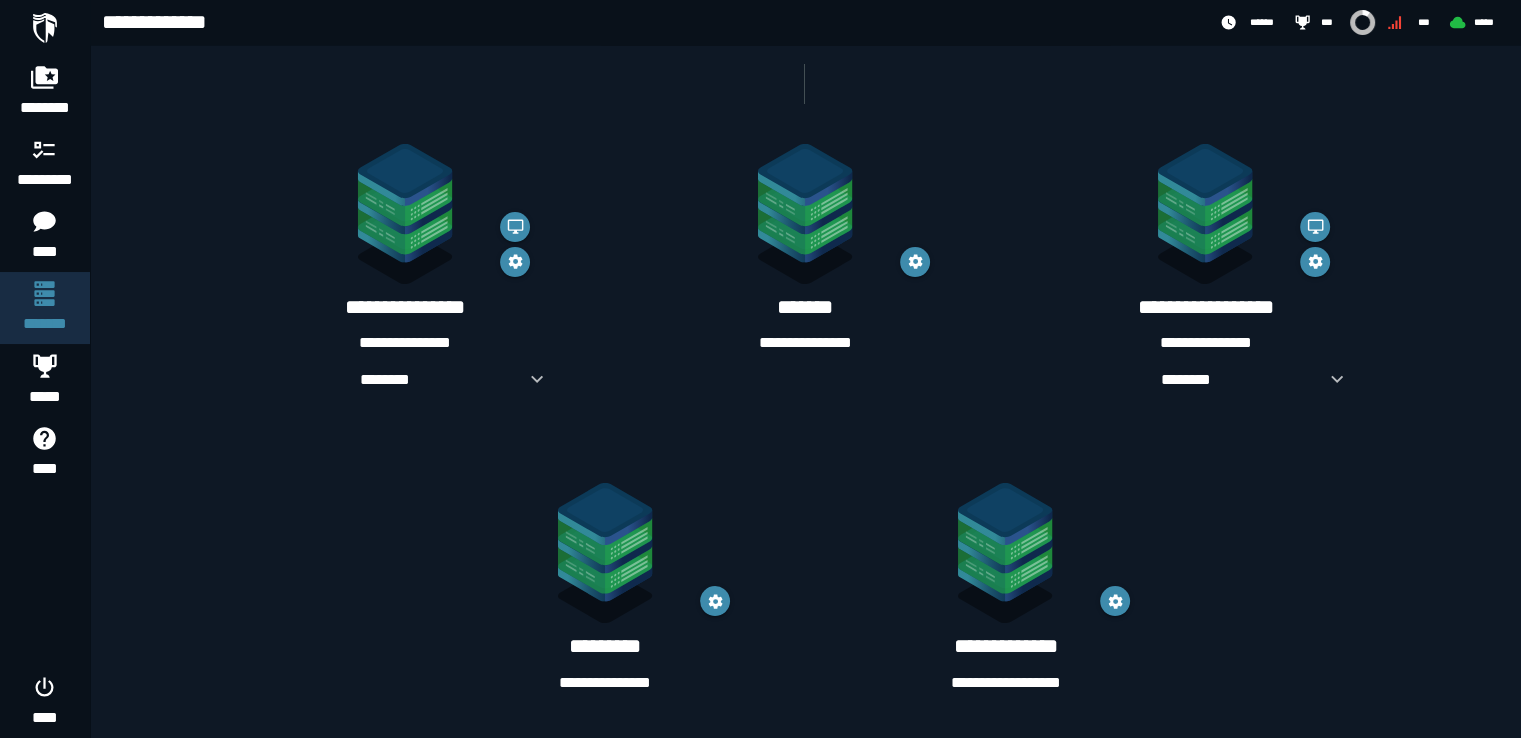 click on "**********" at bounding box center (605, 683) 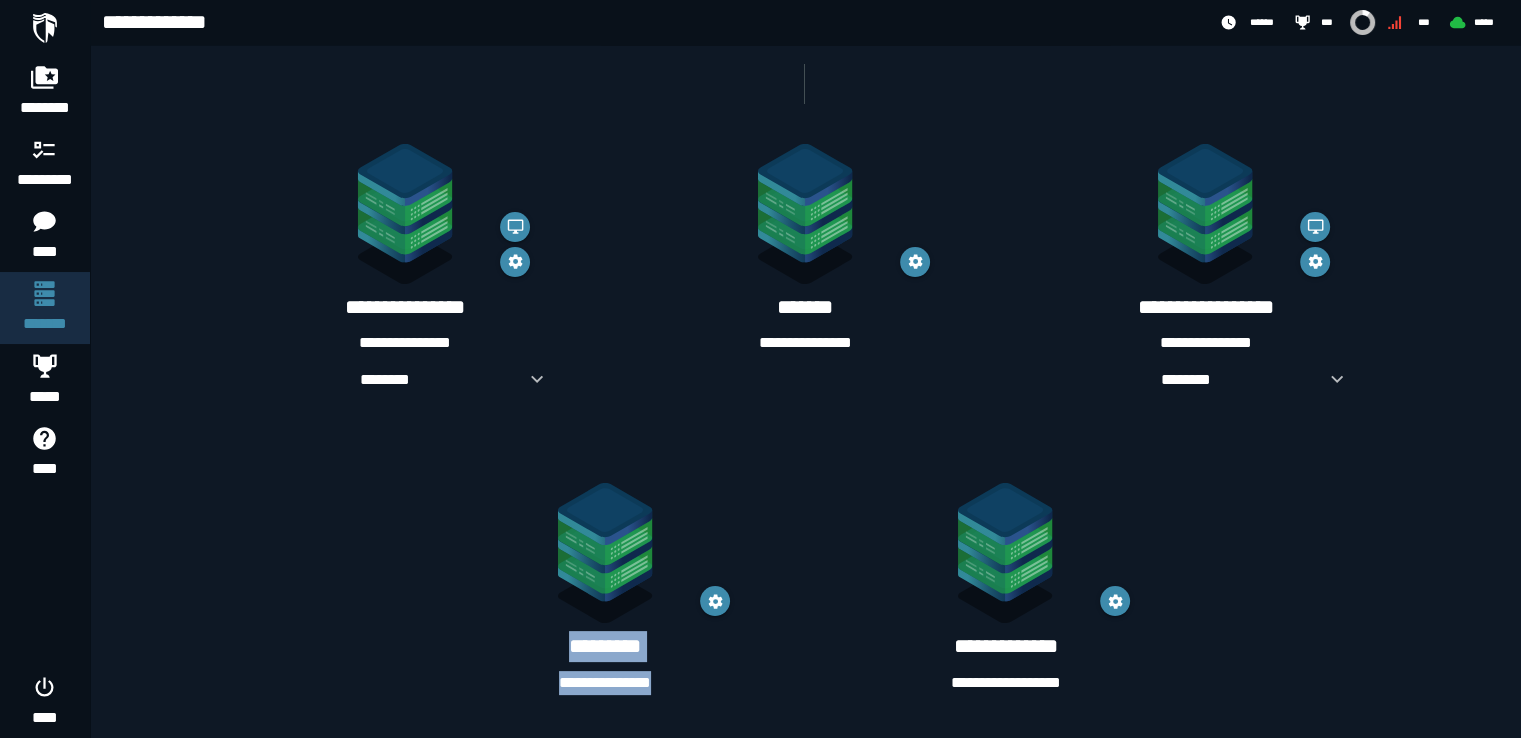 drag, startPoint x: 679, startPoint y: 682, endPoint x: 525, endPoint y: 627, distance: 163.52675 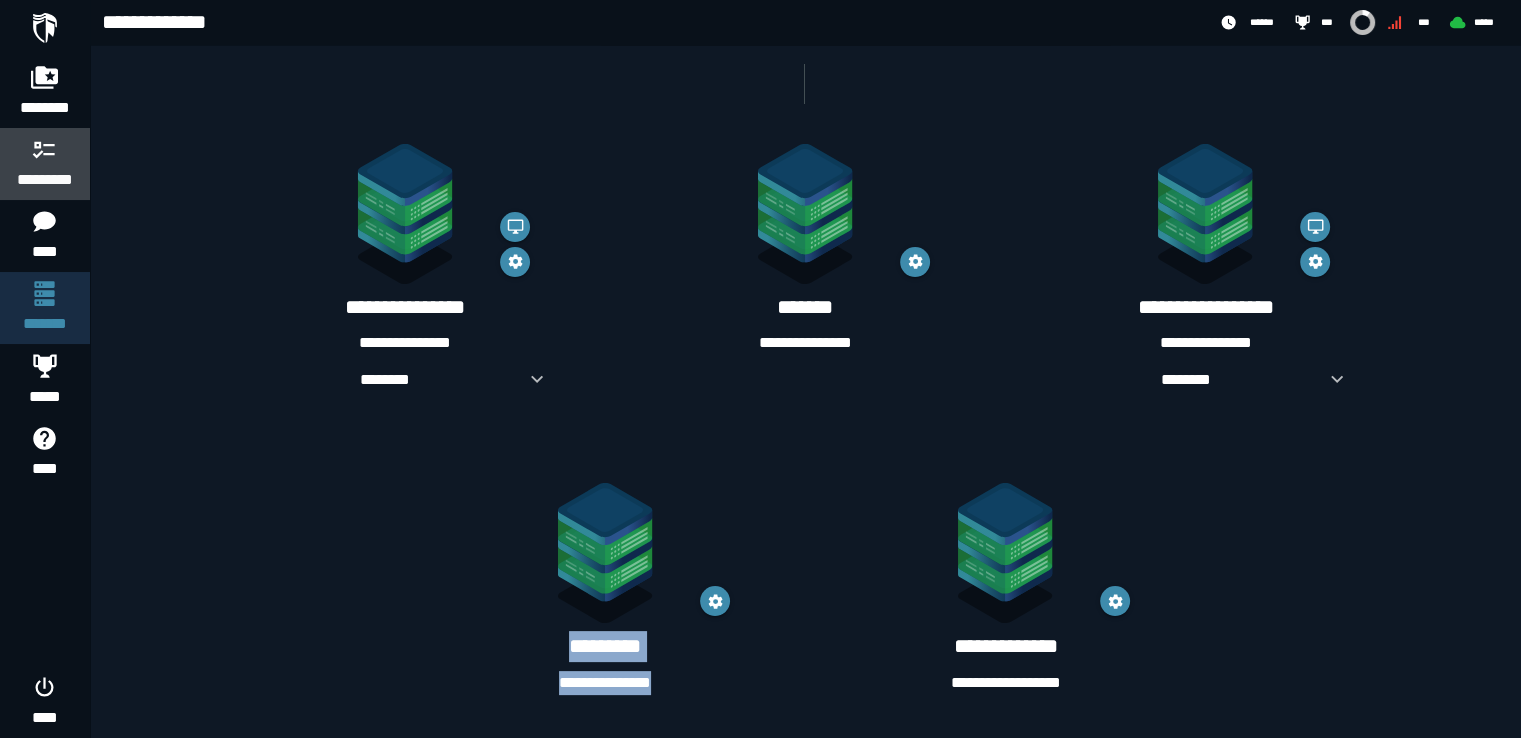 click on "*********" at bounding box center (45, 180) 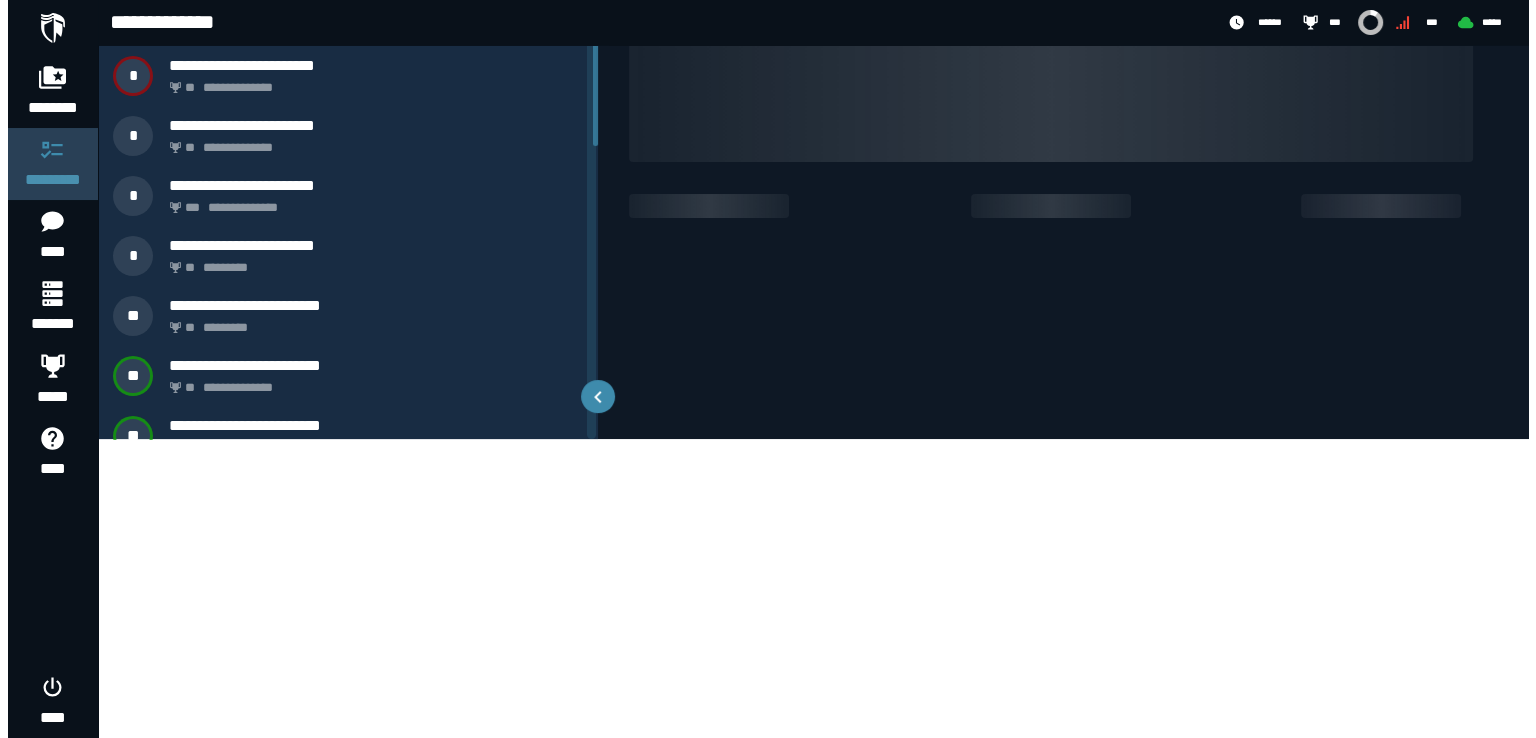 scroll, scrollTop: 0, scrollLeft: 0, axis: both 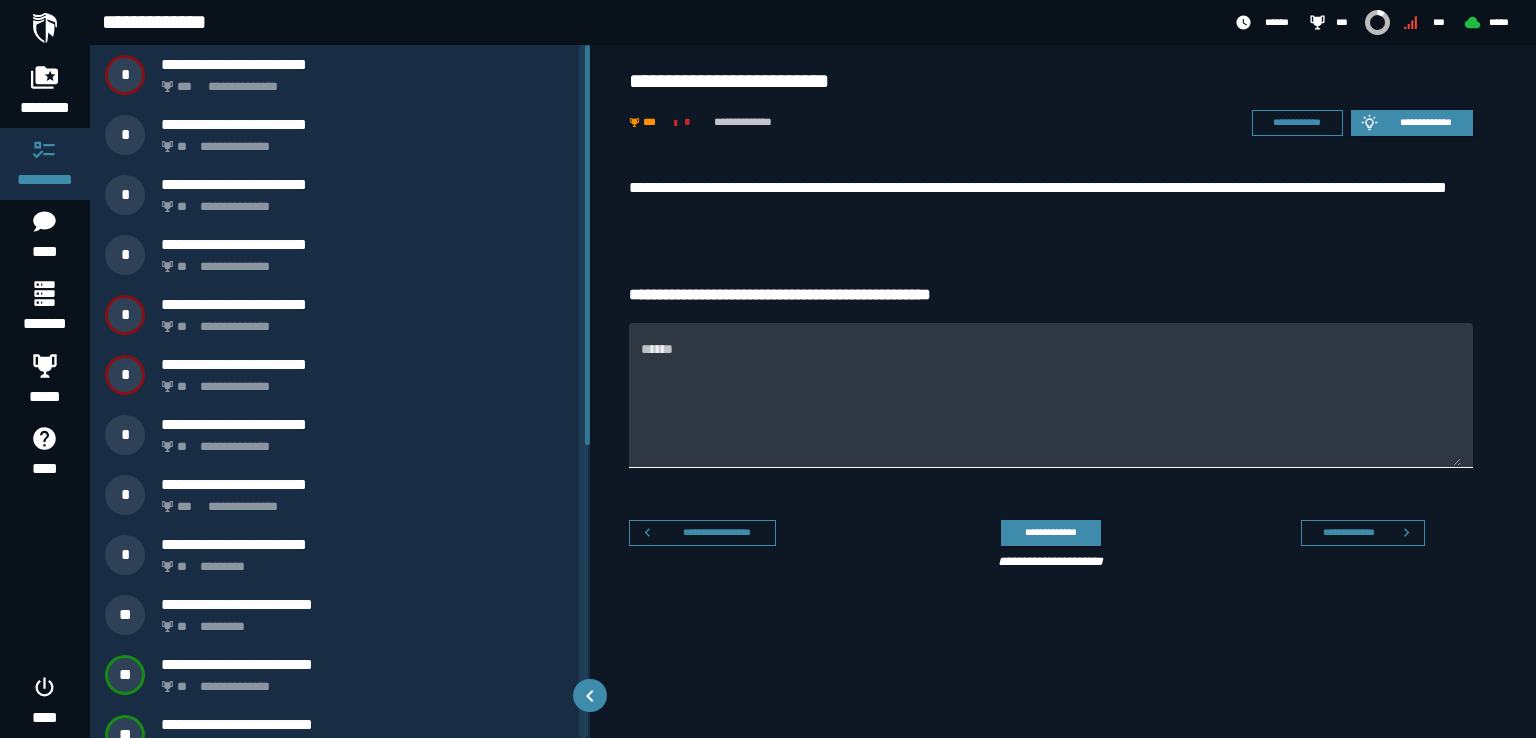 click on "******" at bounding box center [1051, 407] 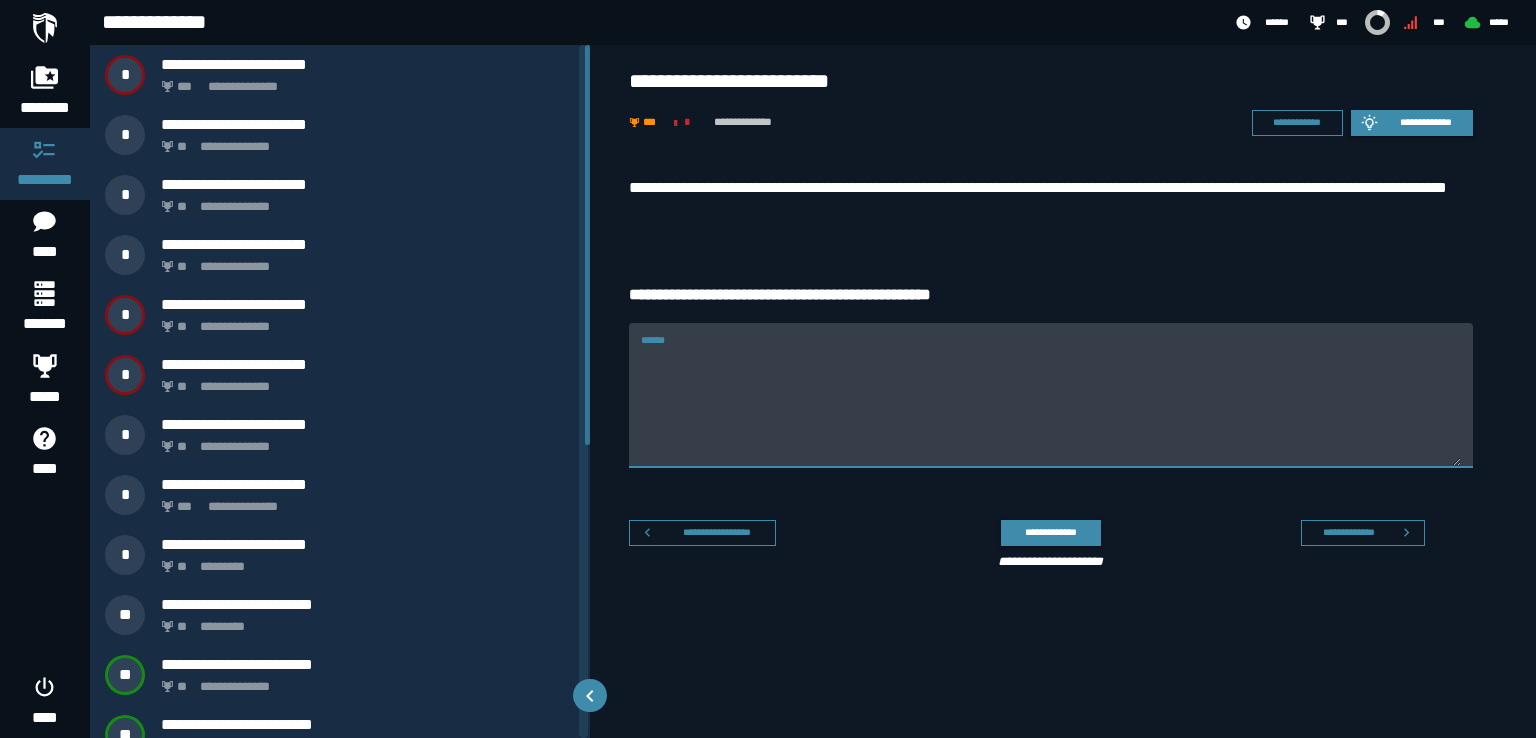 paste on "**********" 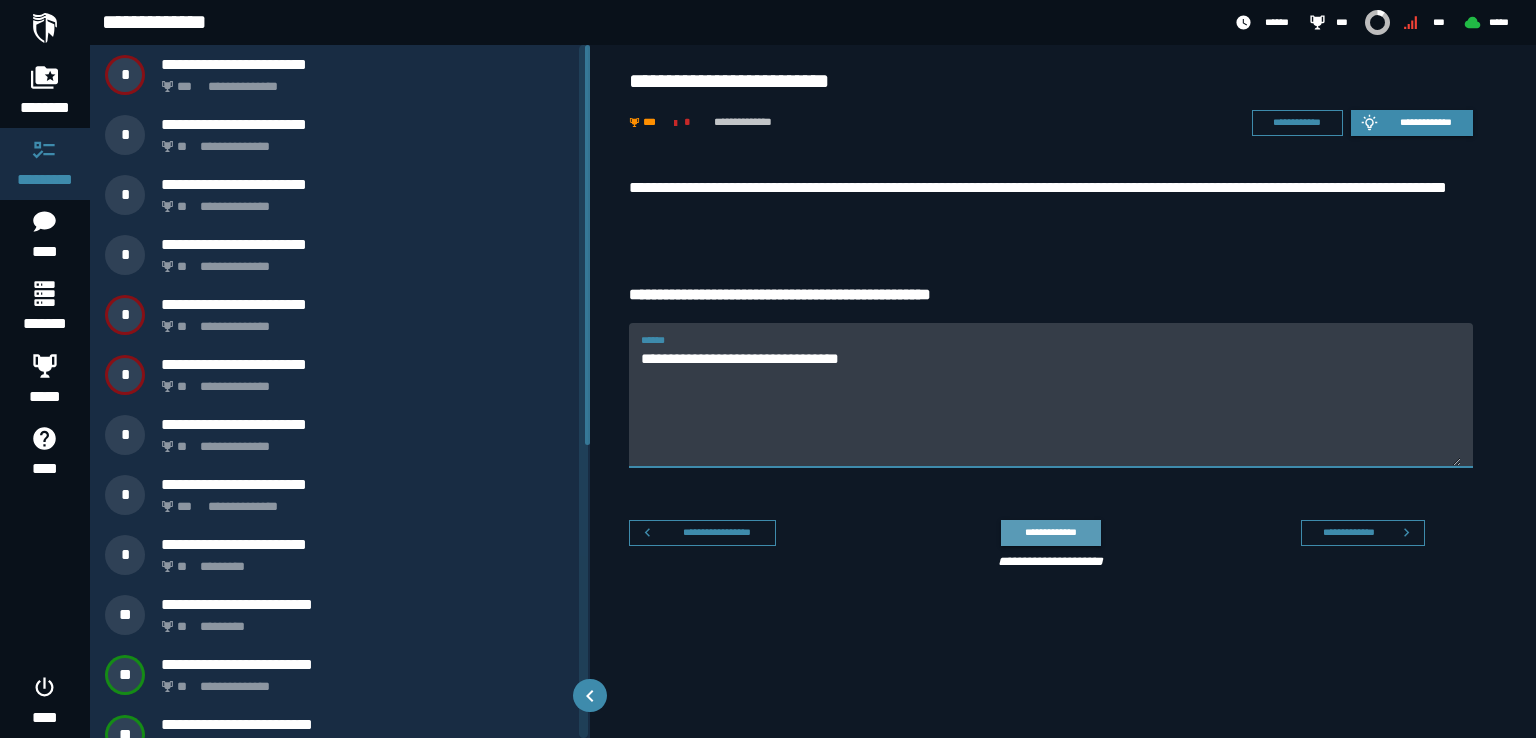 type on "**********" 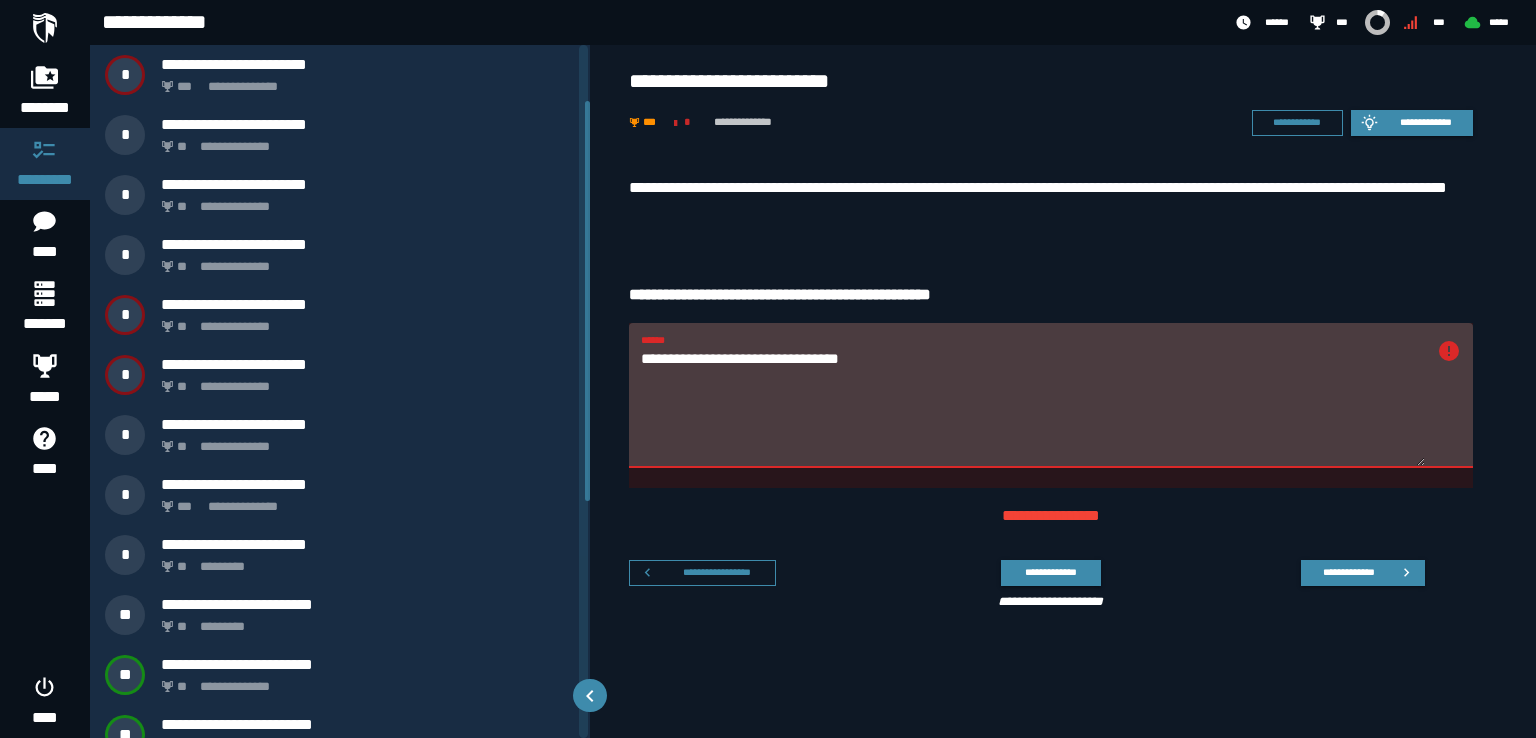 scroll, scrollTop: 507, scrollLeft: 0, axis: vertical 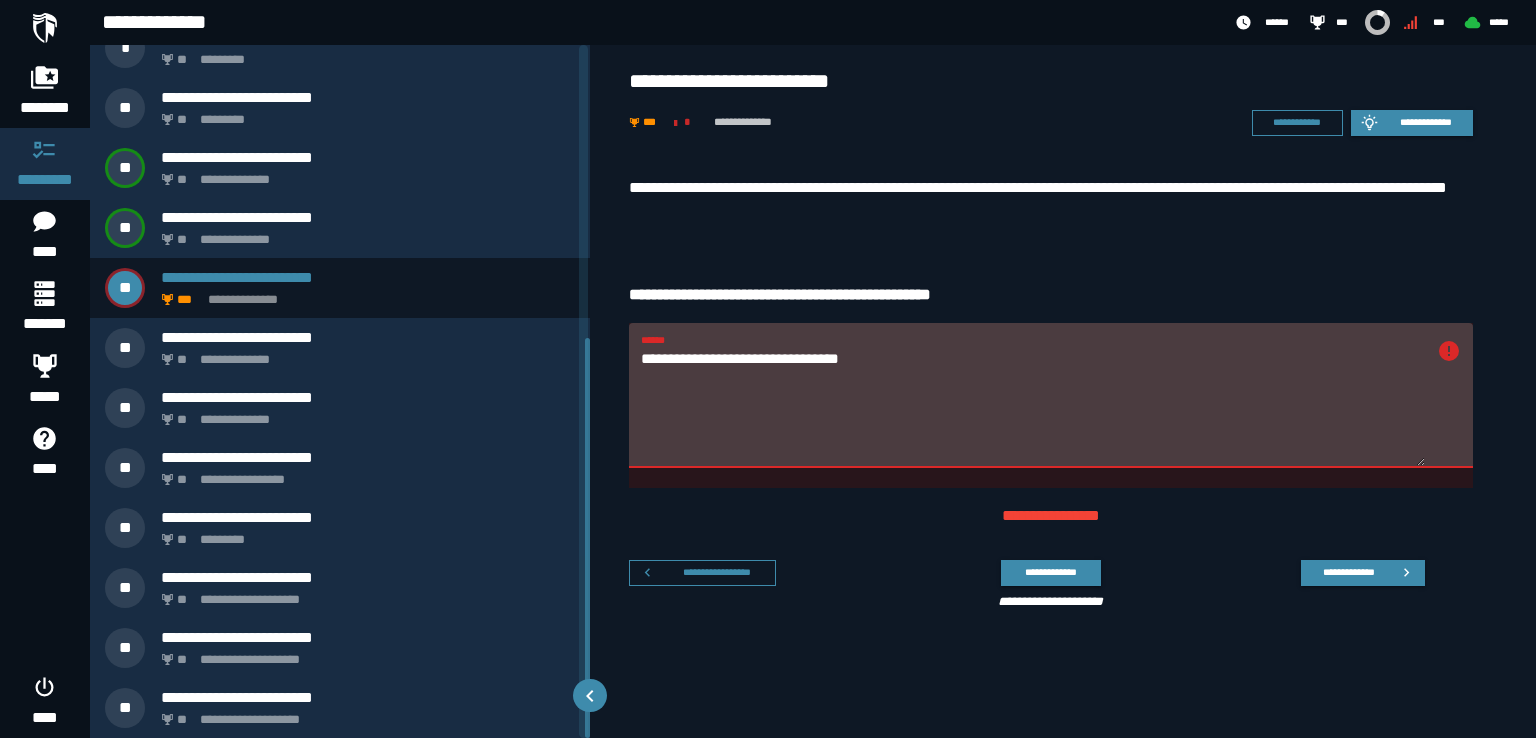 drag, startPoint x: 587, startPoint y: 383, endPoint x: 564, endPoint y: 776, distance: 393.67245 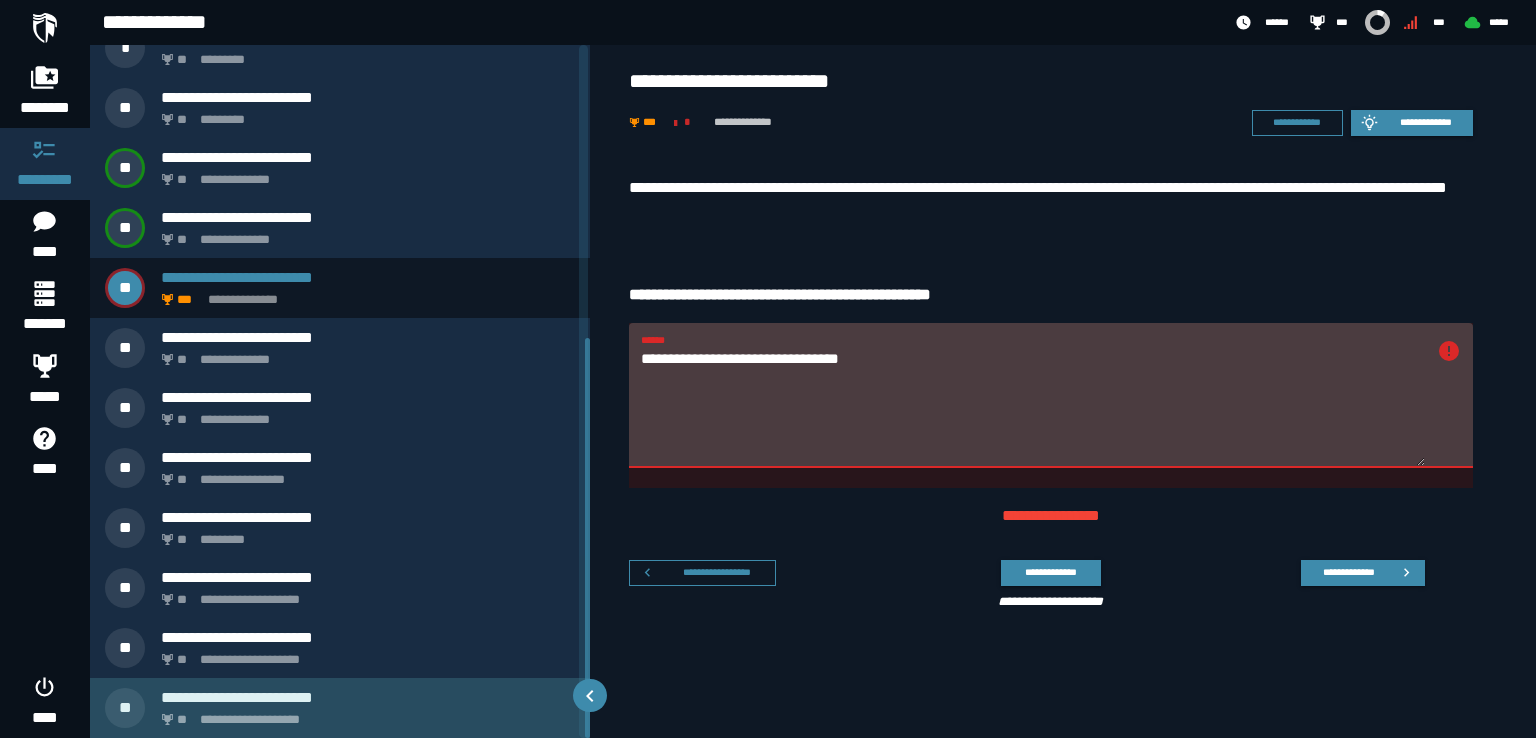 click on "**********" at bounding box center (340, 708) 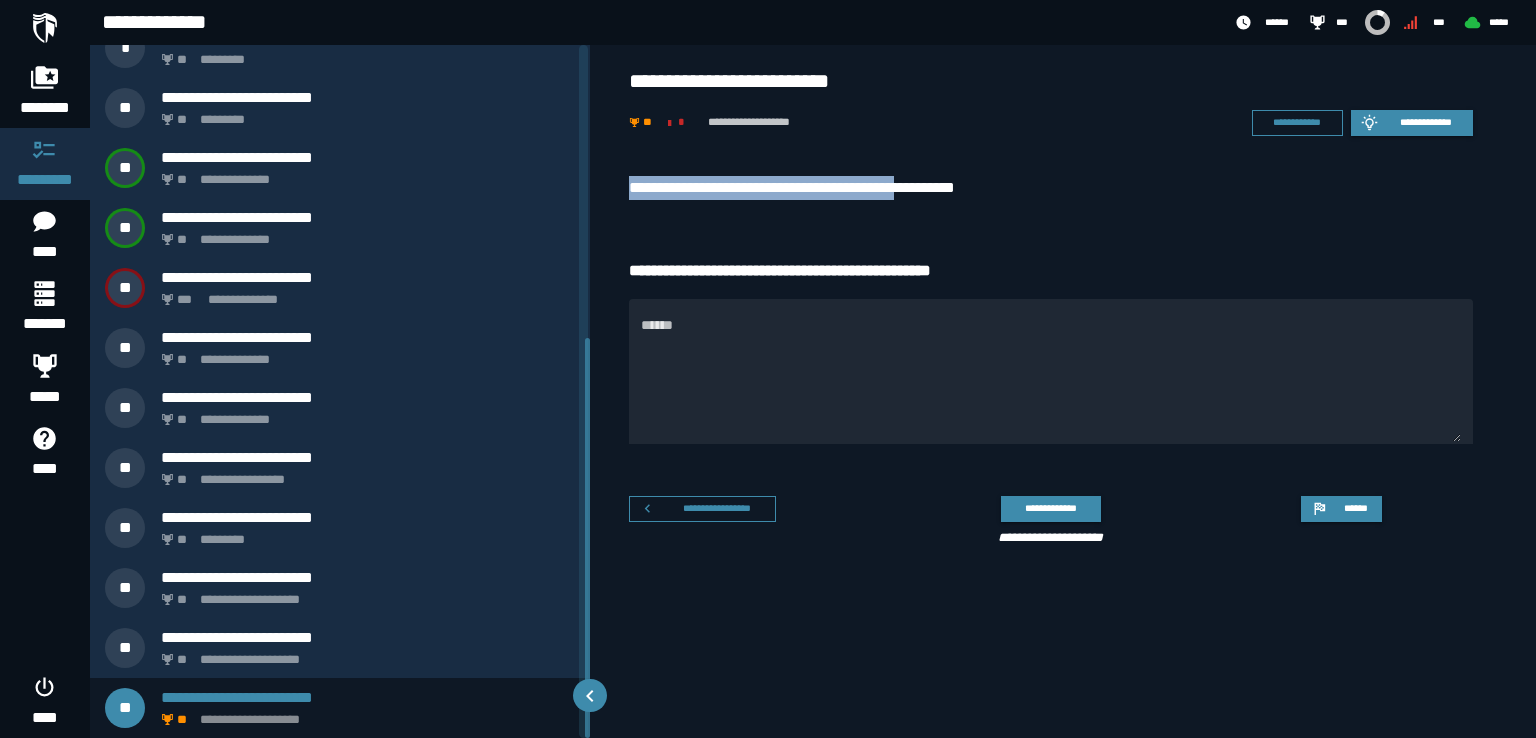 drag, startPoint x: 631, startPoint y: 181, endPoint x: 908, endPoint y: 173, distance: 277.1155 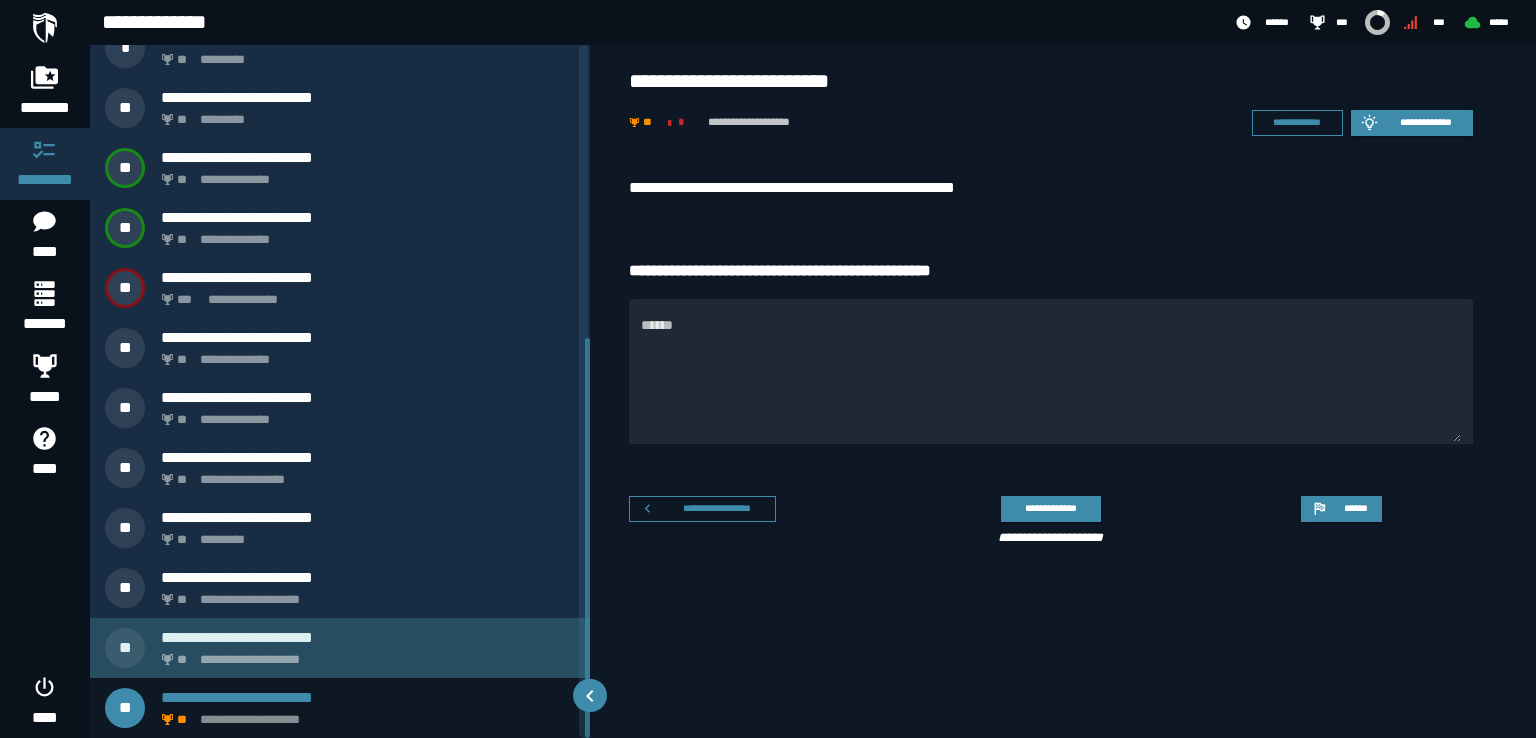 click on "**********" at bounding box center [364, 654] 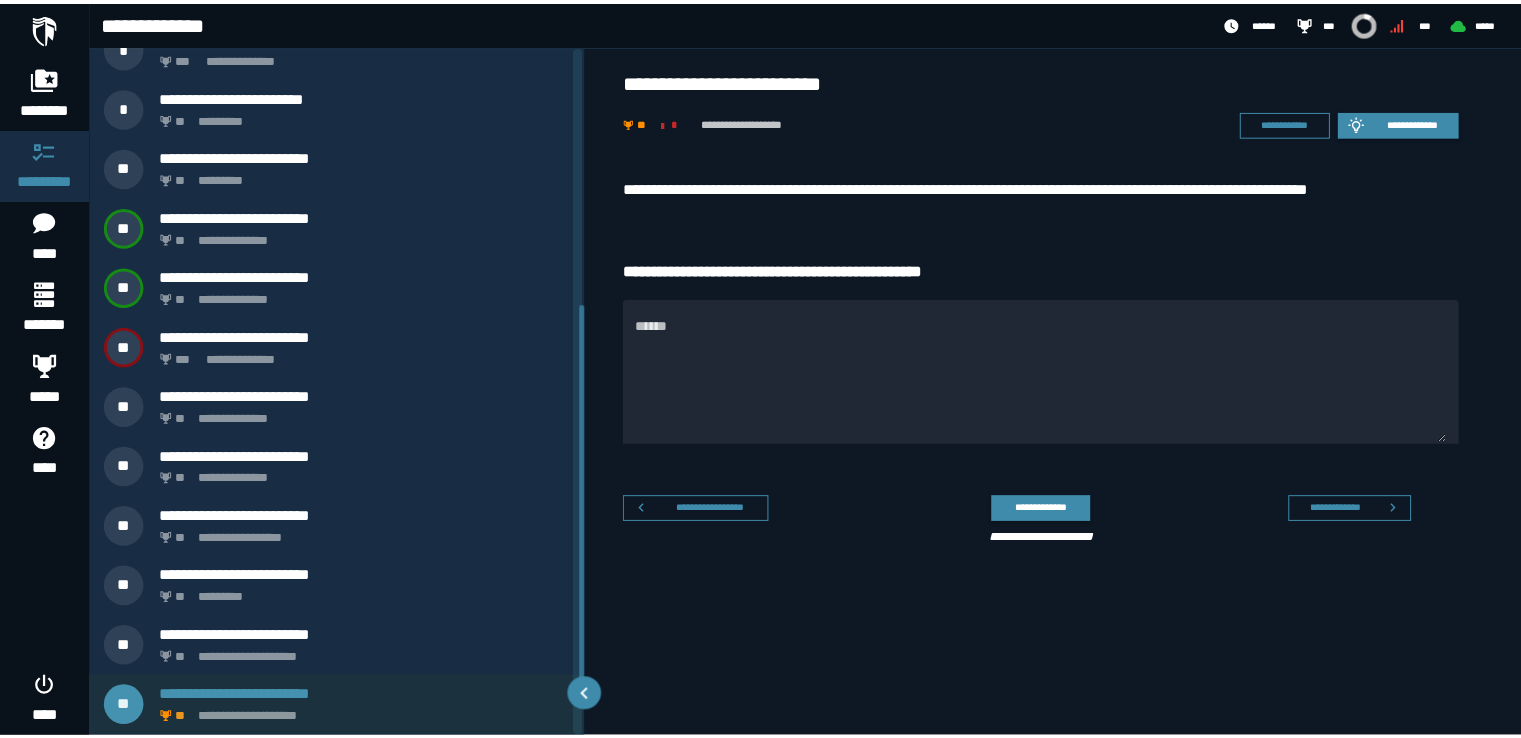 scroll, scrollTop: 447, scrollLeft: 0, axis: vertical 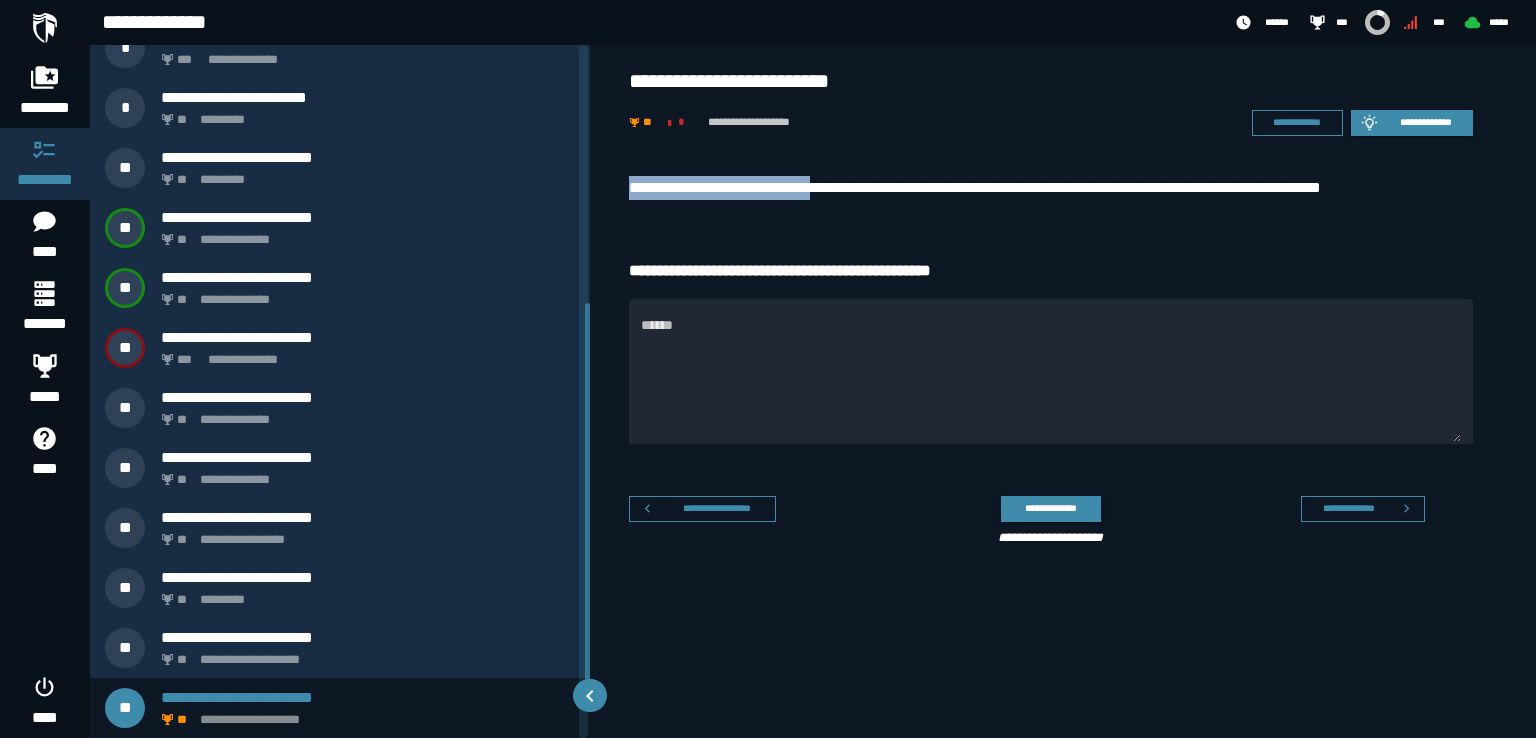 drag, startPoint x: 631, startPoint y: 182, endPoint x: 842, endPoint y: 166, distance: 211.60576 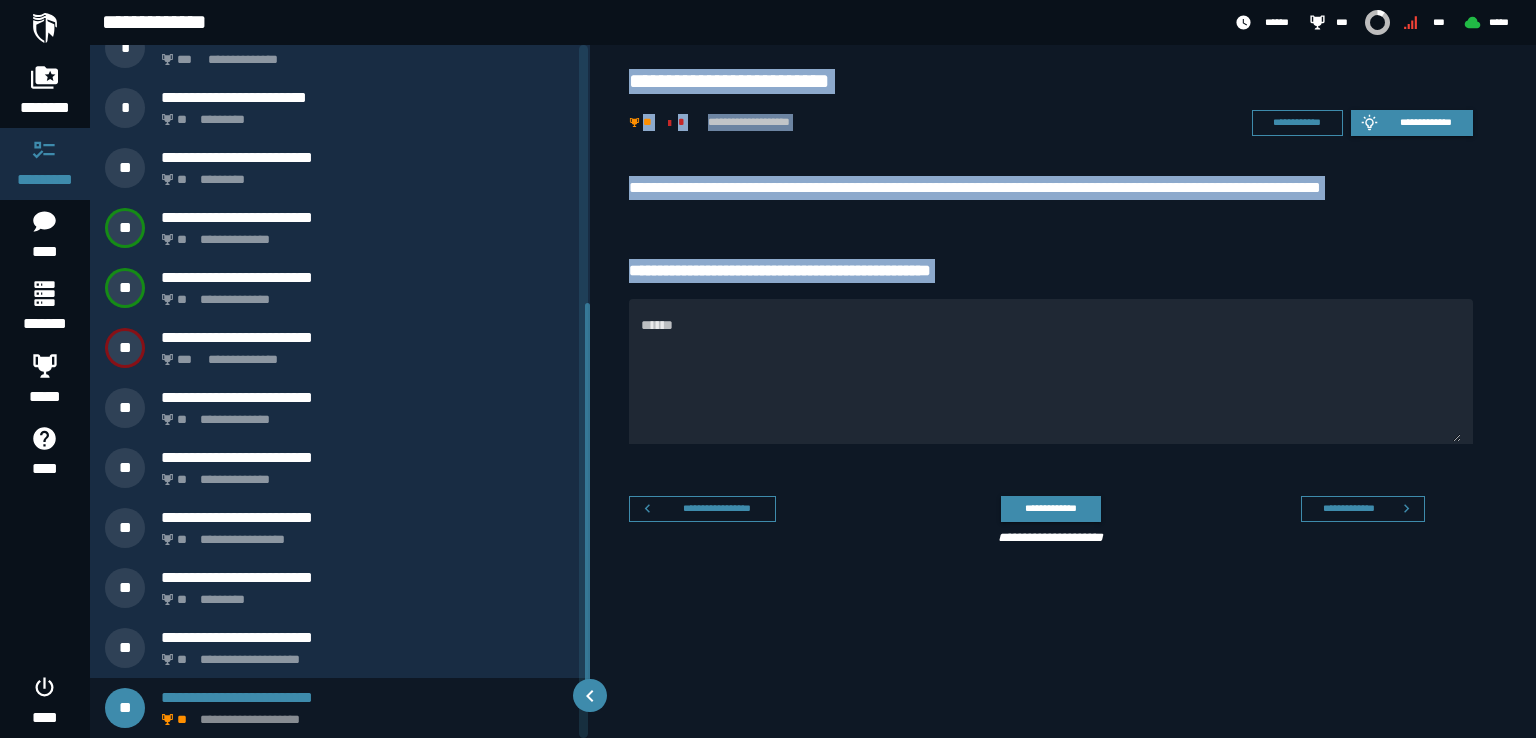 drag, startPoint x: 618, startPoint y: 81, endPoint x: 1086, endPoint y: 283, distance: 509.73328 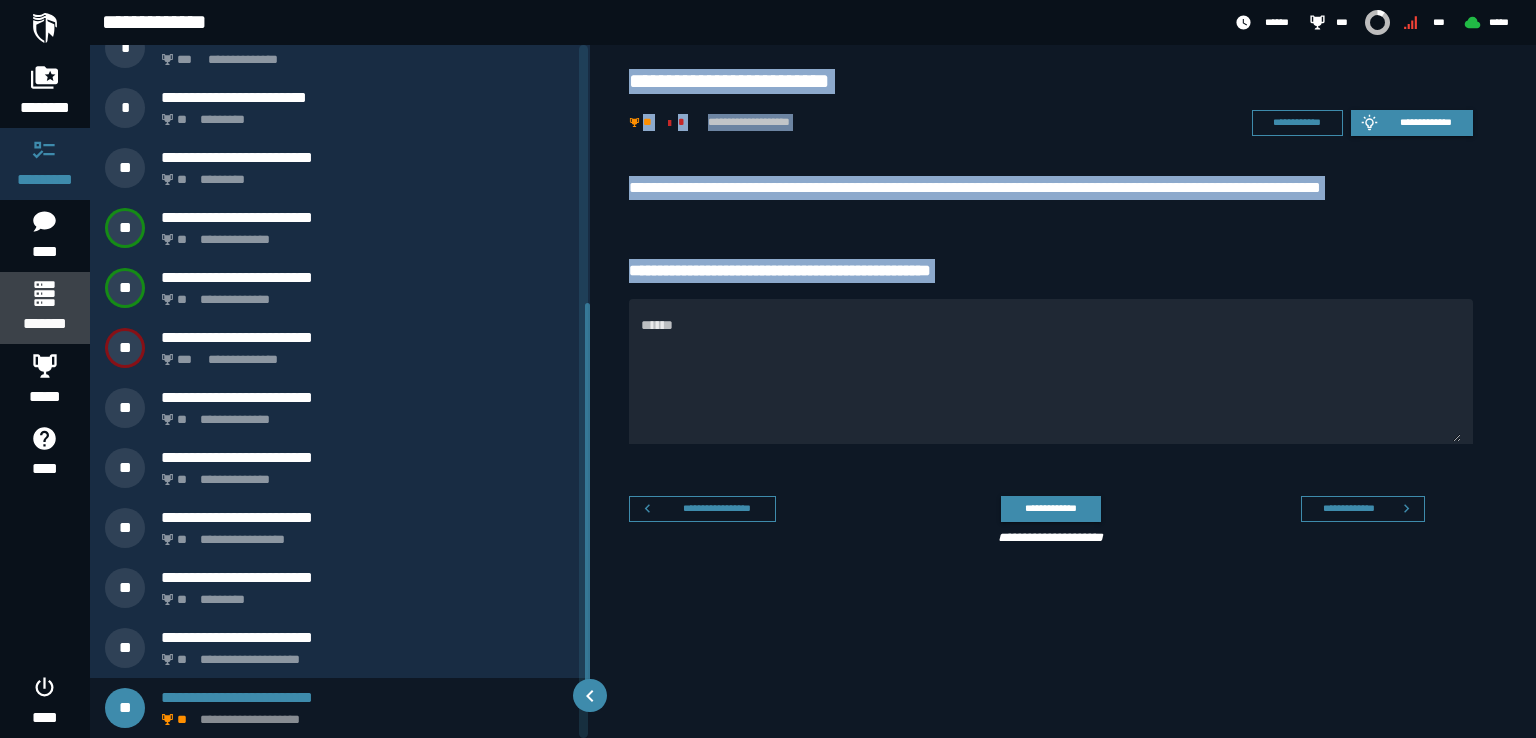 click on "*******" 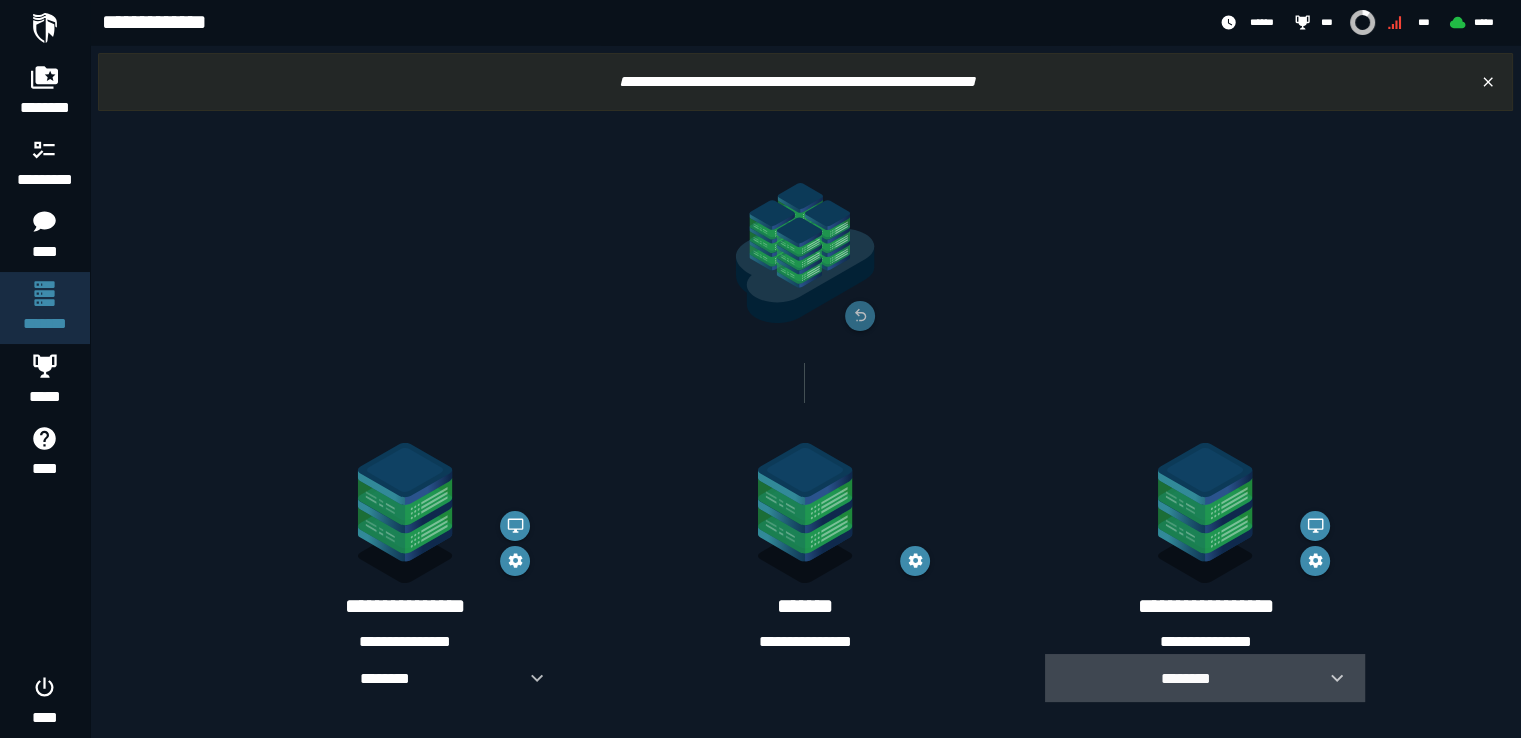 click 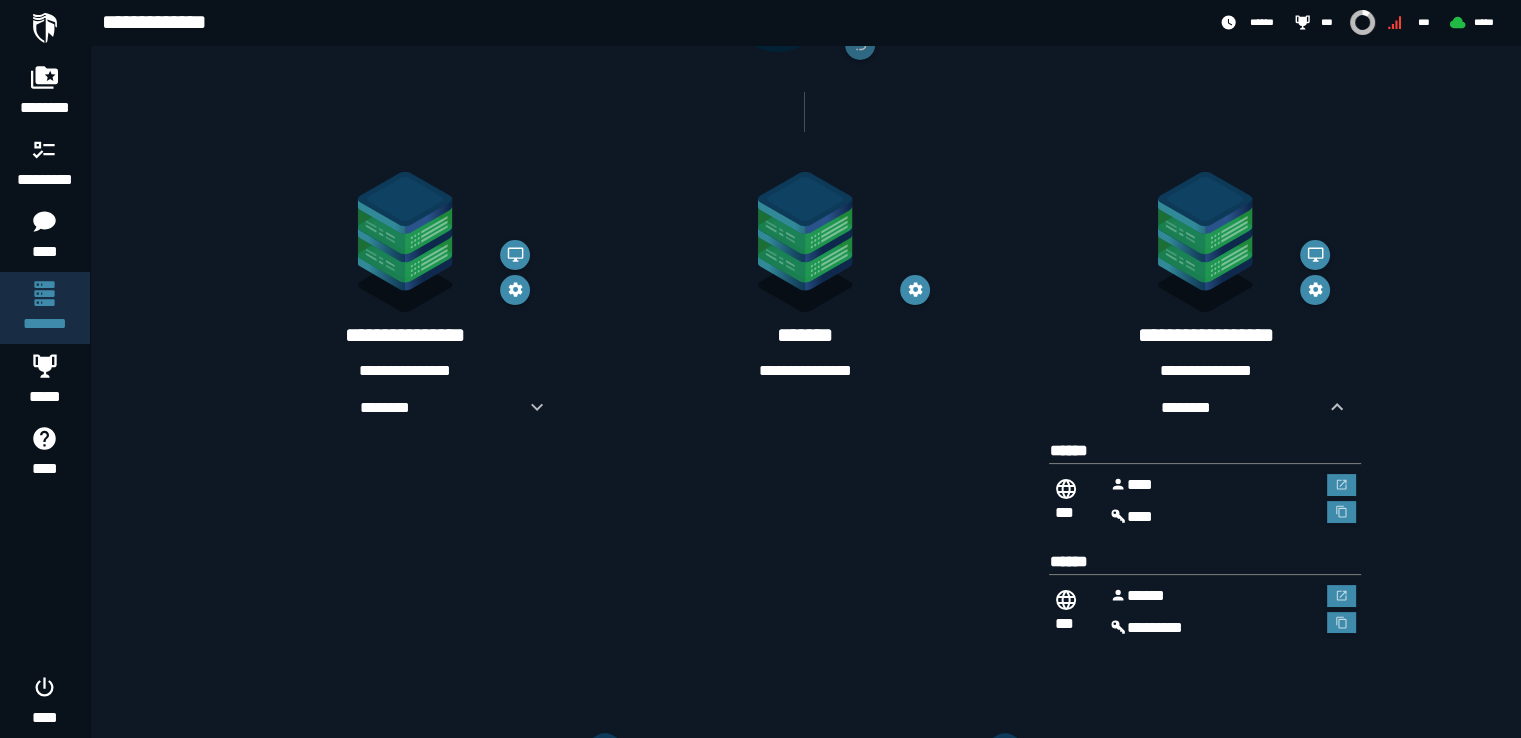 scroll, scrollTop: 275, scrollLeft: 0, axis: vertical 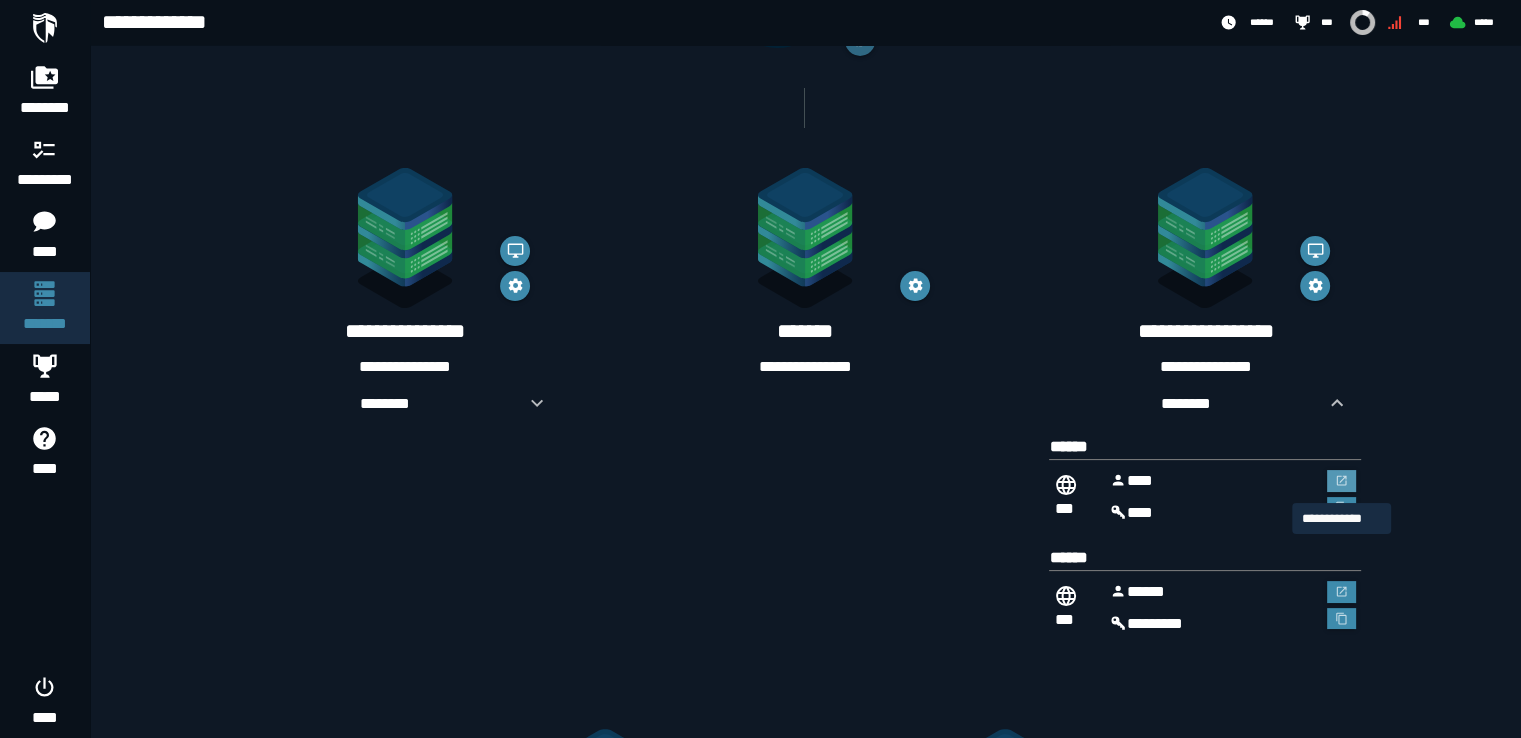 click 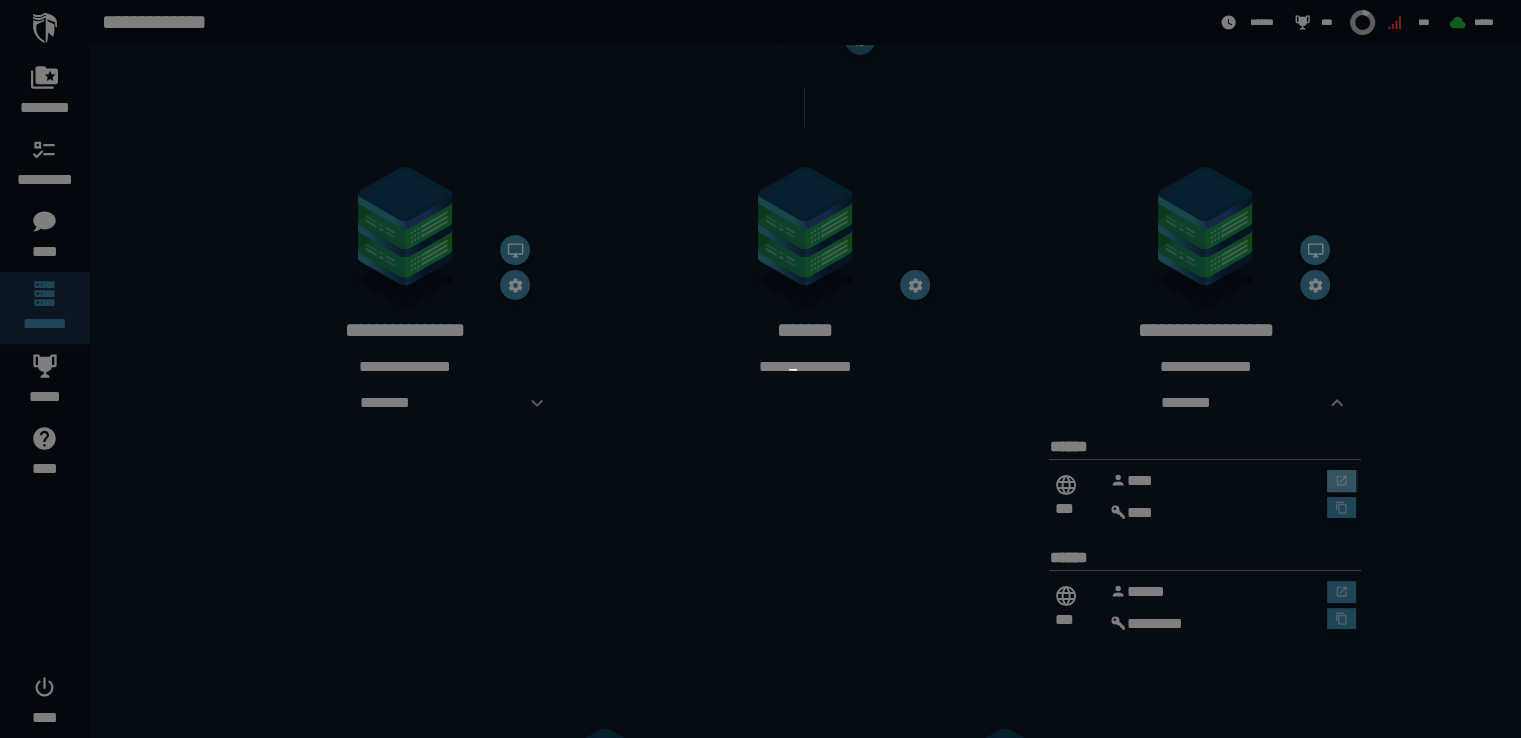 scroll, scrollTop: 0, scrollLeft: 0, axis: both 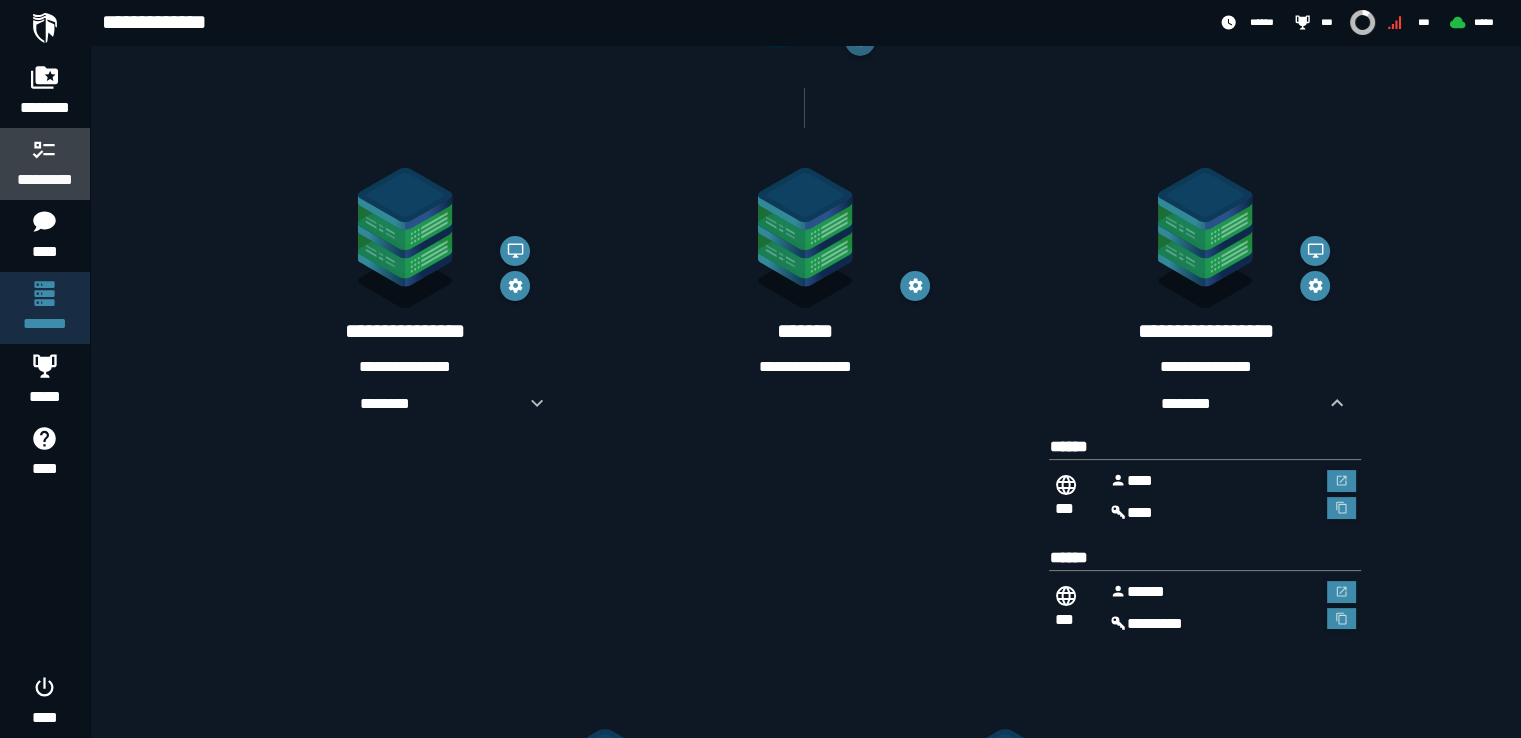 click 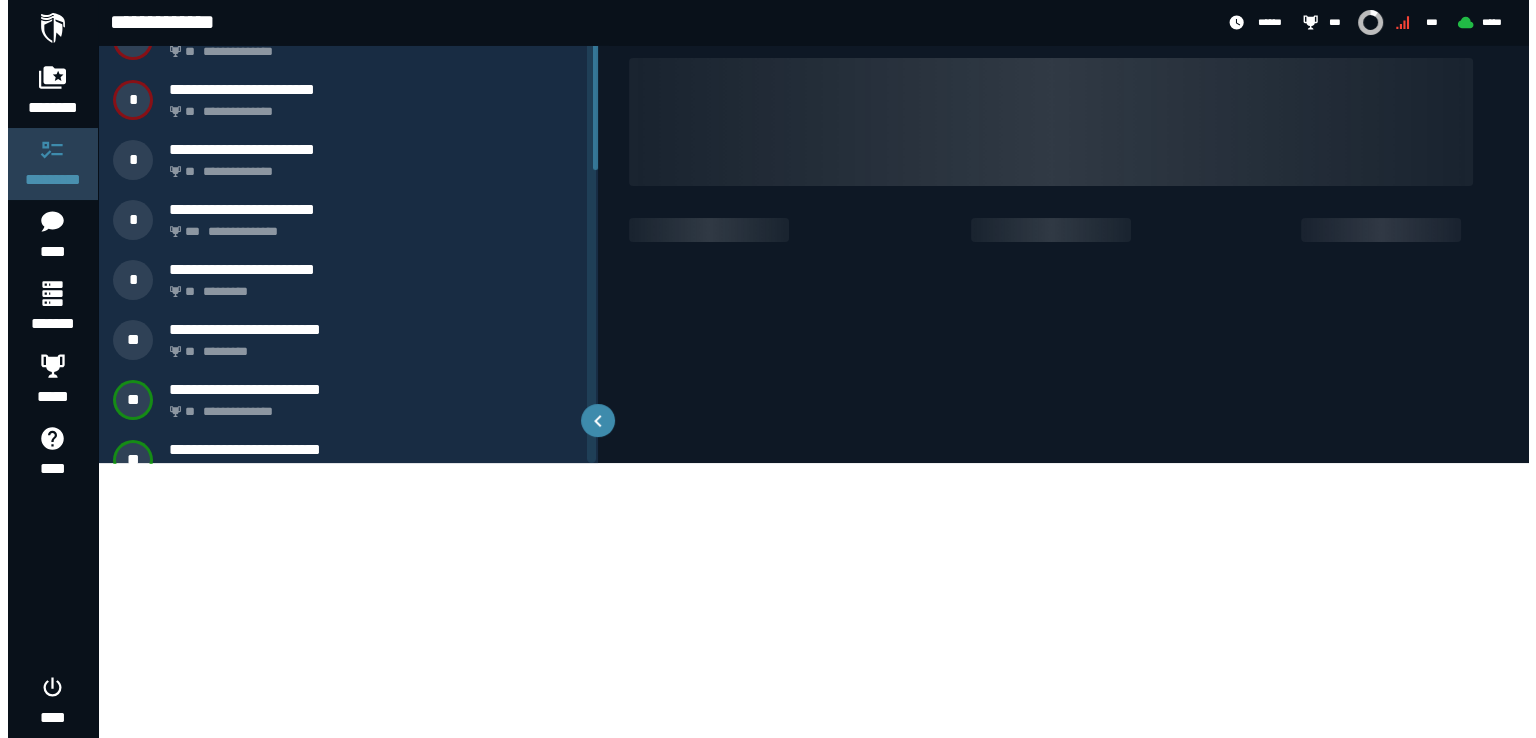 scroll, scrollTop: 0, scrollLeft: 0, axis: both 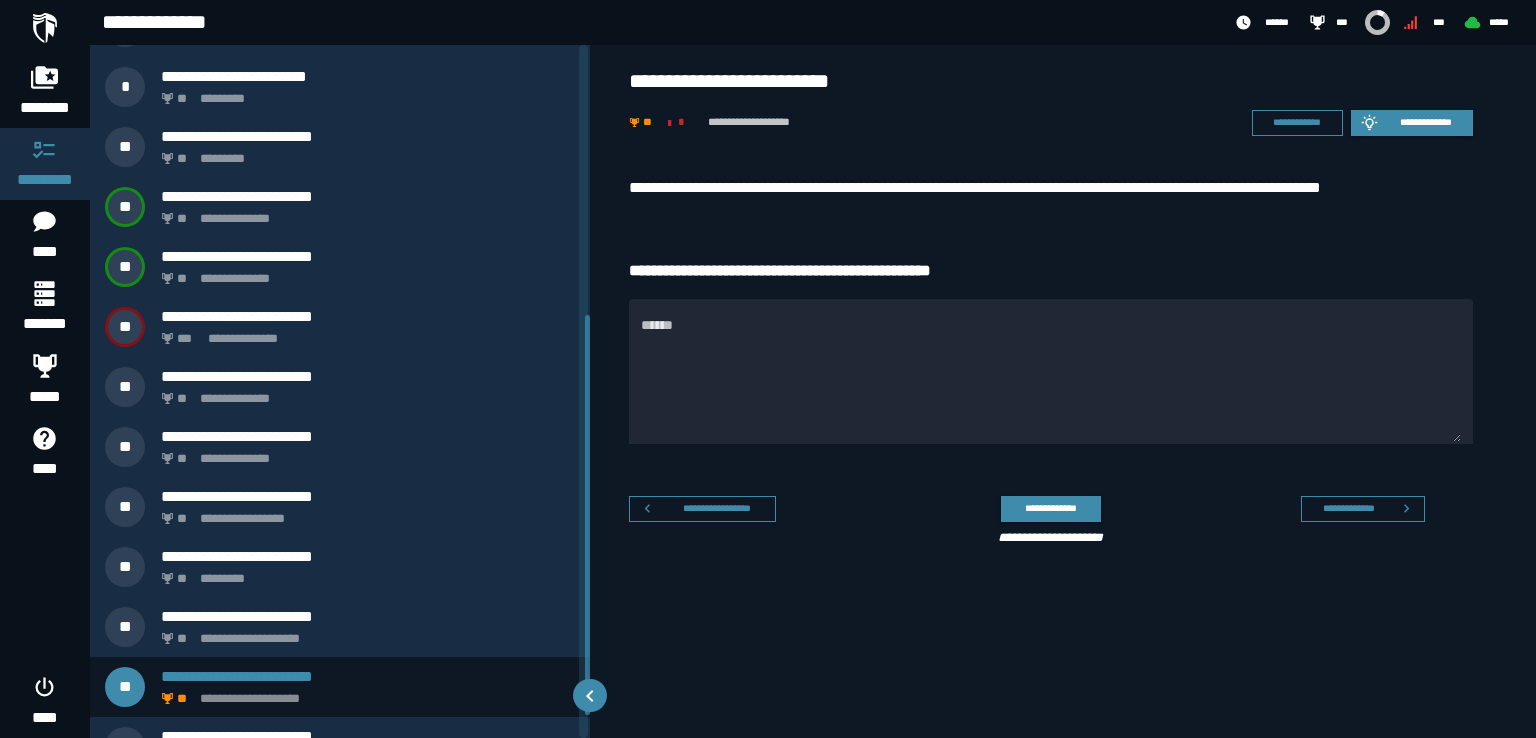 drag, startPoint x: 588, startPoint y: 382, endPoint x: 538, endPoint y: 657, distance: 279.50848 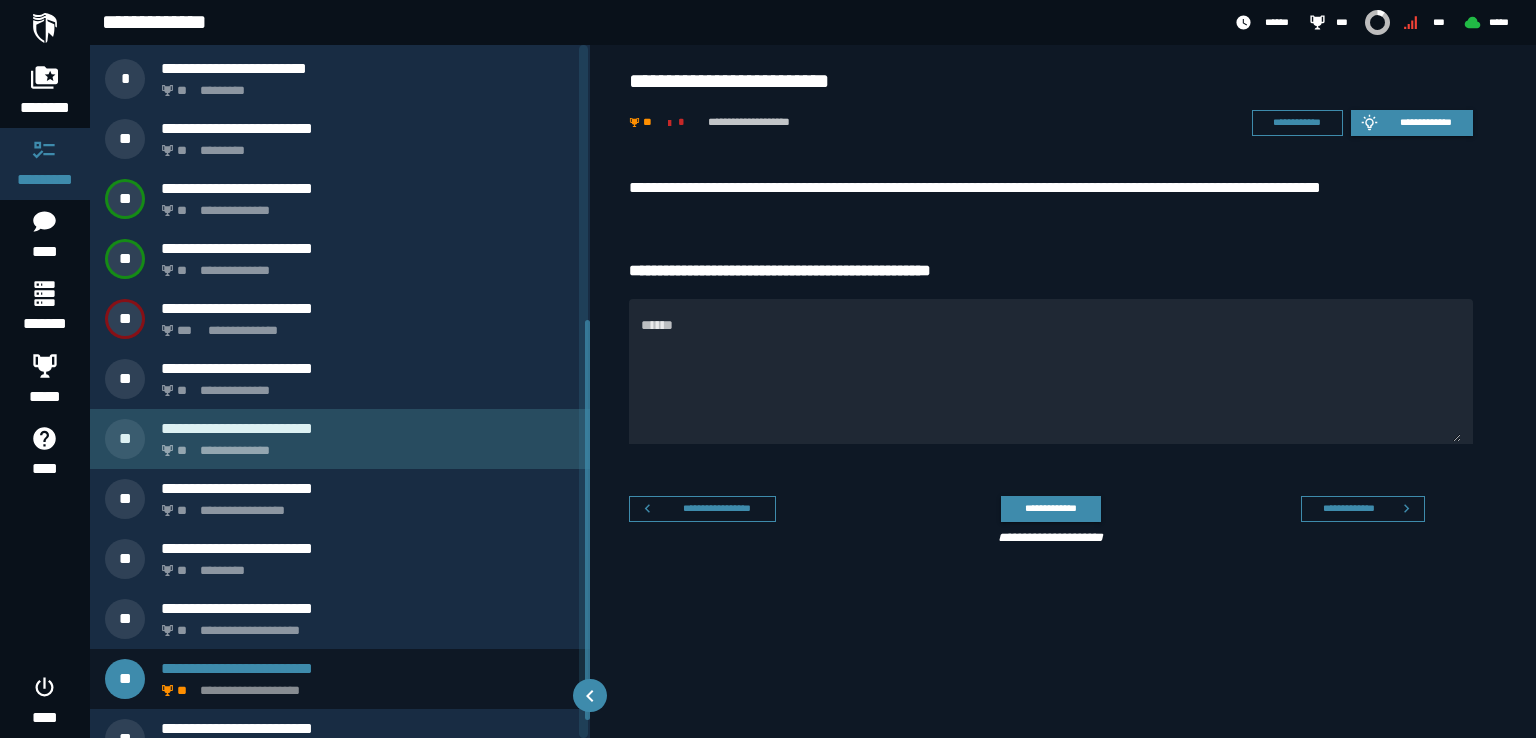 click on "**********" at bounding box center [364, 445] 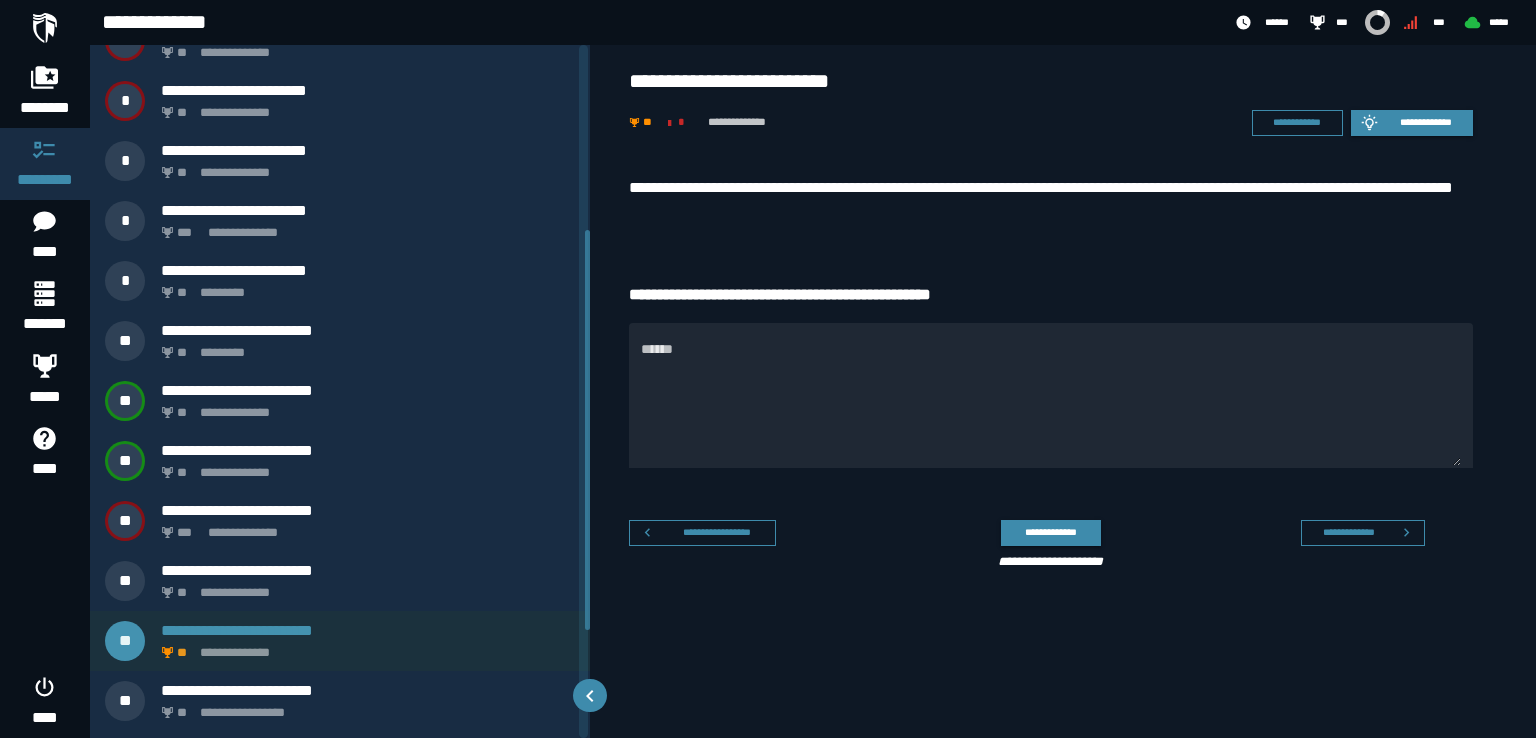 scroll, scrollTop: 207, scrollLeft: 0, axis: vertical 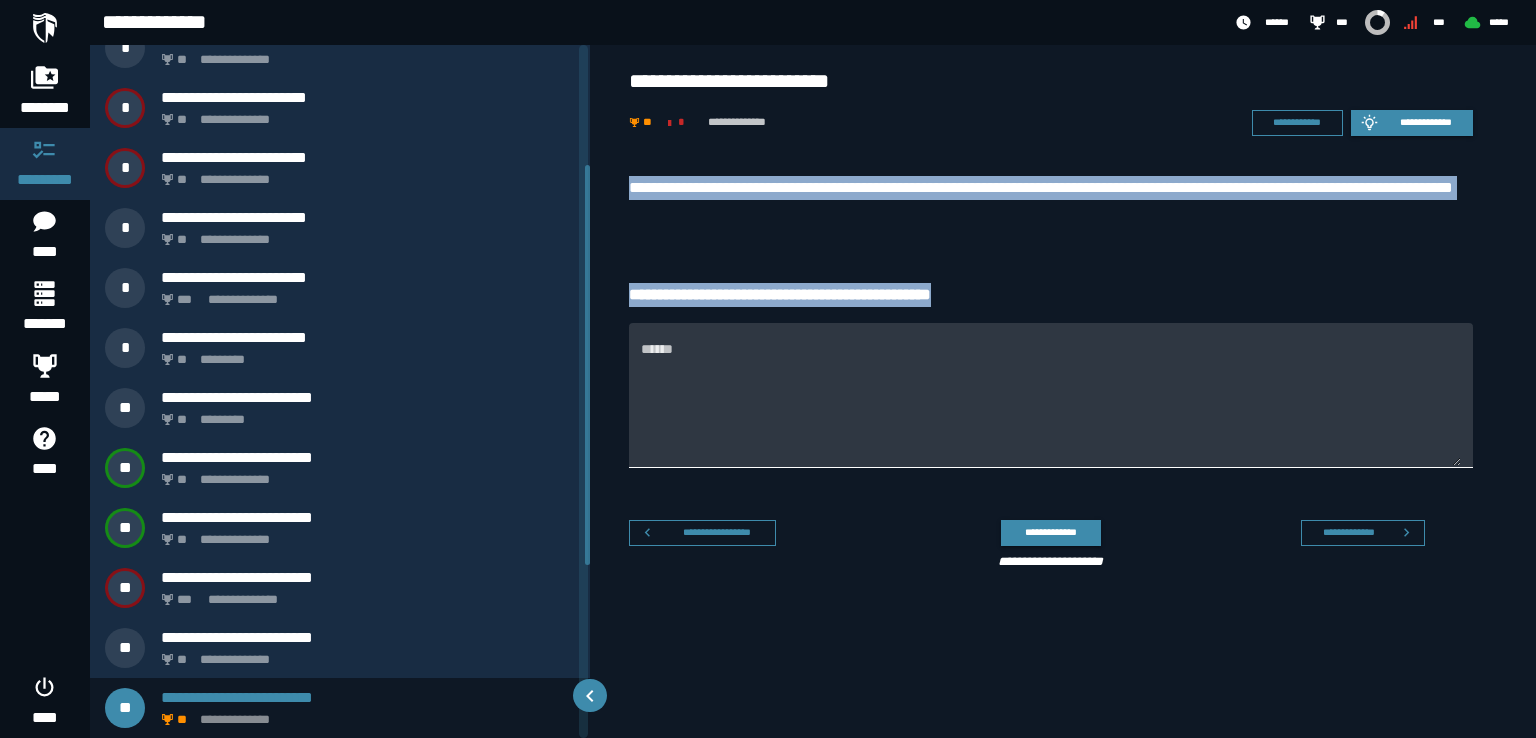 drag, startPoint x: 623, startPoint y: 177, endPoint x: 822, endPoint y: 426, distance: 318.75067 